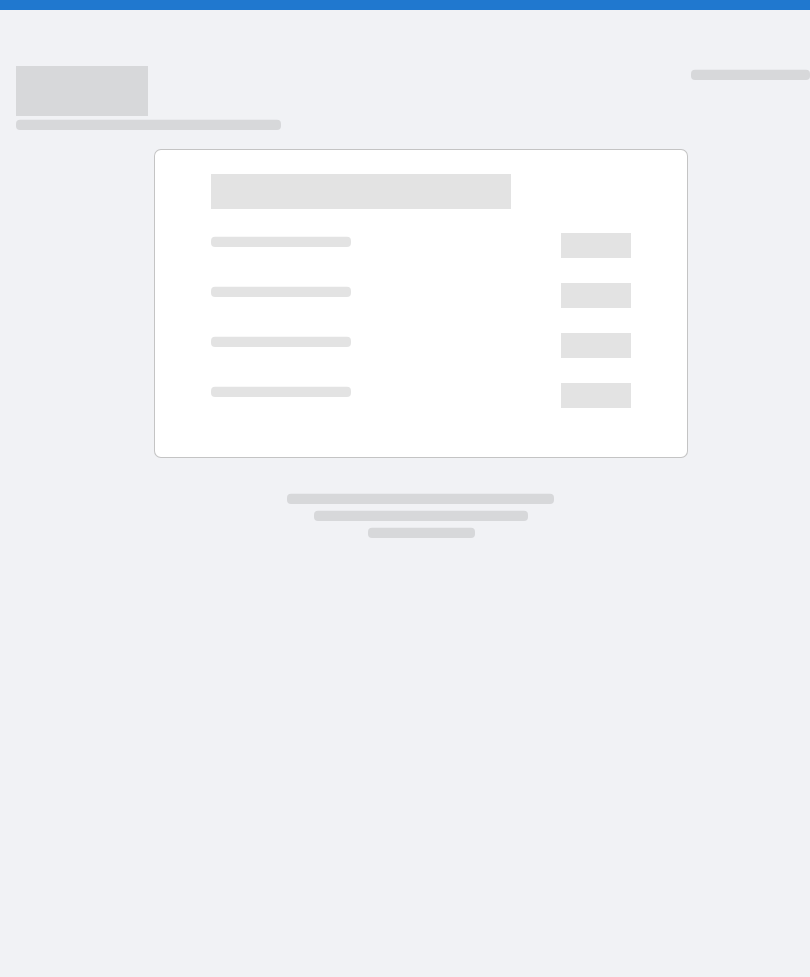scroll, scrollTop: 0, scrollLeft: 0, axis: both 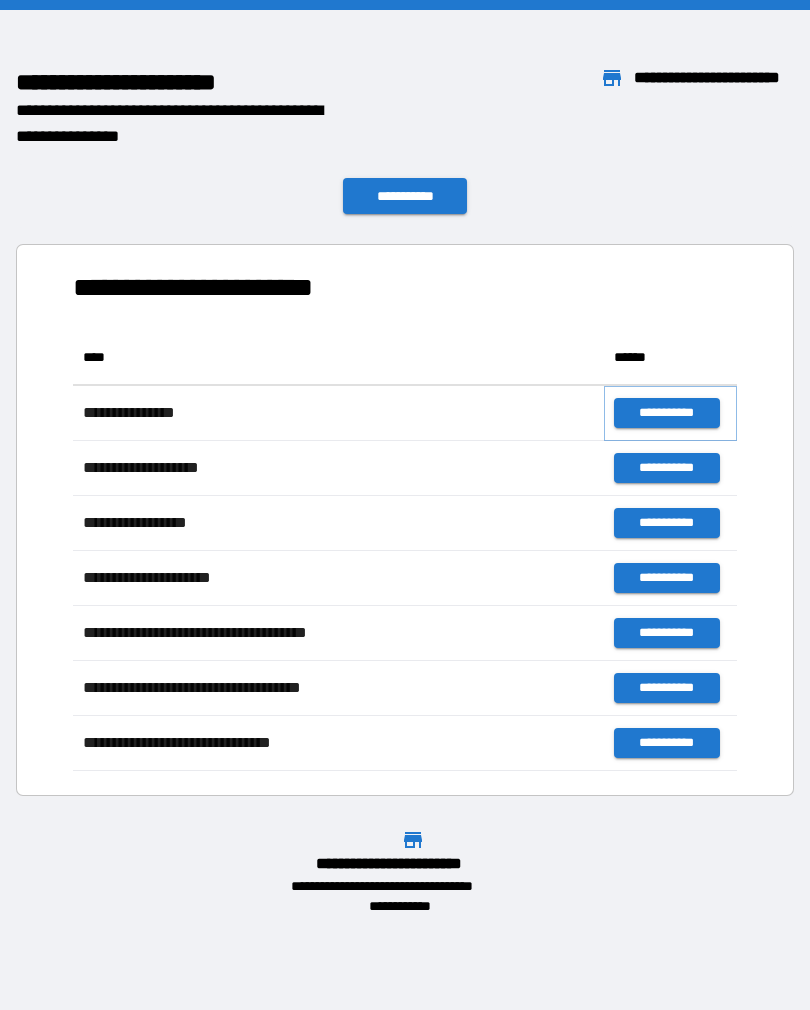 click on "**********" at bounding box center [666, 413] 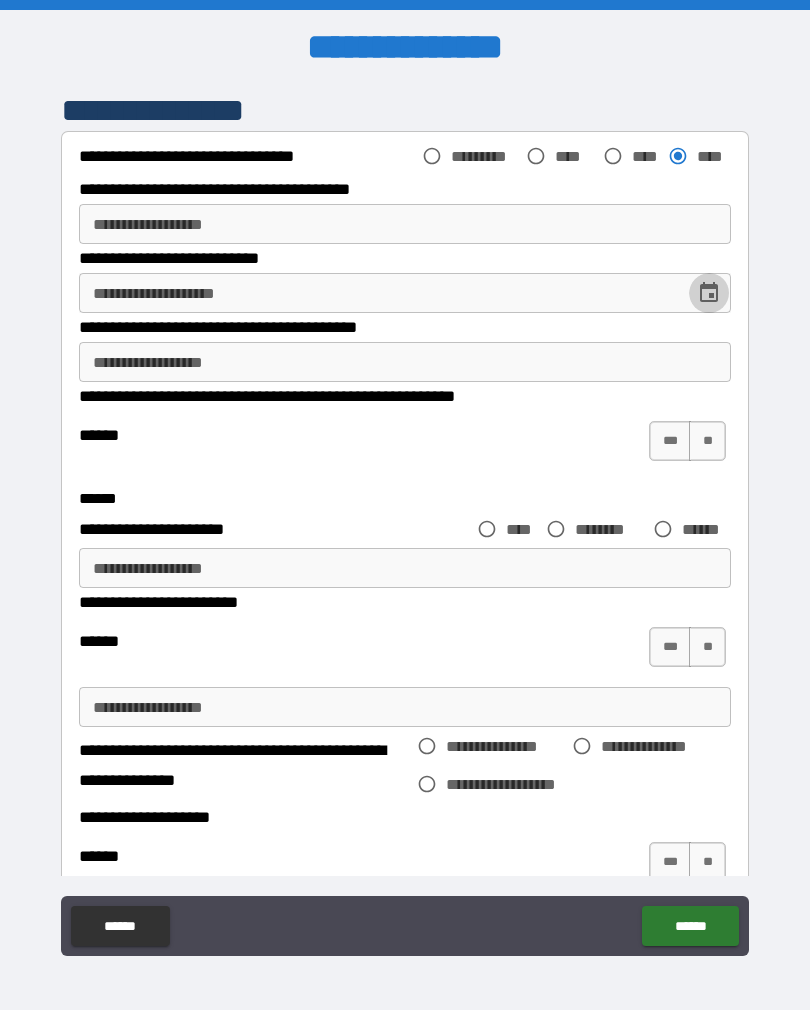 click 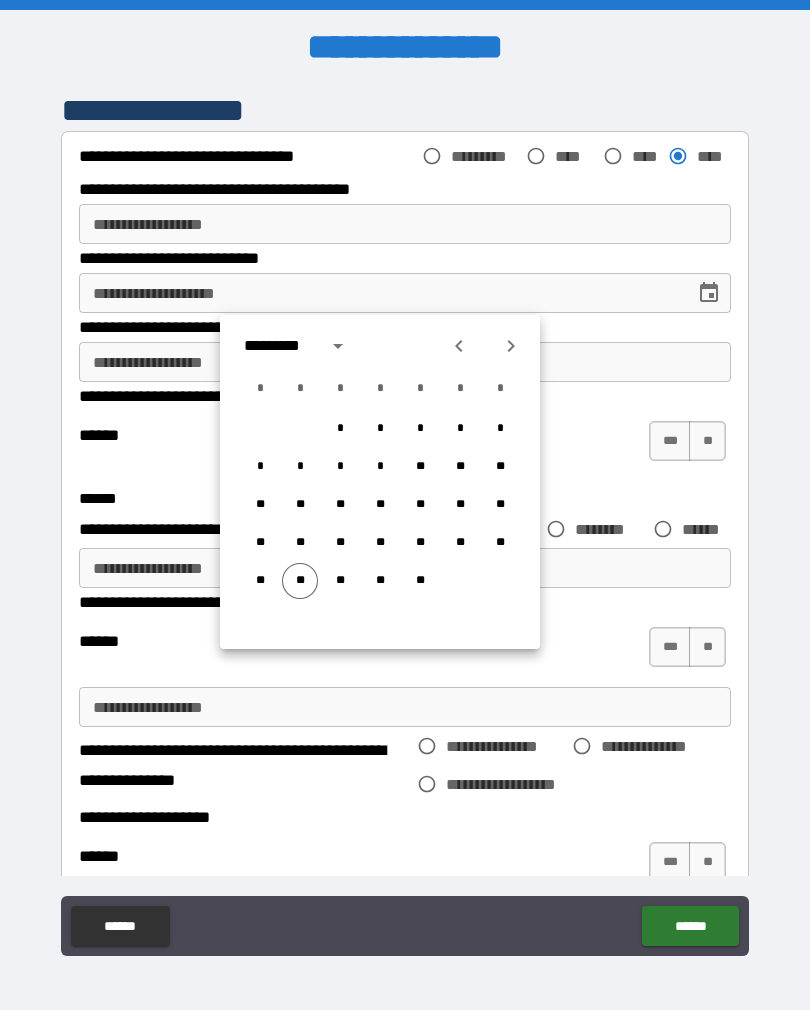 click 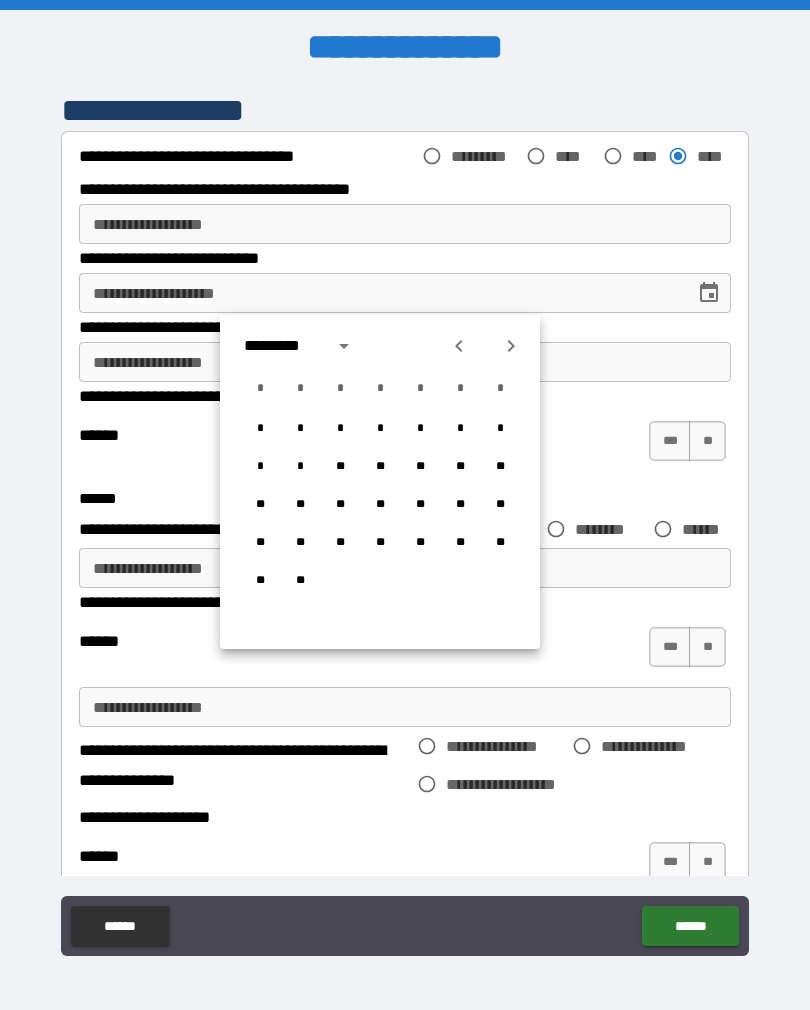 click 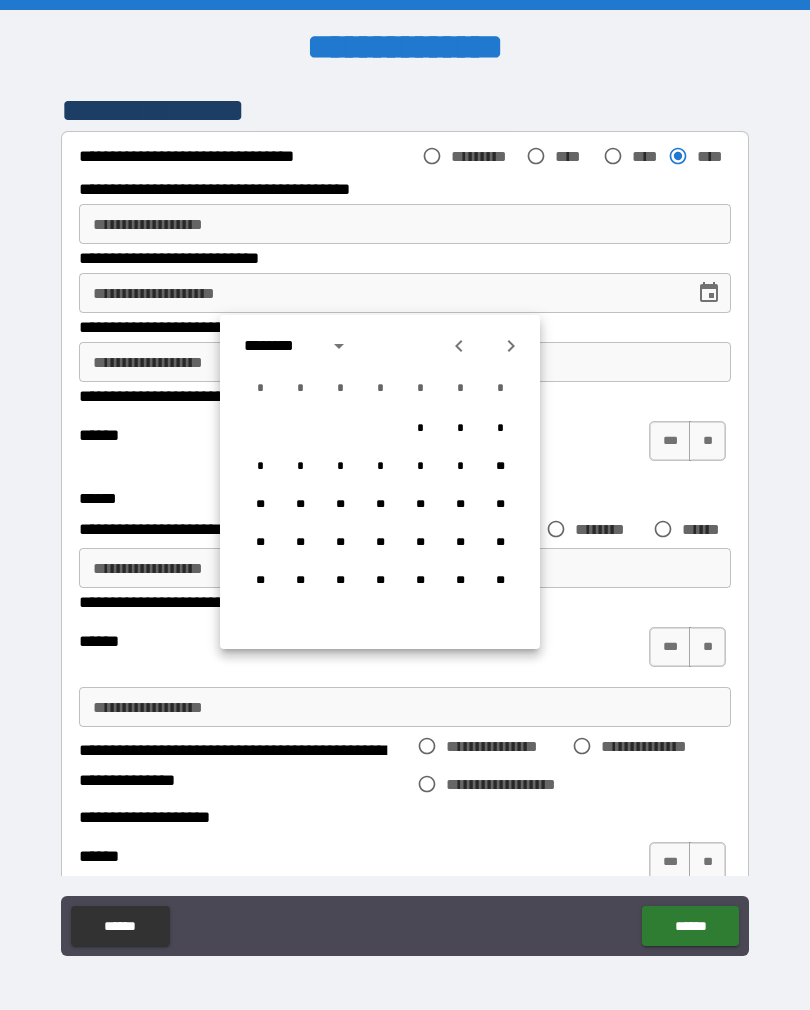 click 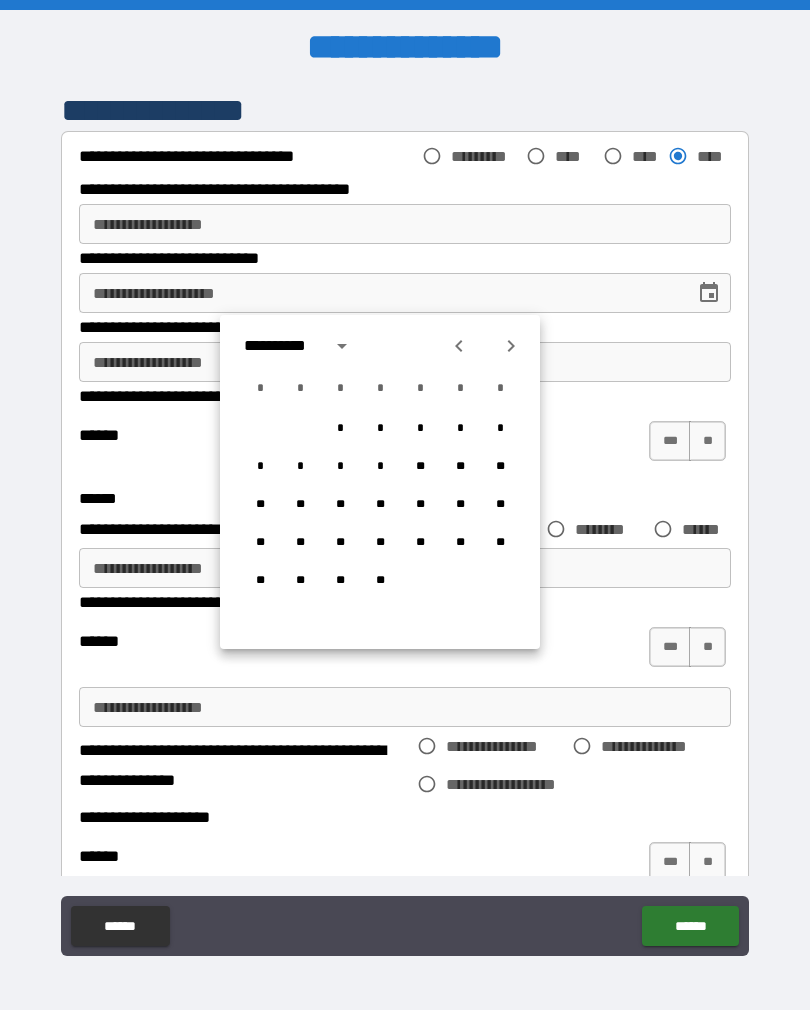 click 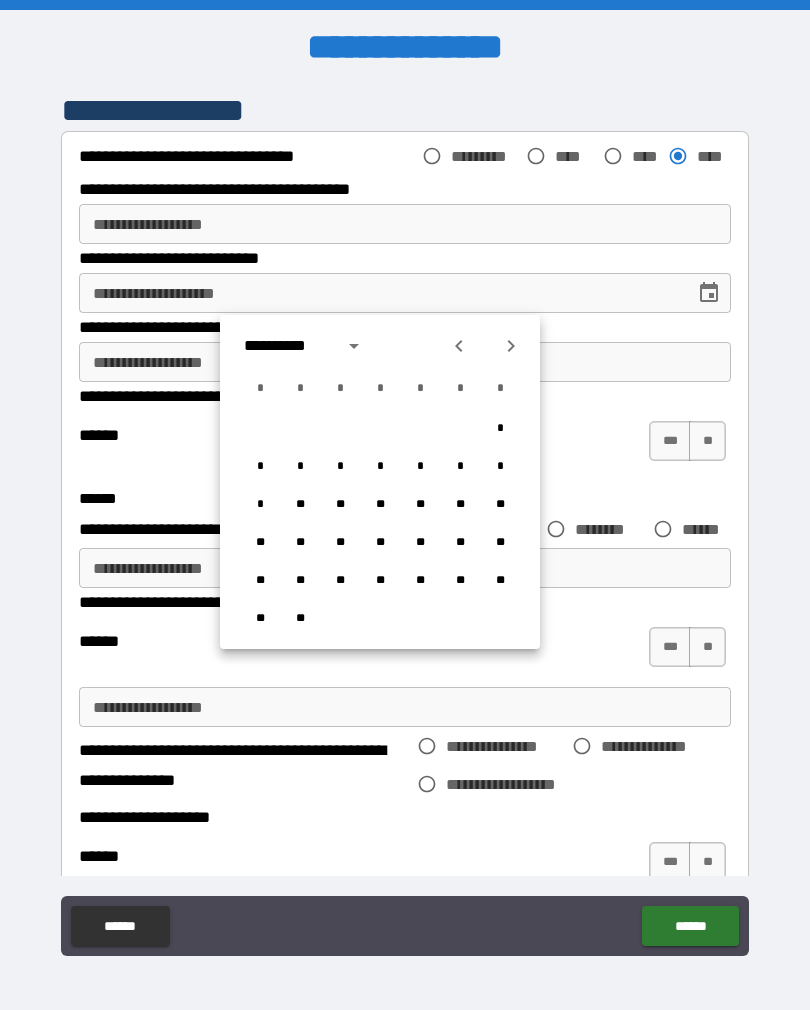 click 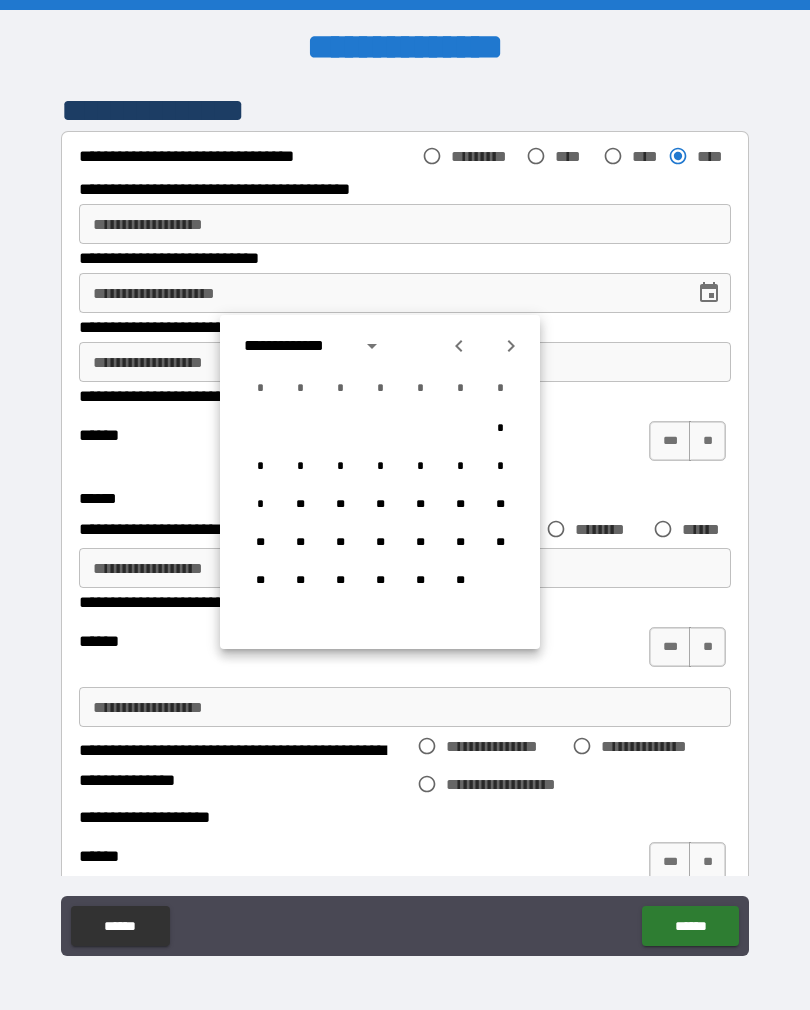 click 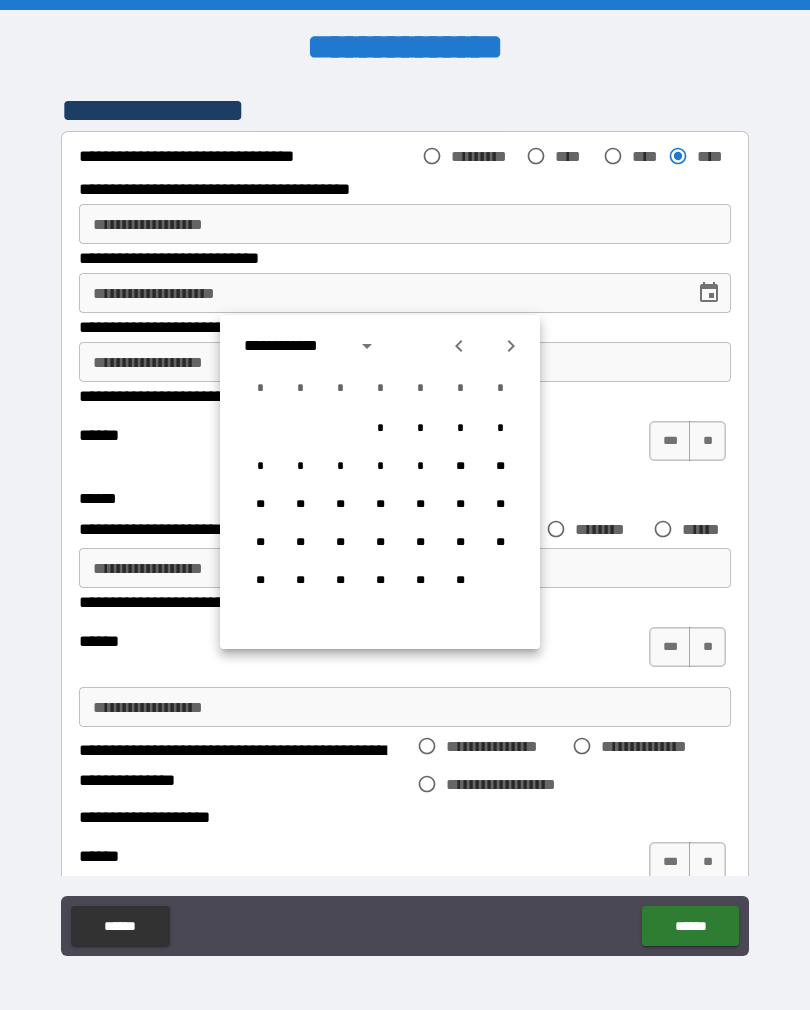 click 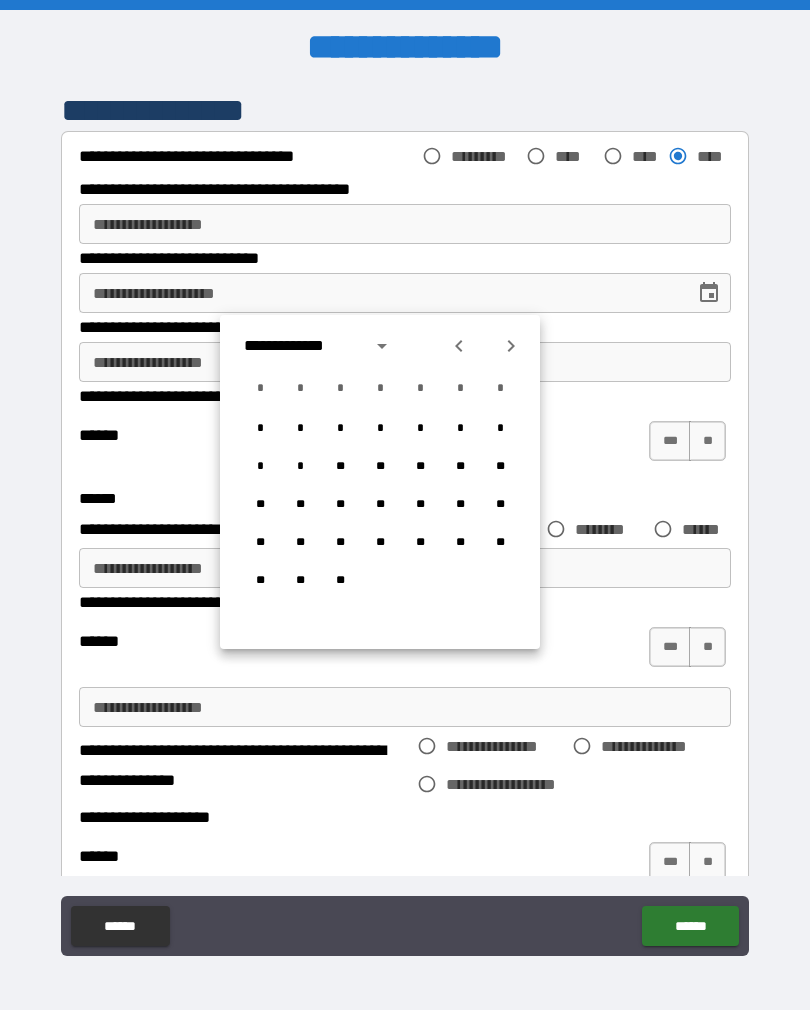 click at bounding box center [459, 346] 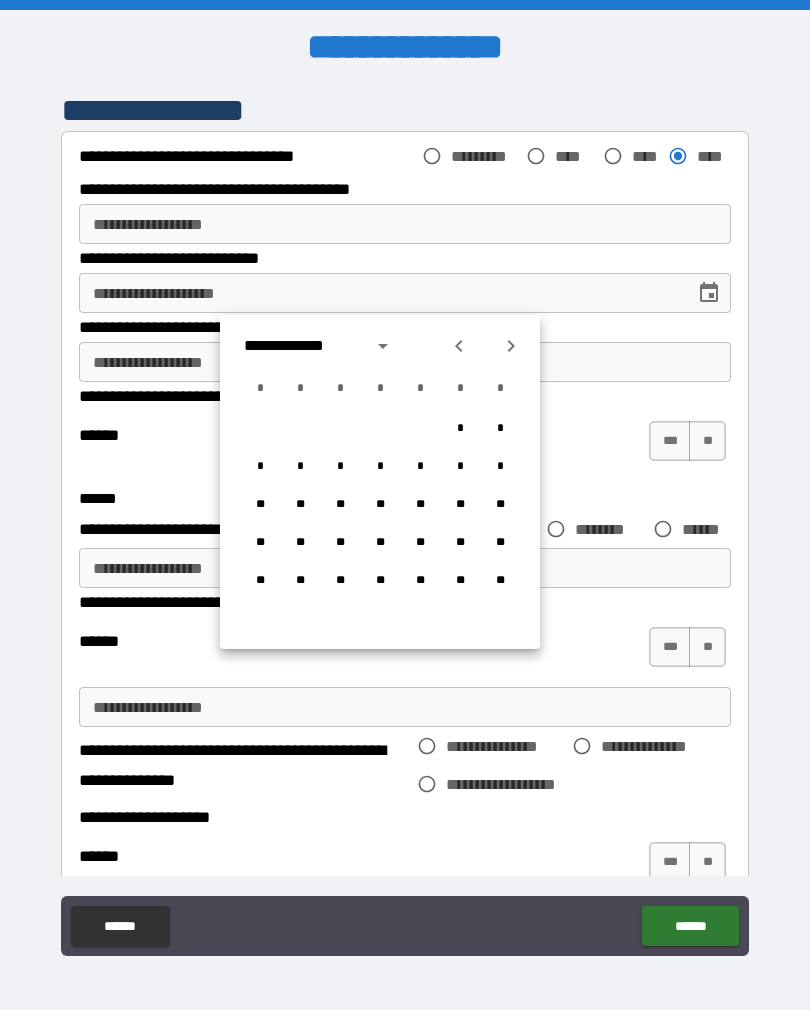 click 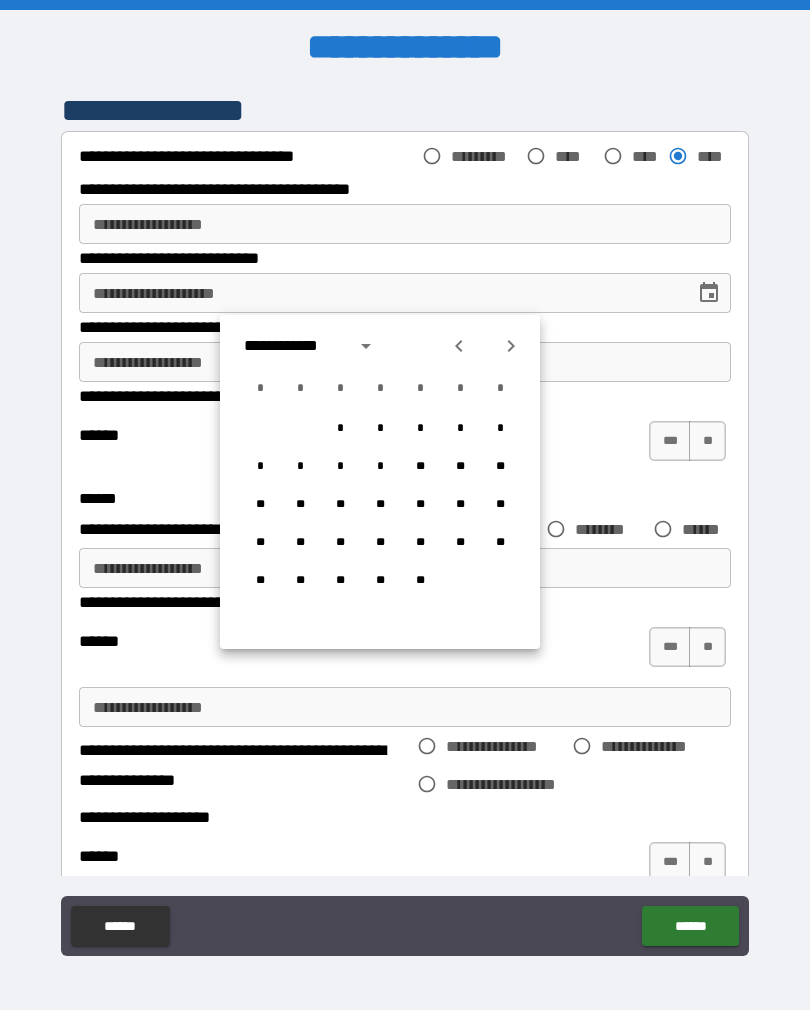 click at bounding box center (459, 346) 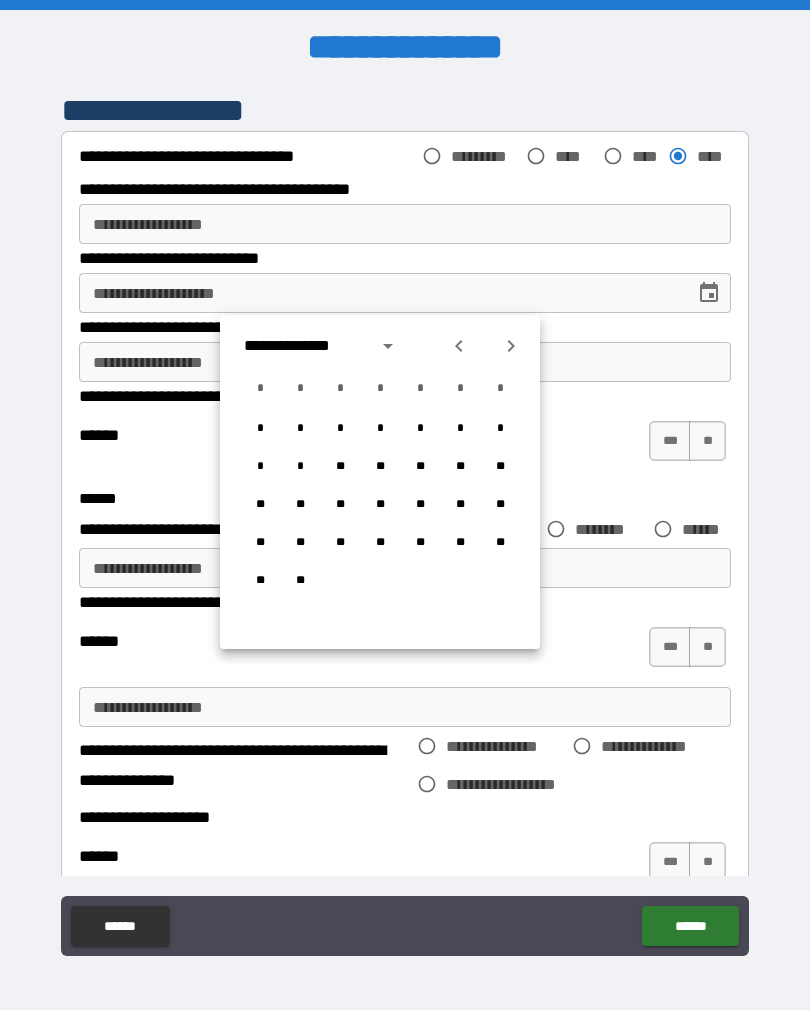 click at bounding box center (459, 346) 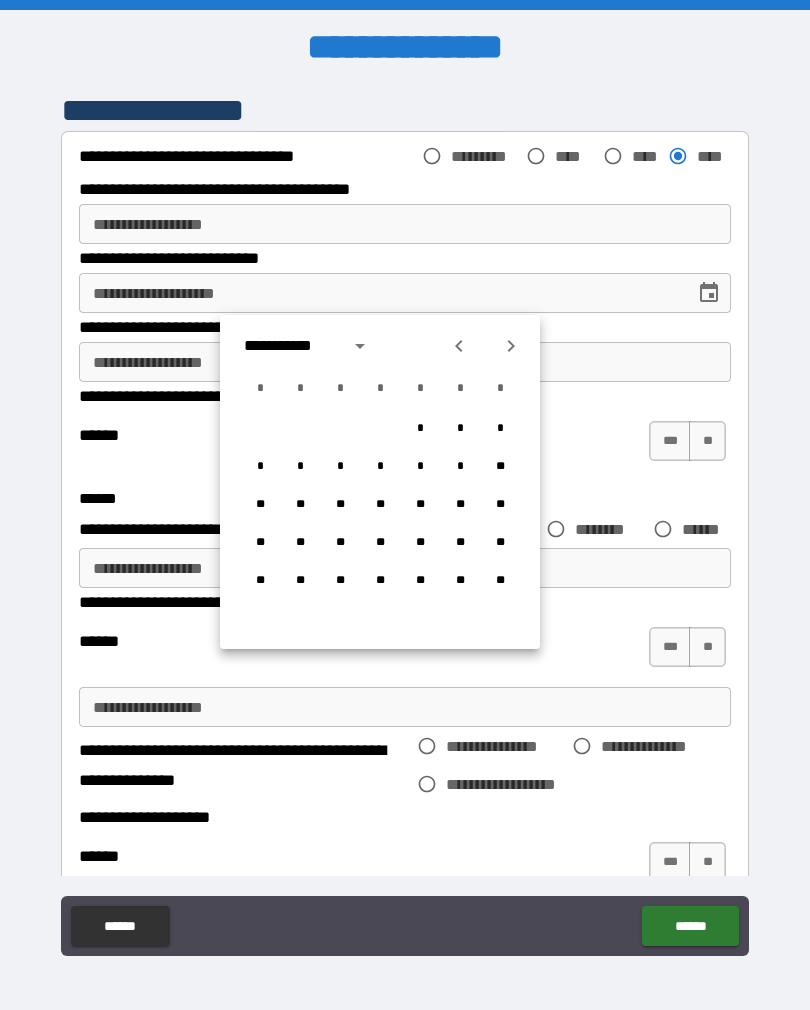 click at bounding box center [459, 346] 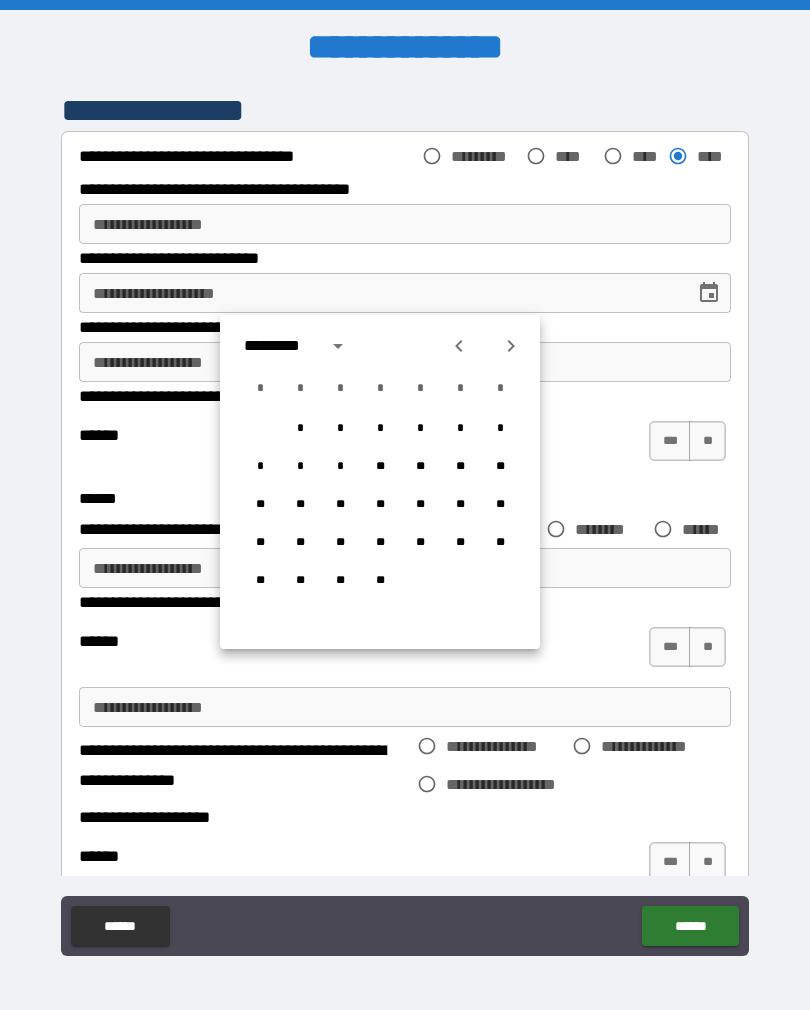 click at bounding box center [459, 346] 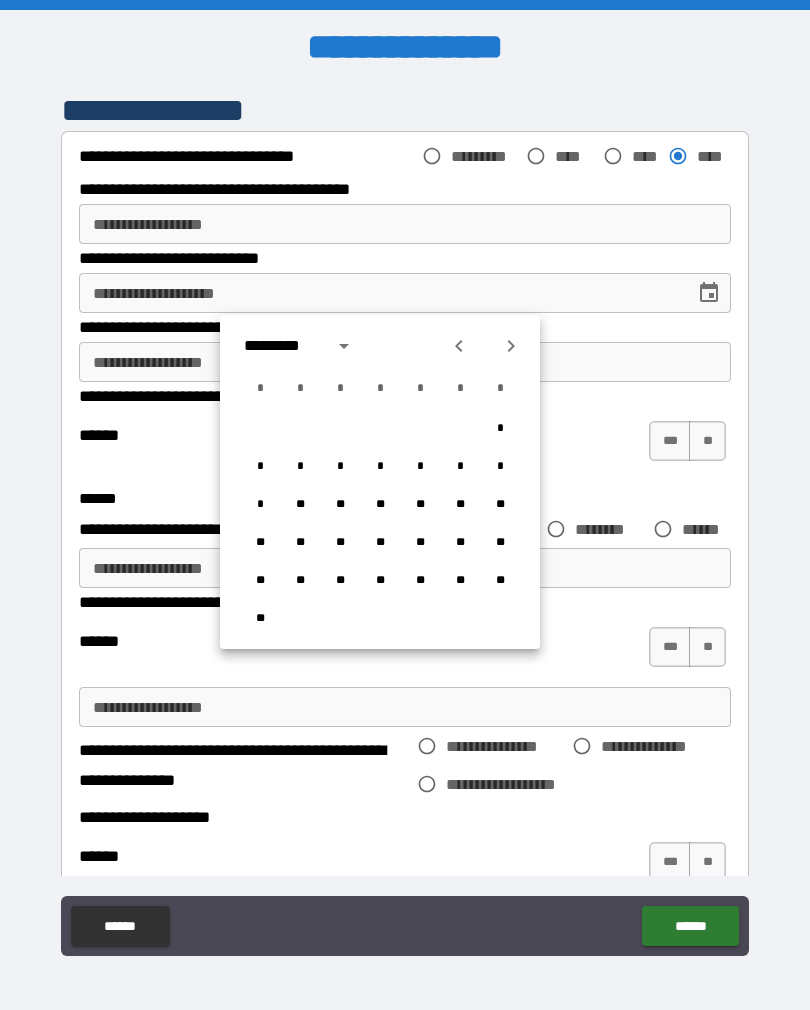 click 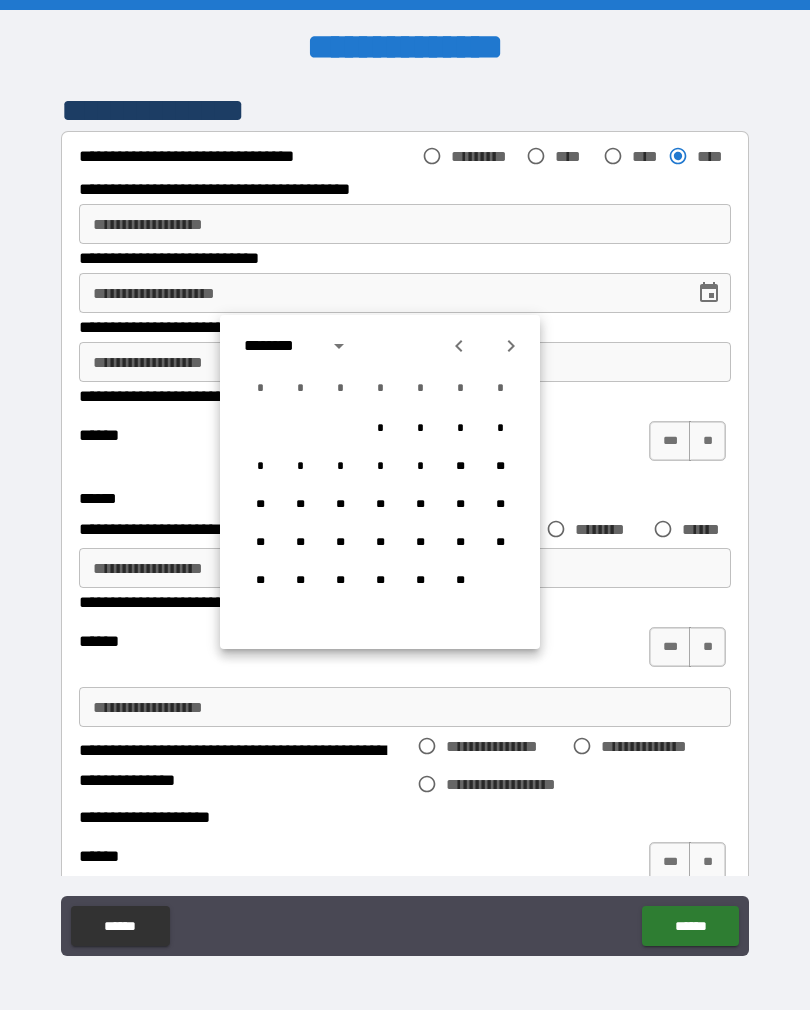 click 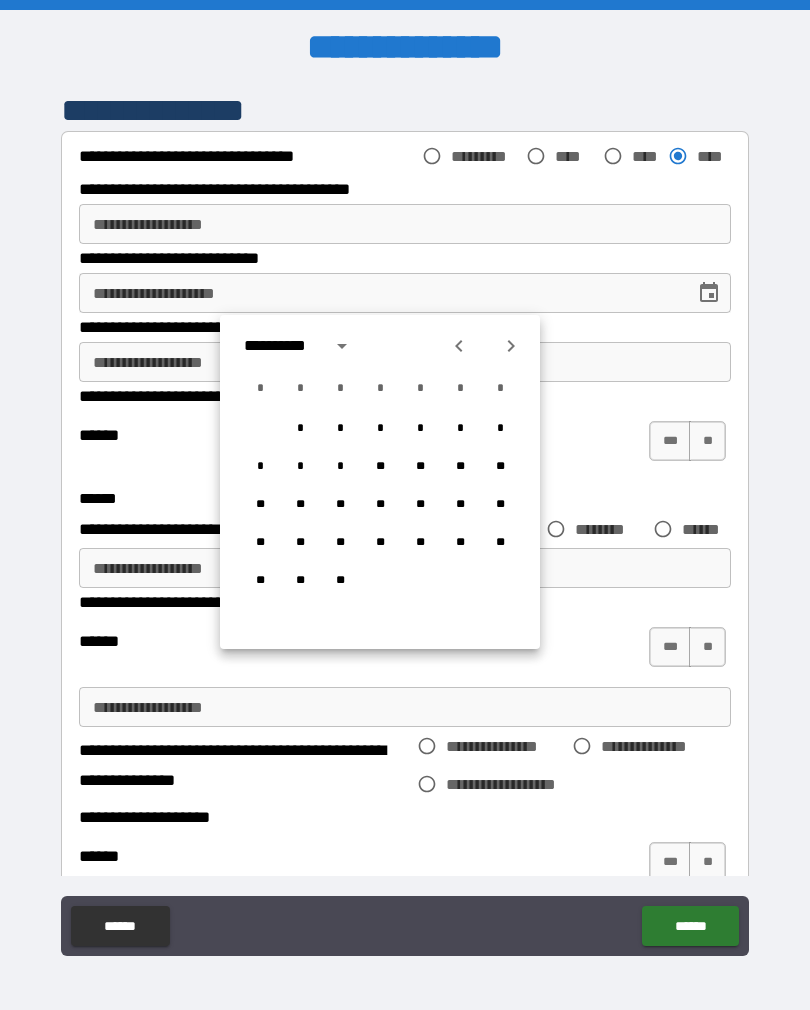 click 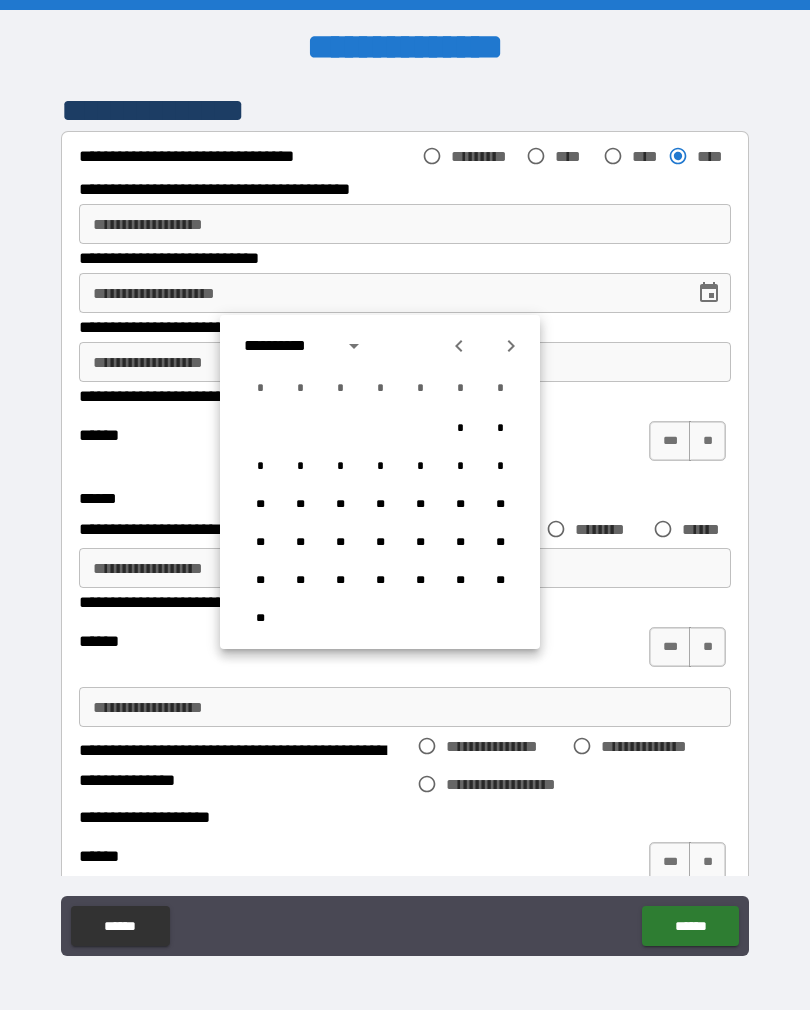 click 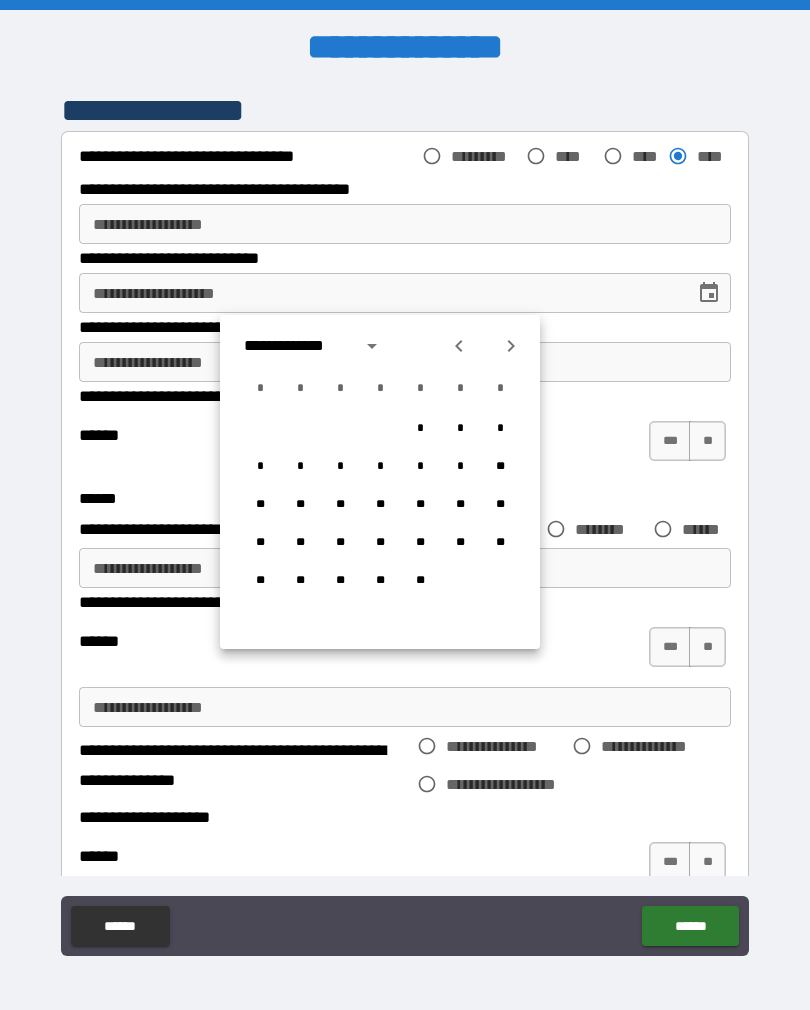 click 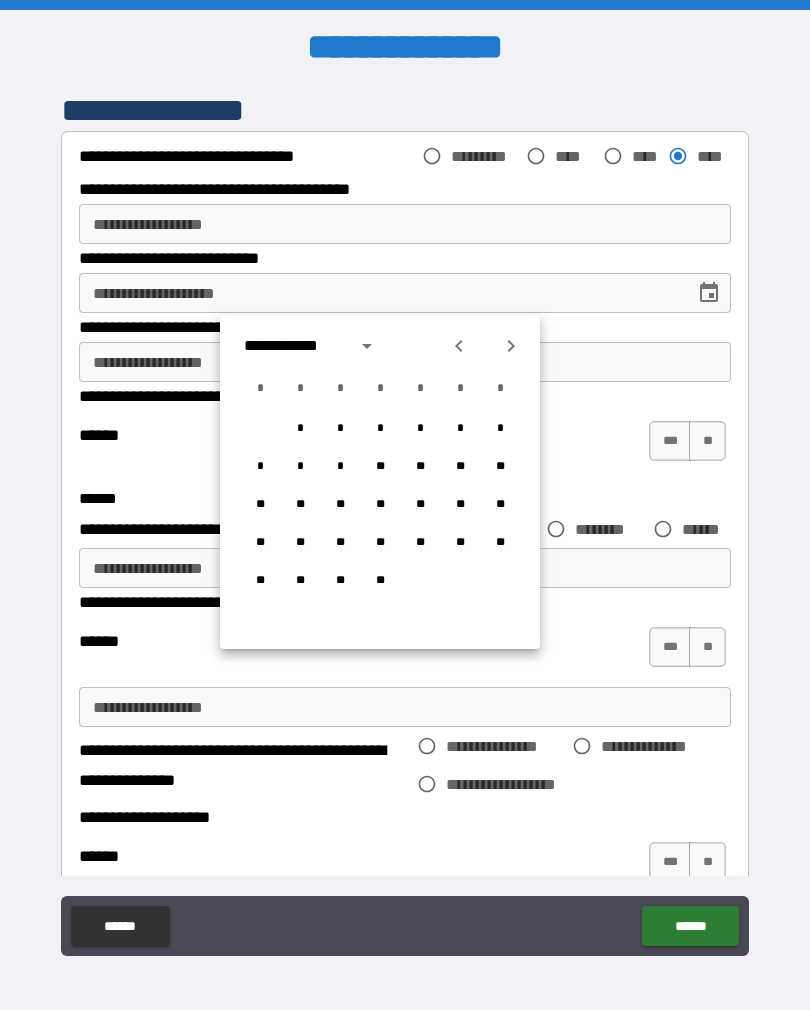 click 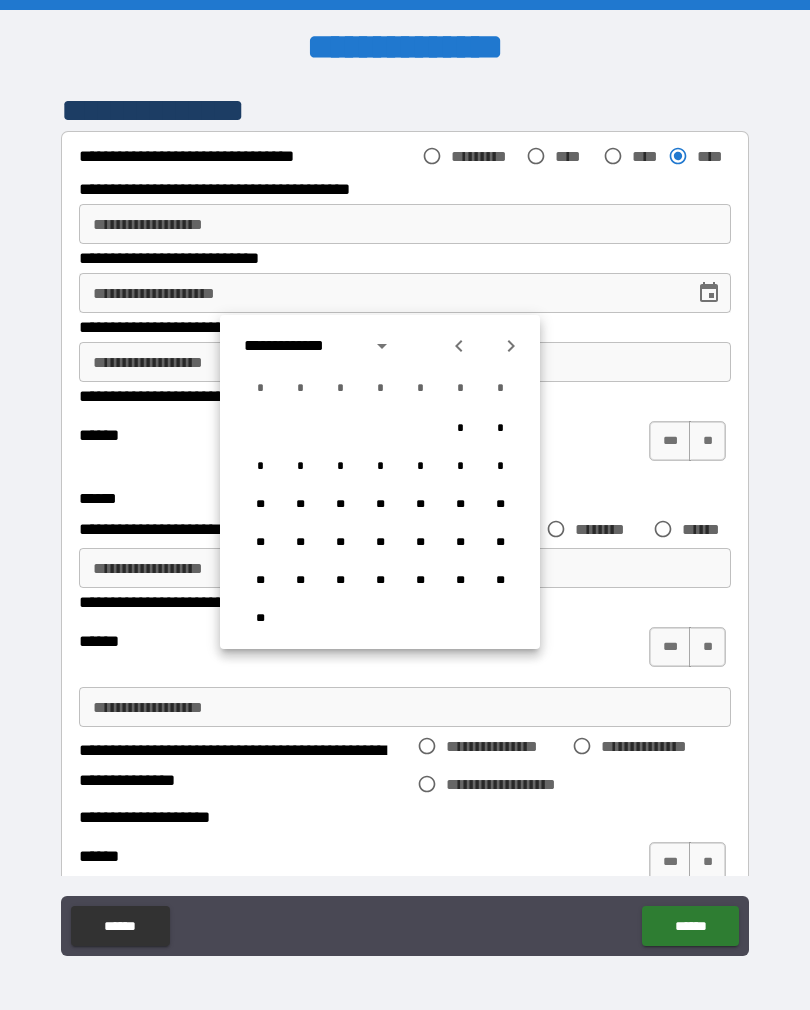 click 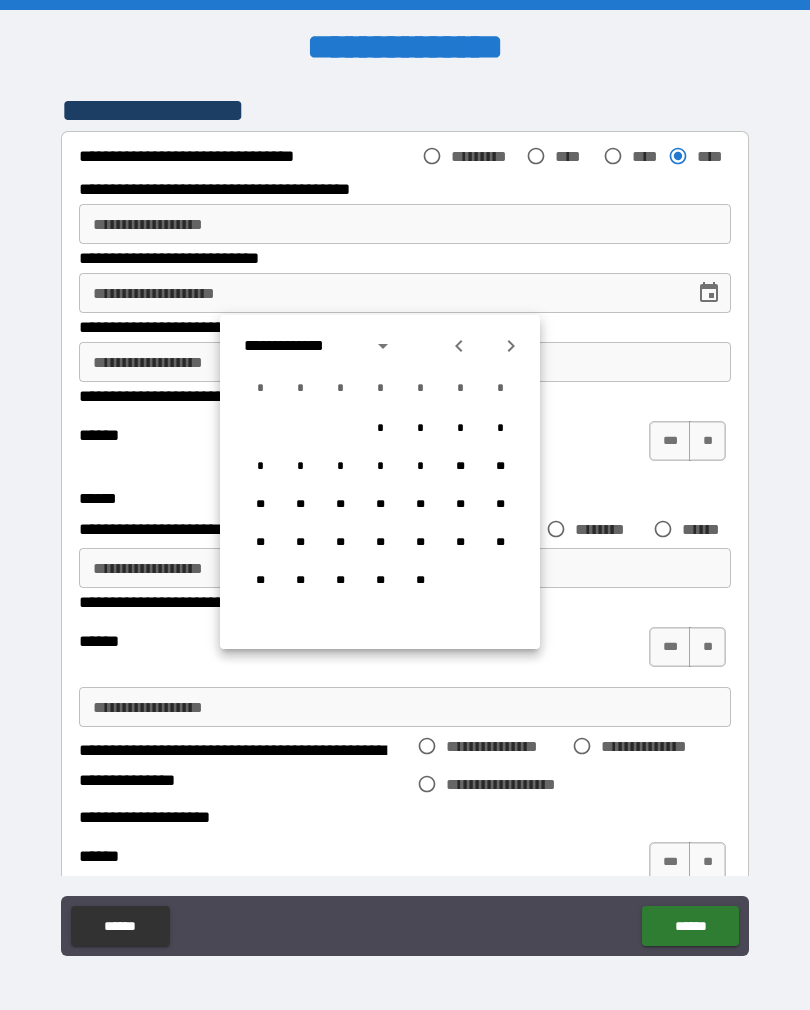 click 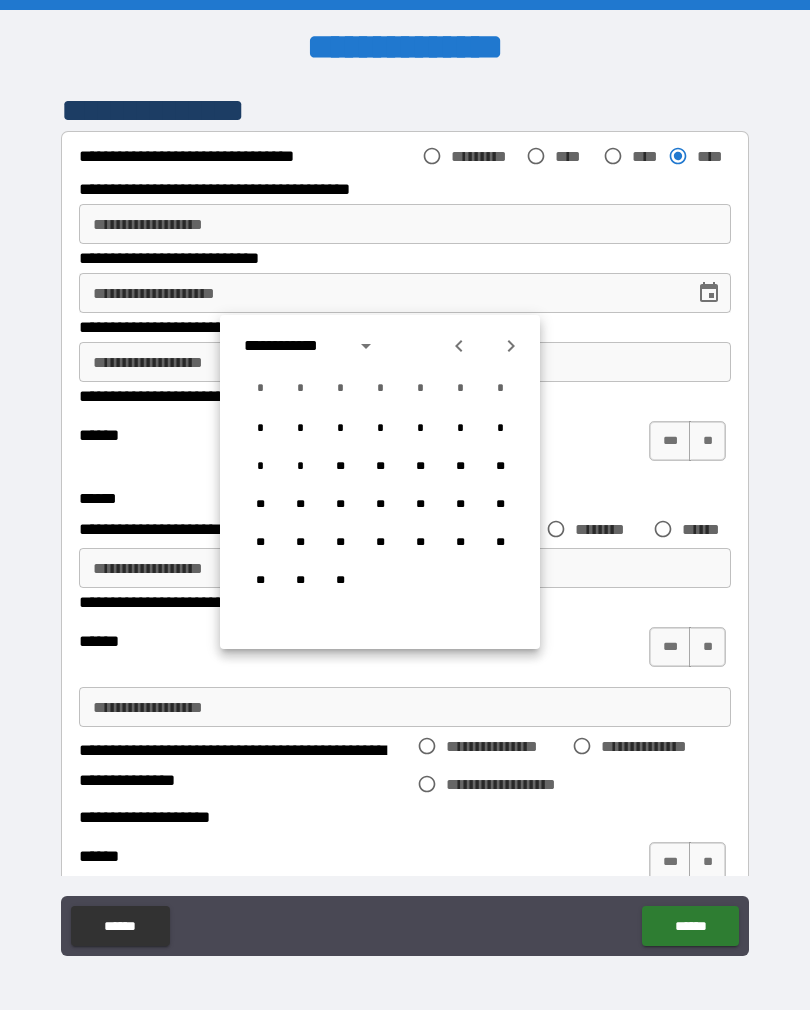 click 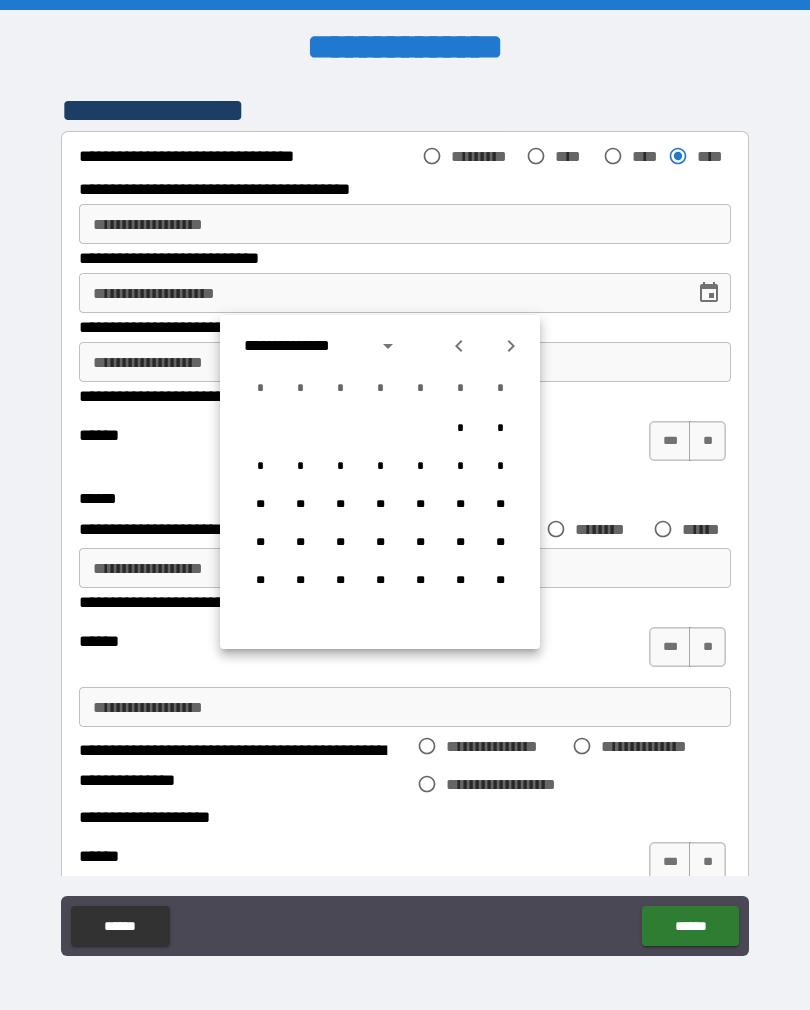 click 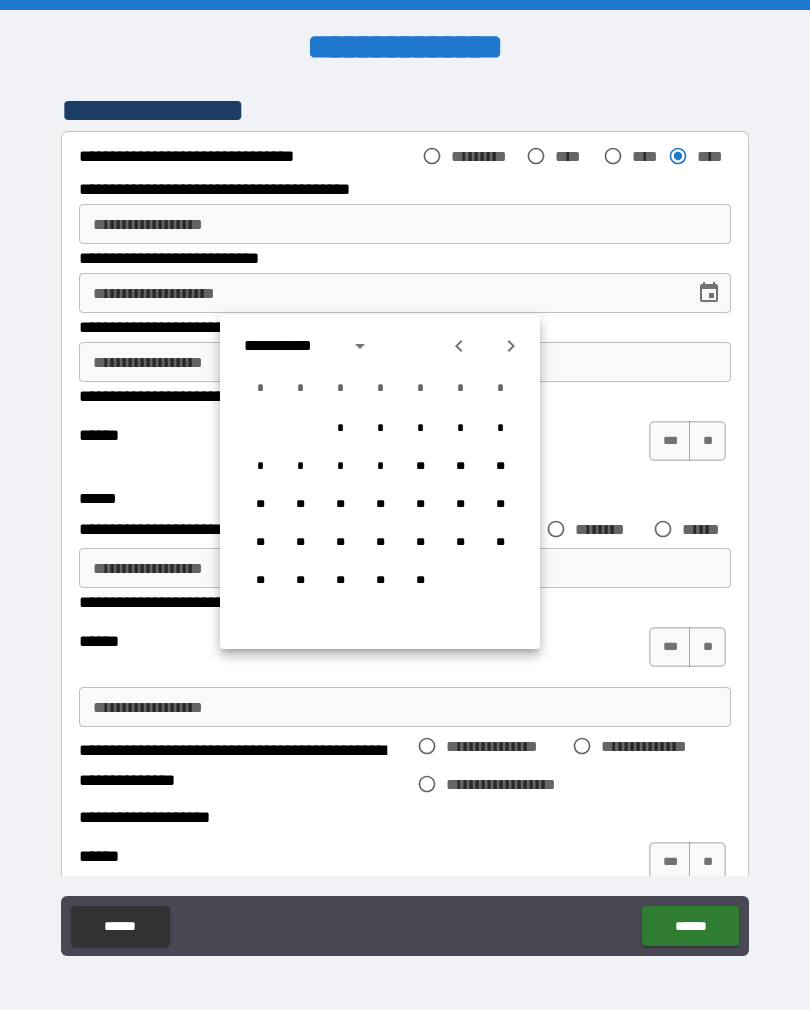 click 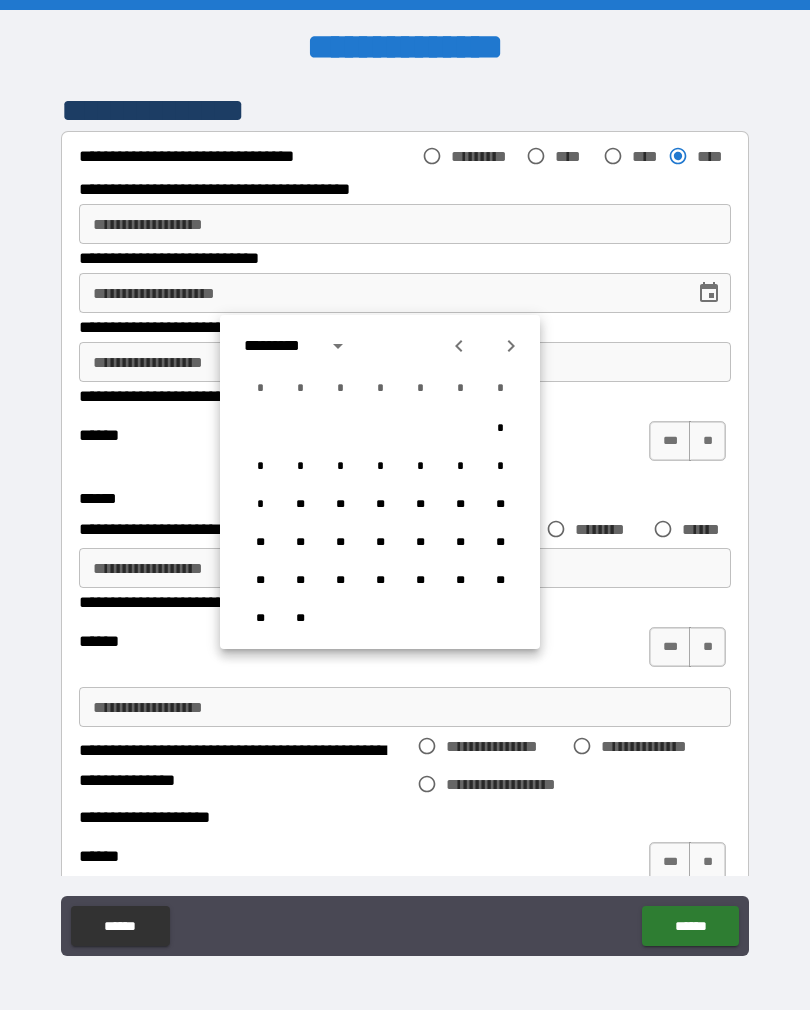 click 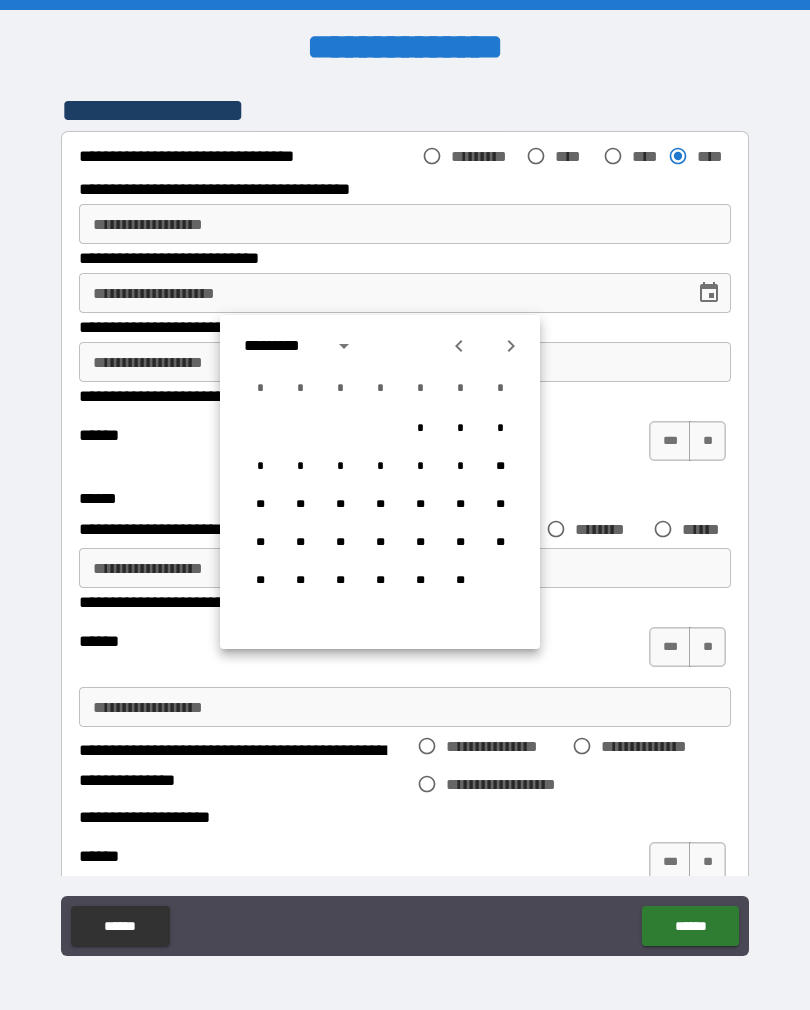 click 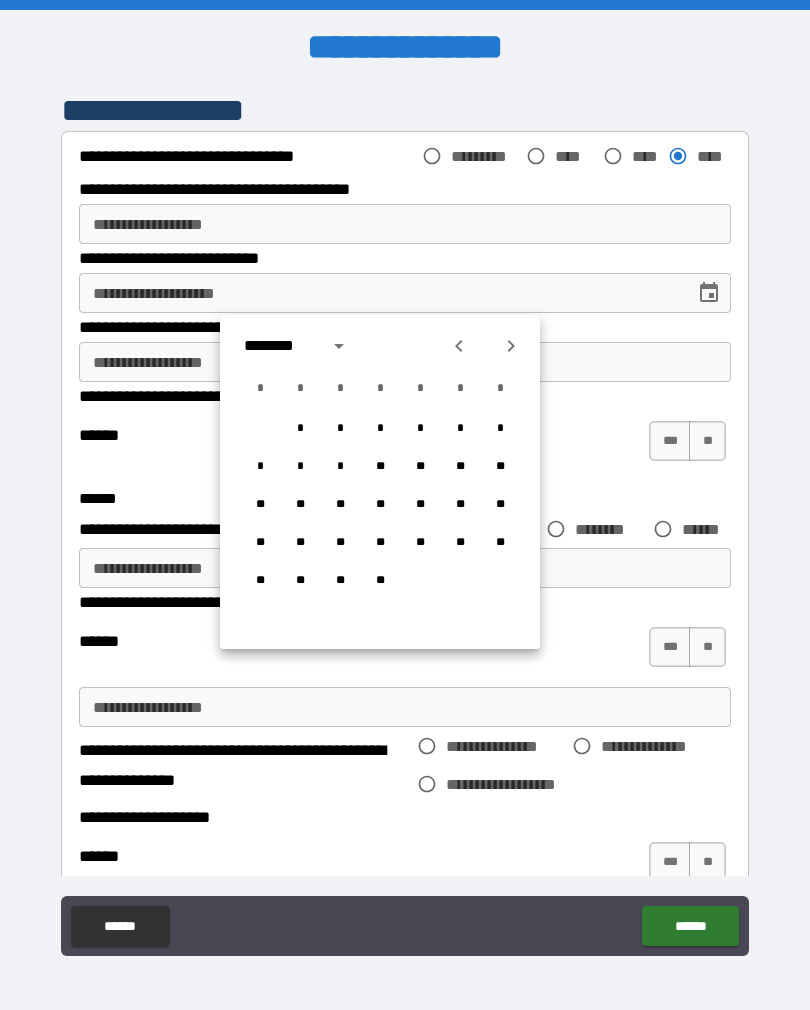 click 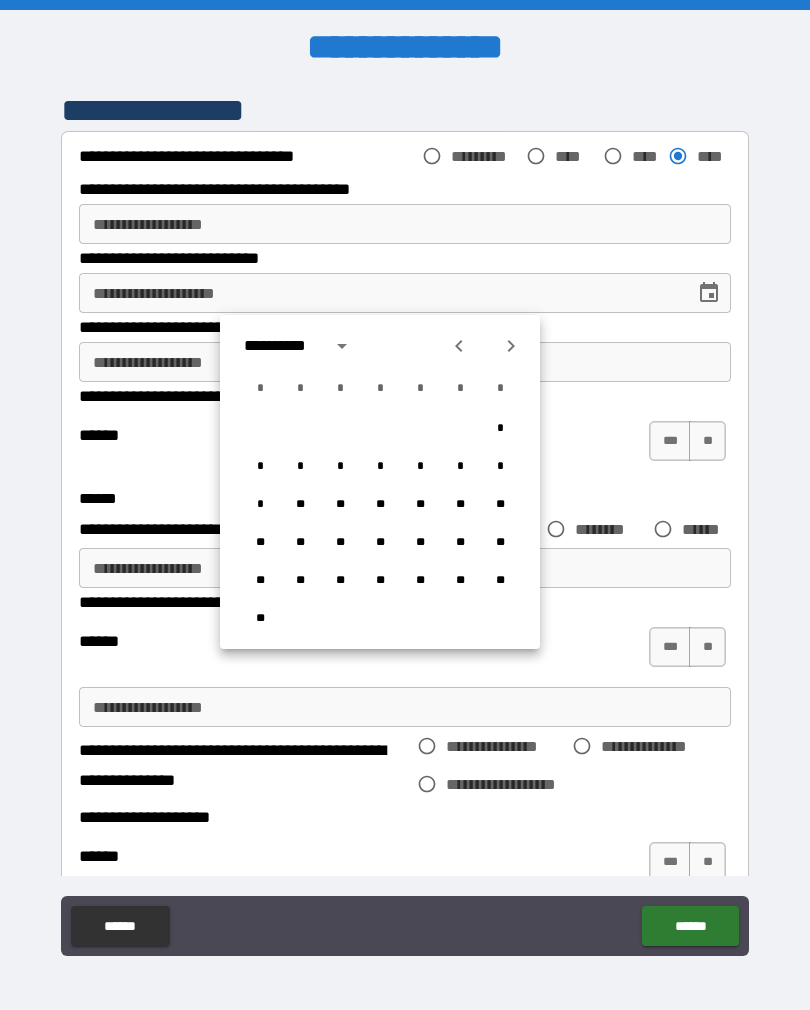 click at bounding box center [459, 346] 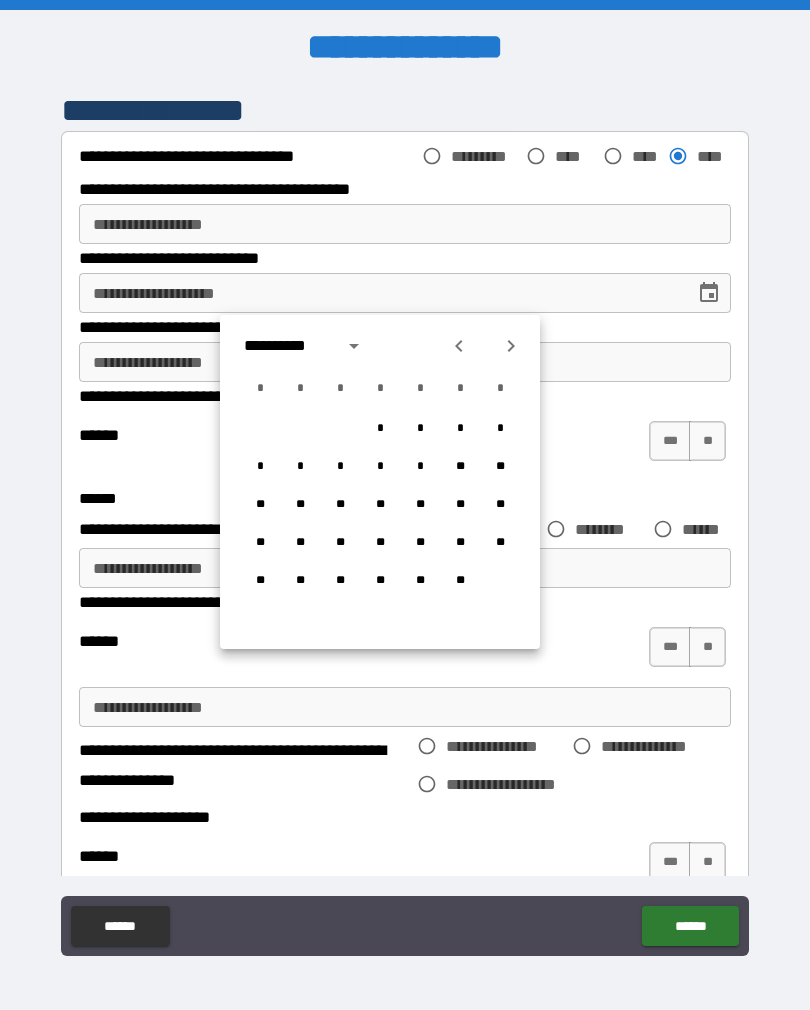click 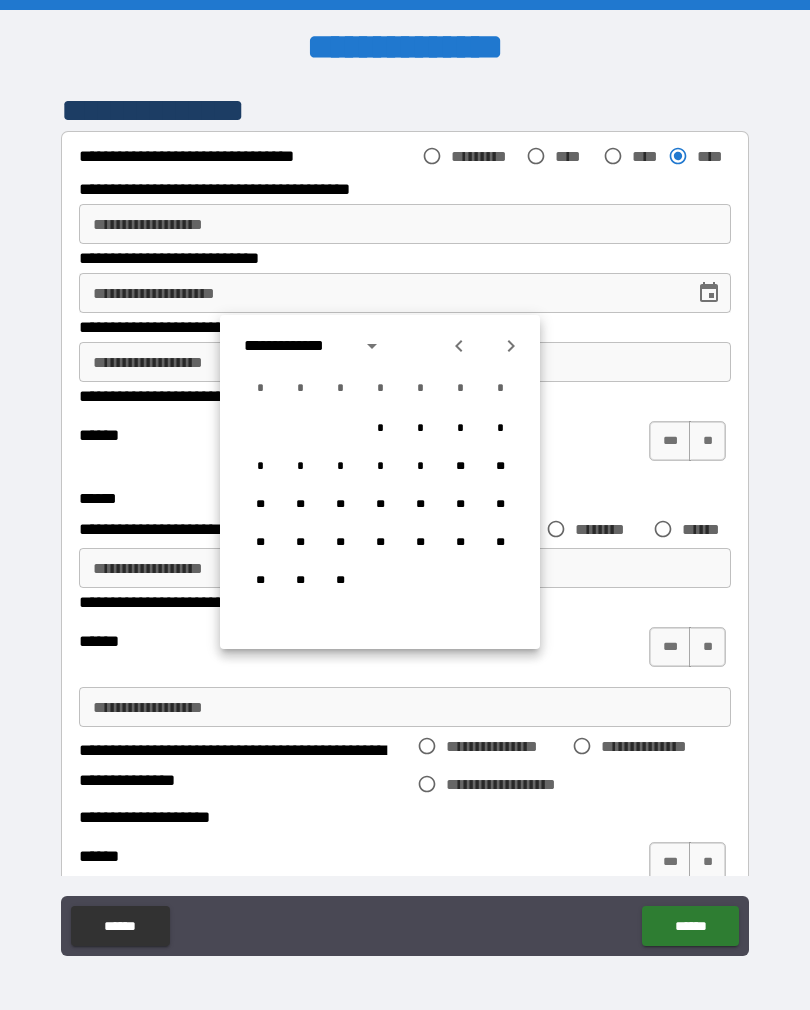 click 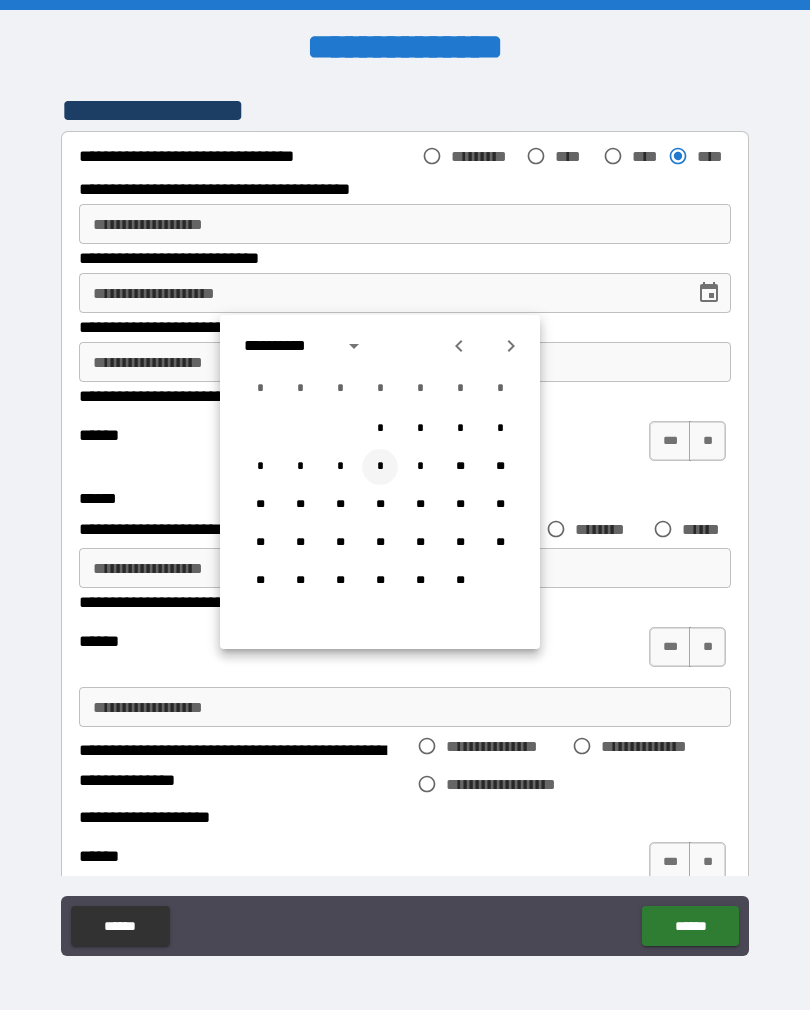 click on "*" at bounding box center (380, 467) 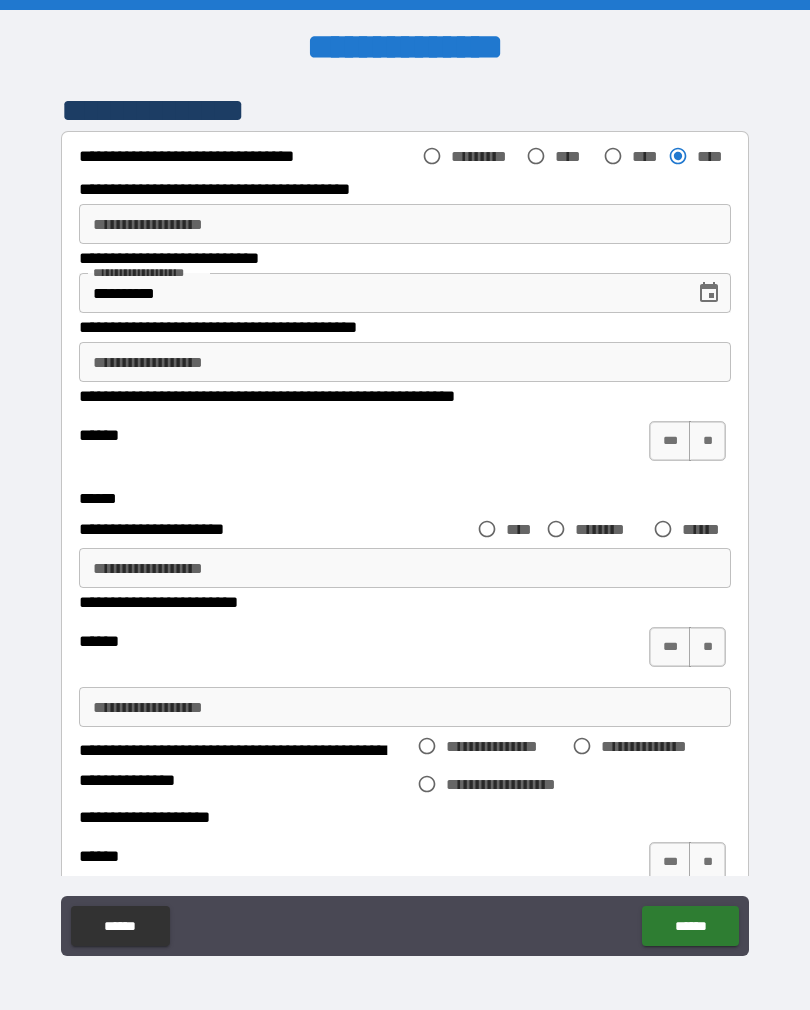 type on "**********" 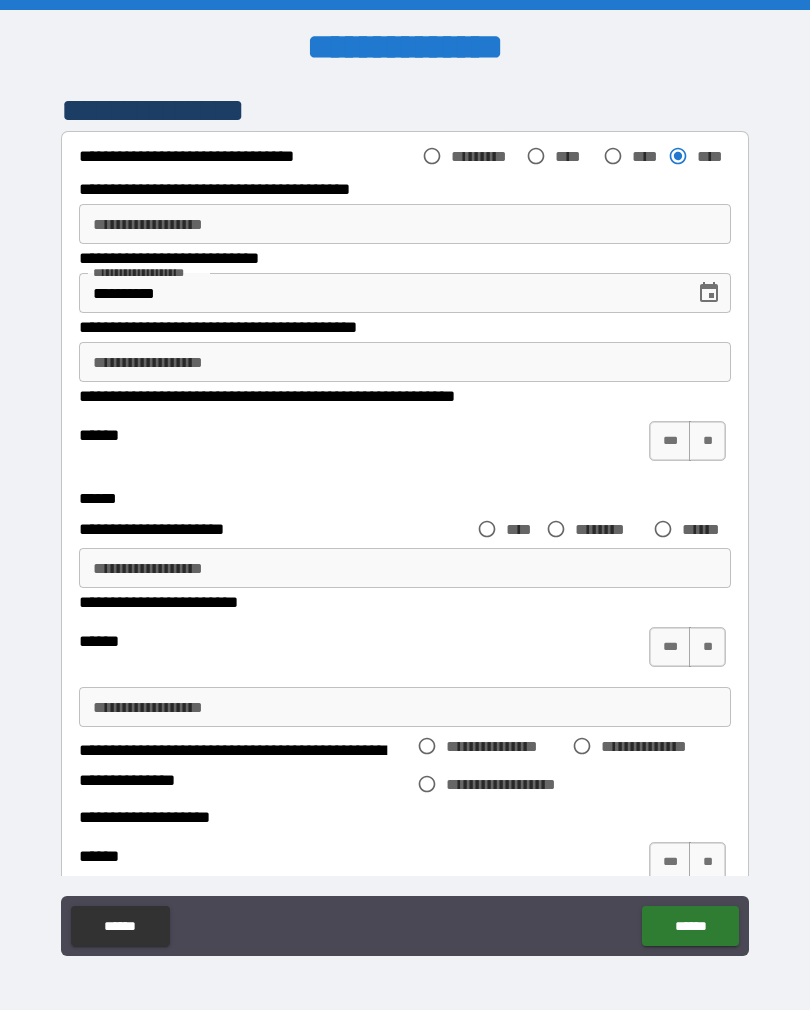 click on "**" at bounding box center [707, 441] 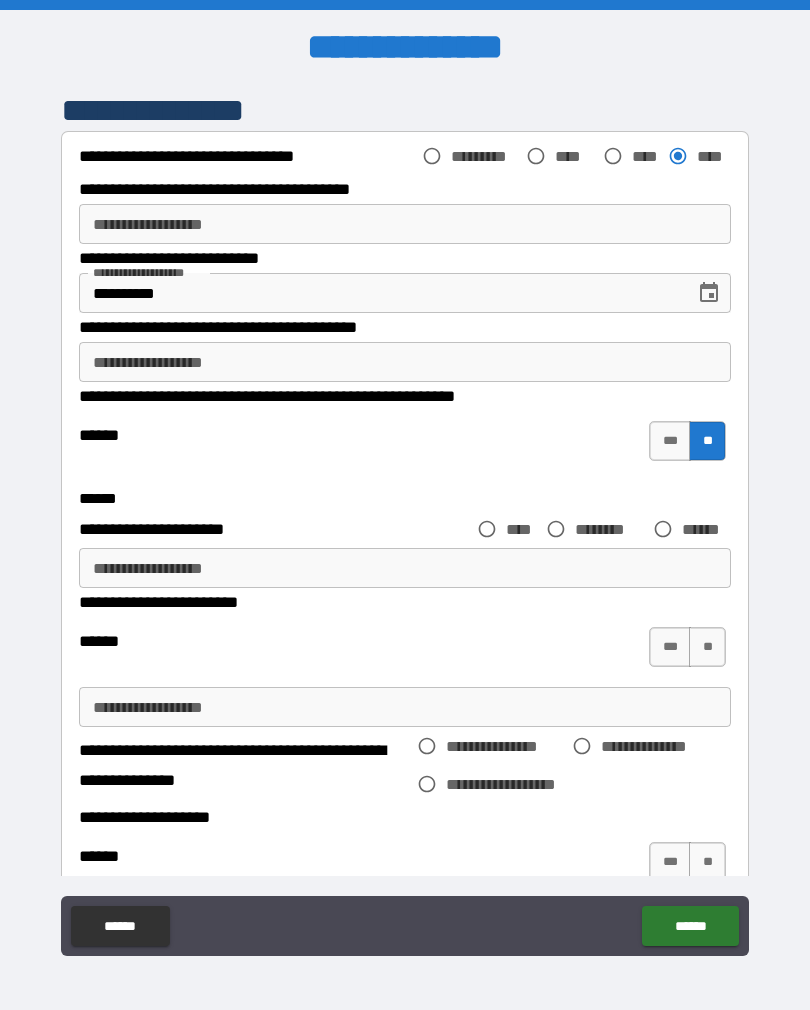 click on "**" at bounding box center [707, 647] 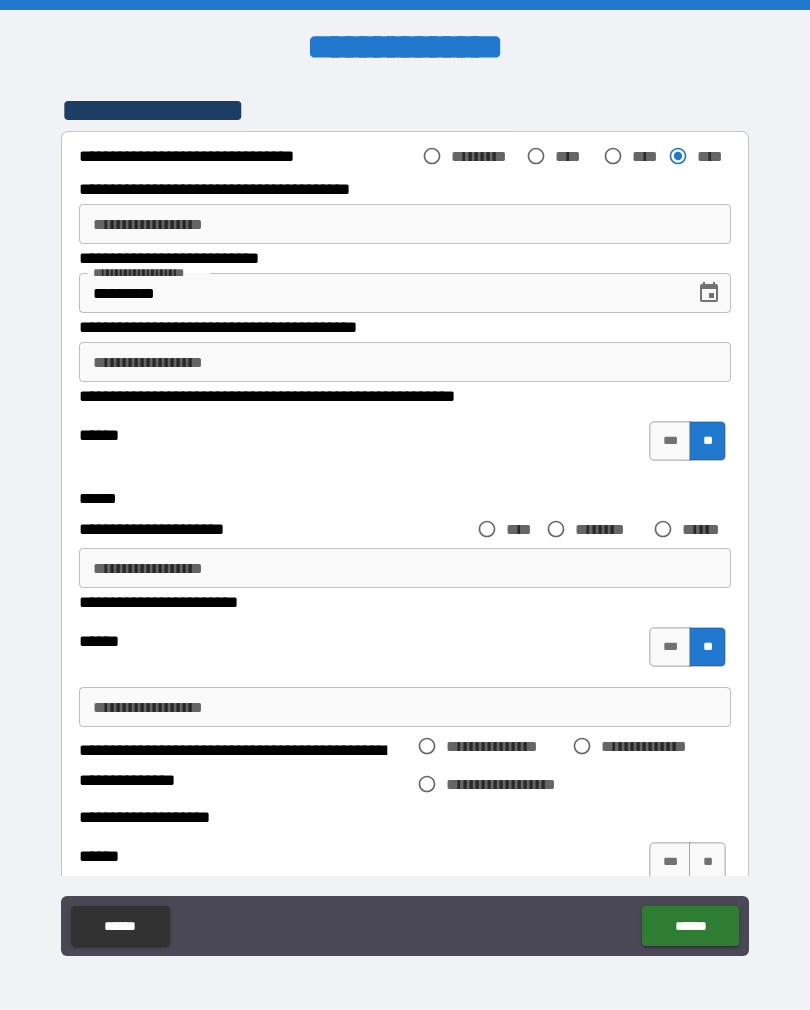 click on "**" at bounding box center [707, 862] 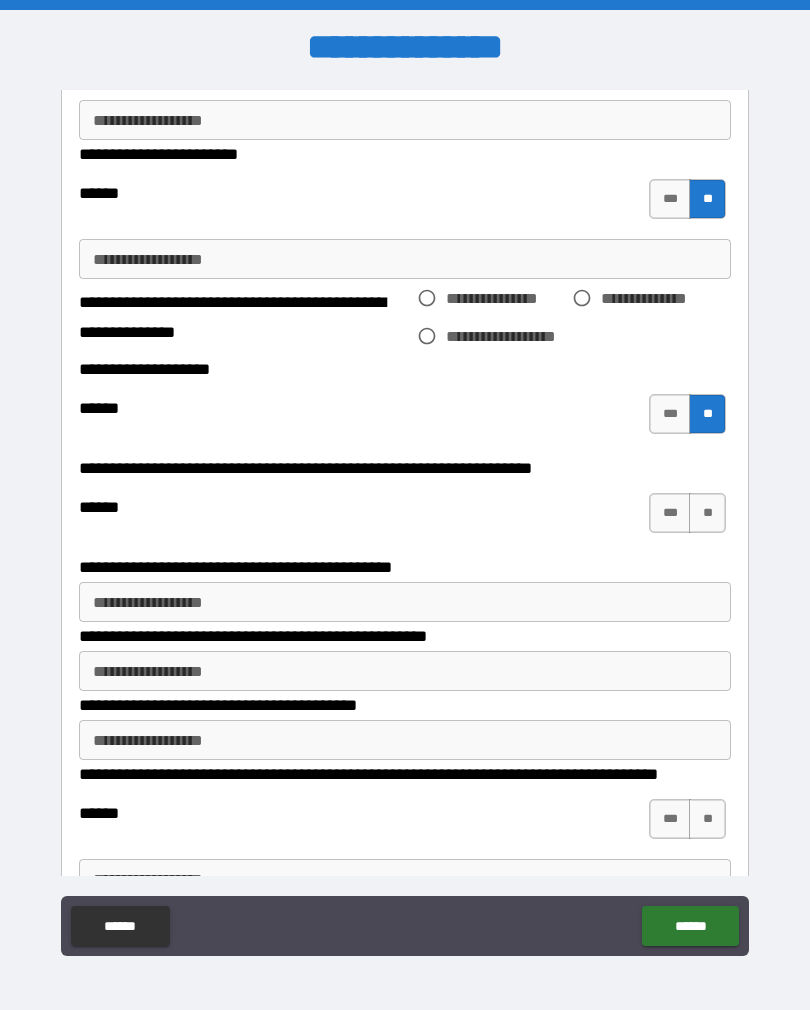 scroll, scrollTop: 455, scrollLeft: 0, axis: vertical 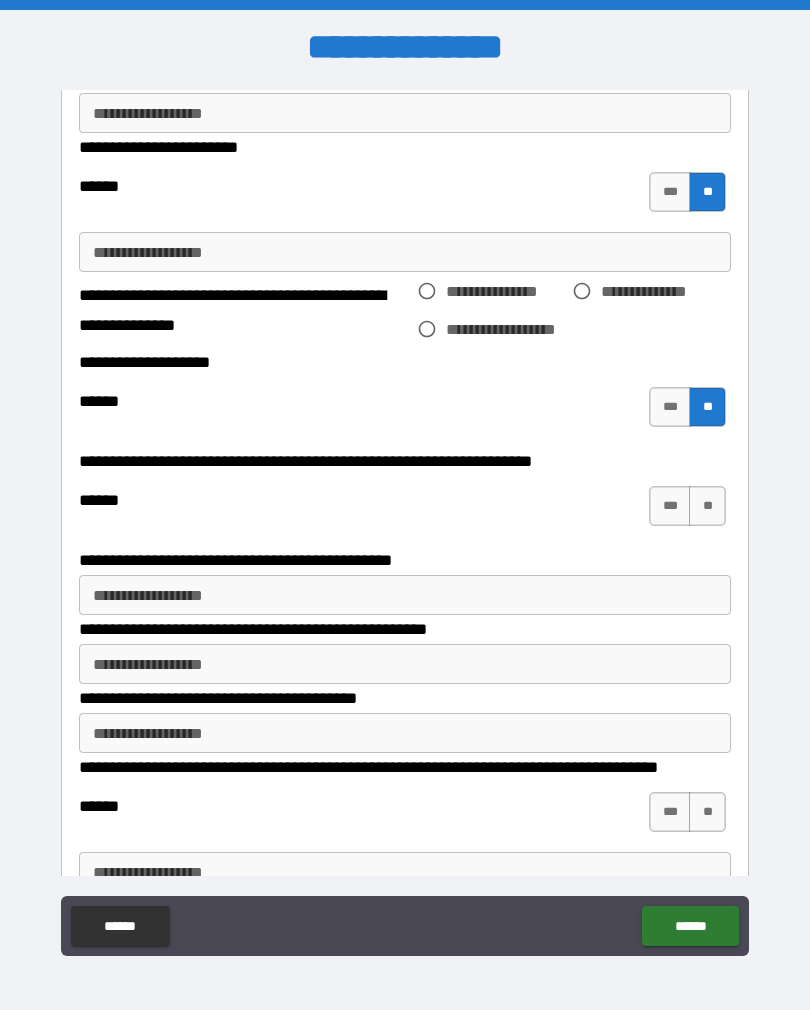click on "**********" at bounding box center (405, 595) 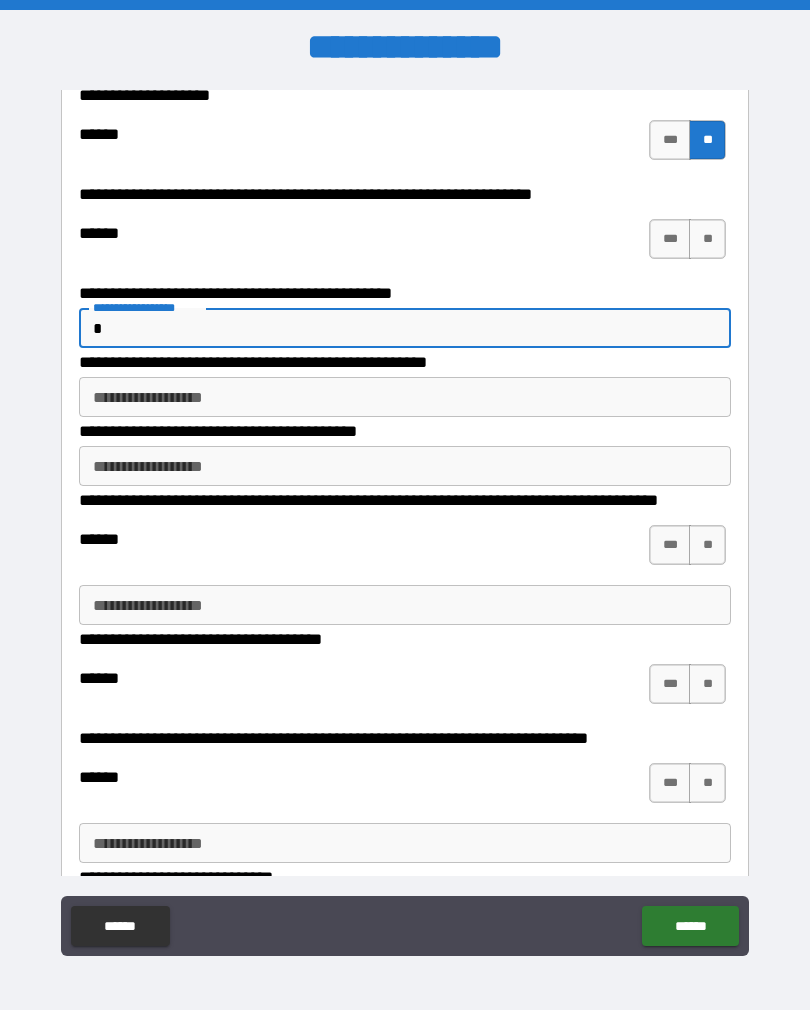 scroll, scrollTop: 722, scrollLeft: 0, axis: vertical 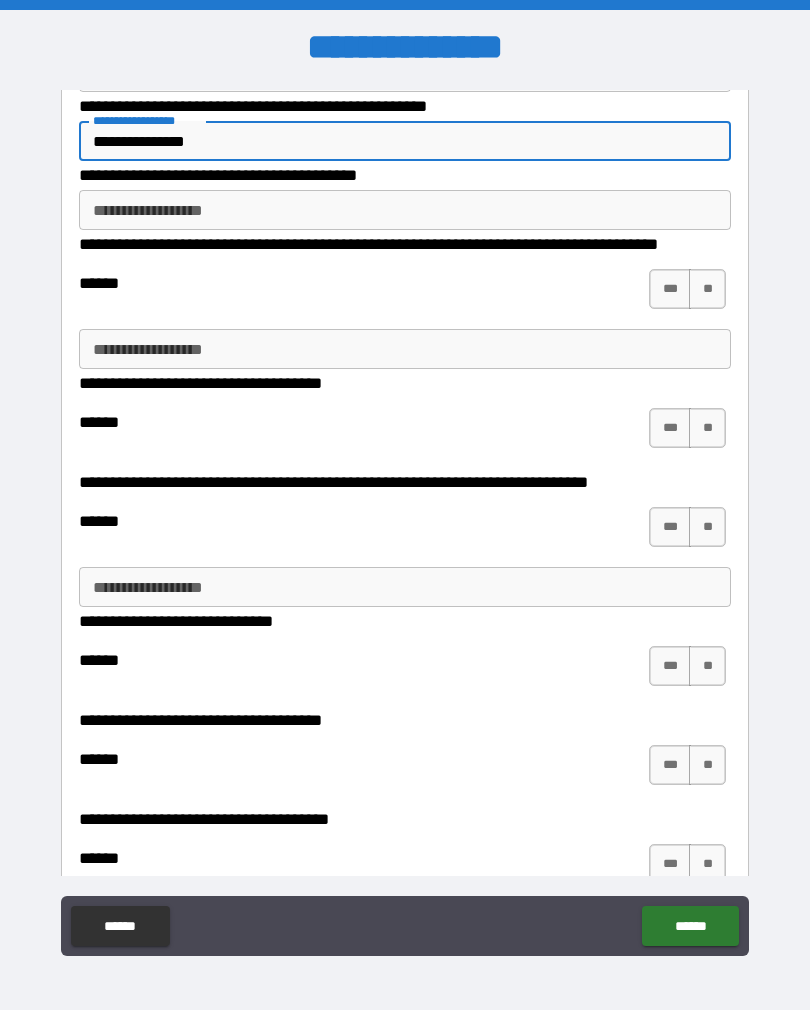 type on "**********" 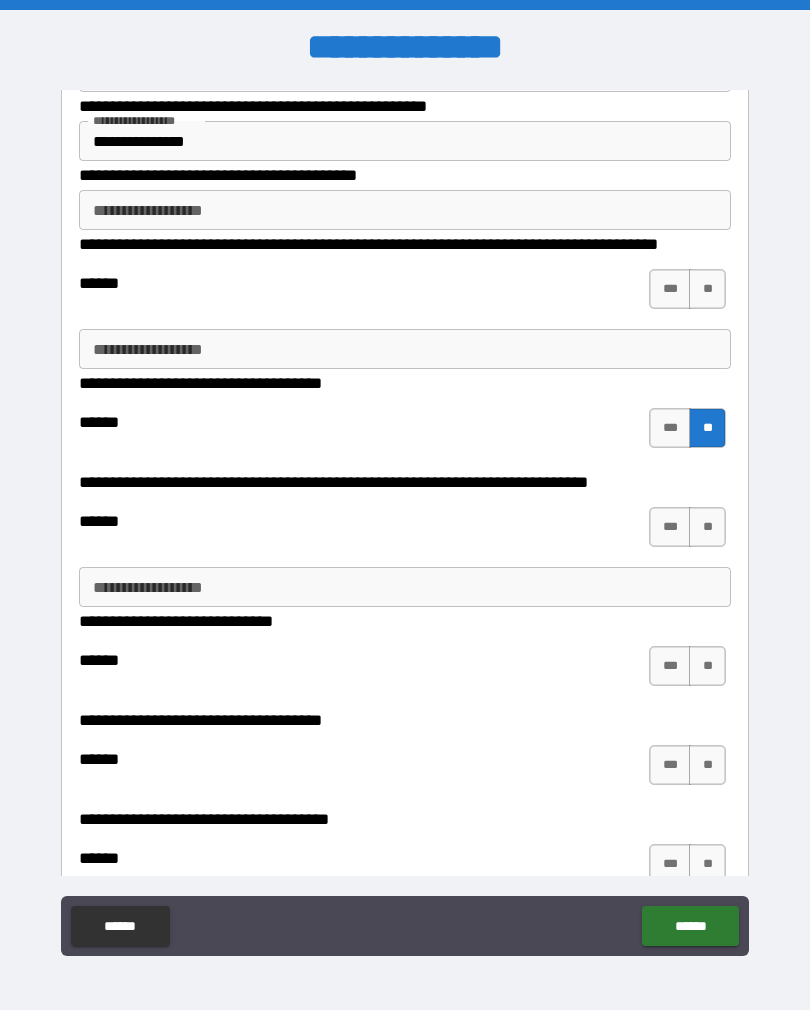 click on "**" at bounding box center (707, 527) 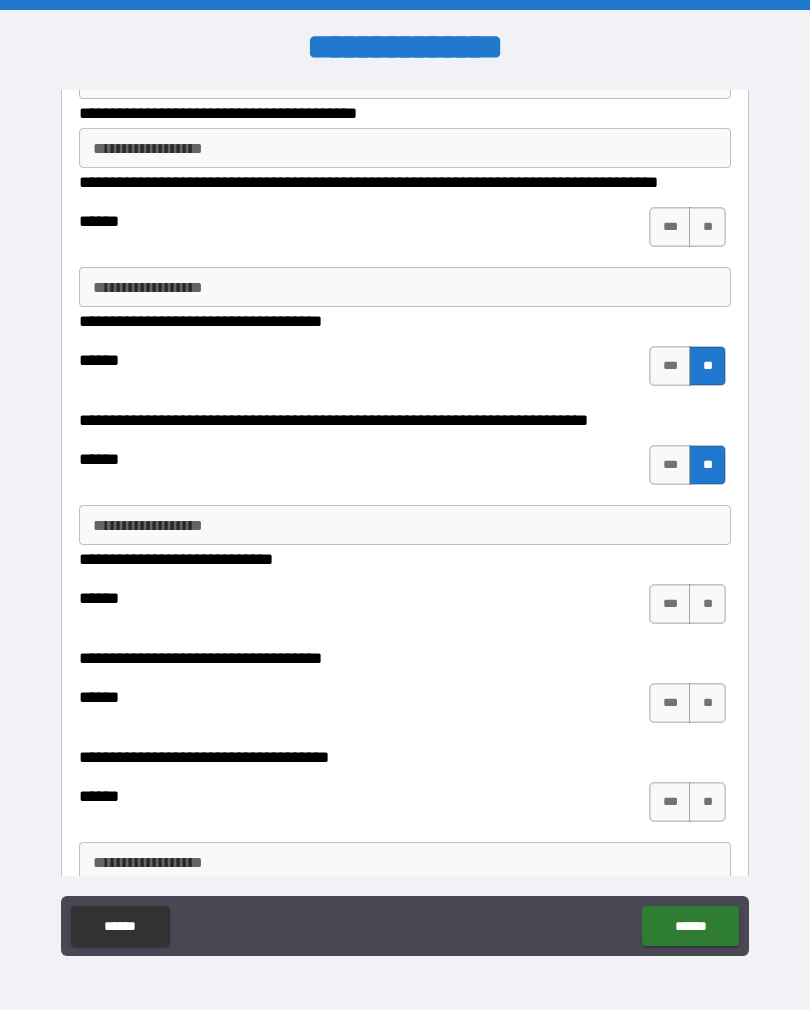 scroll, scrollTop: 1060, scrollLeft: 0, axis: vertical 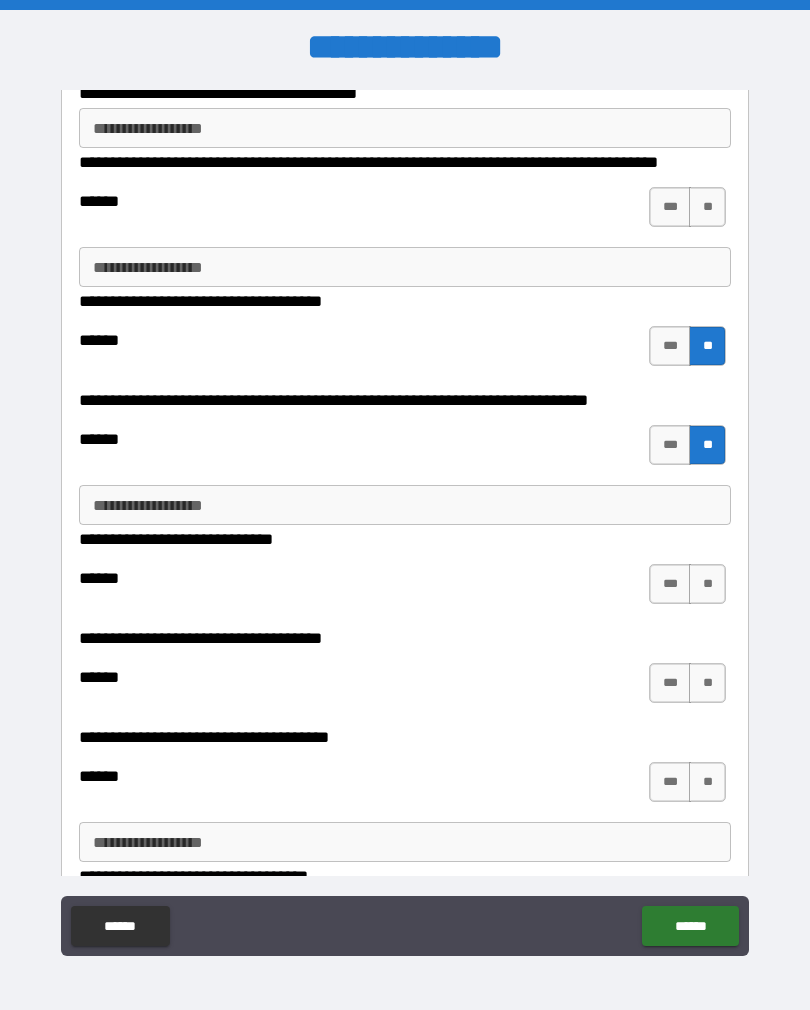 click on "***" at bounding box center [670, 584] 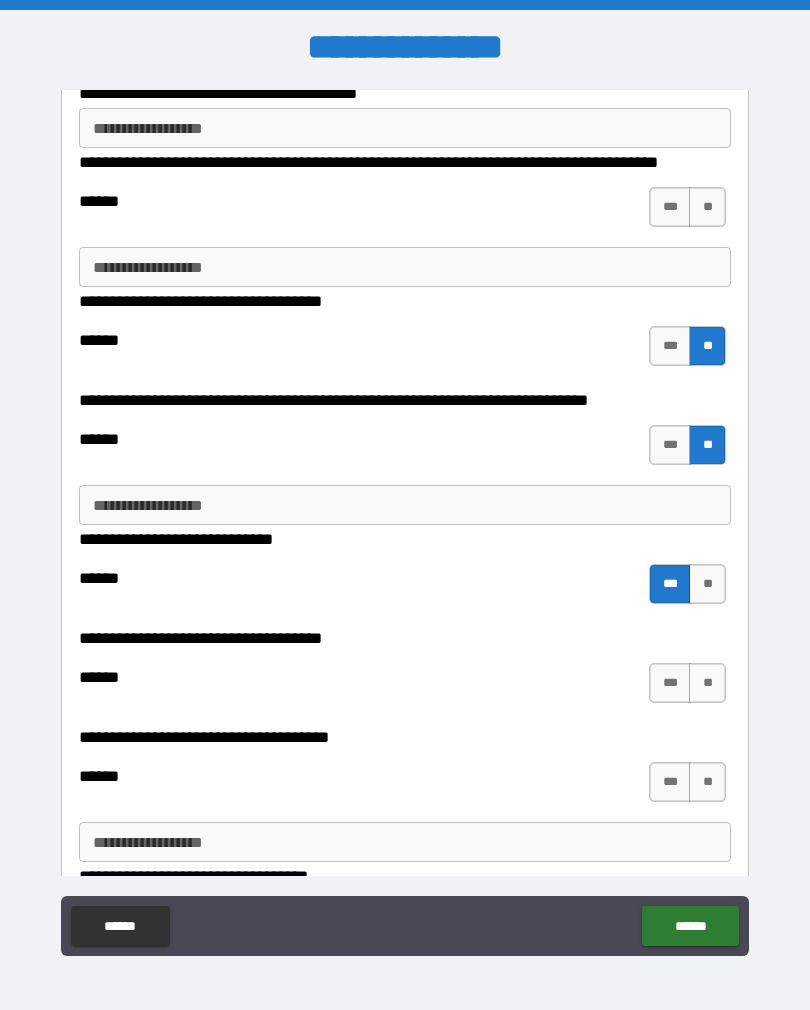click on "**" at bounding box center [707, 683] 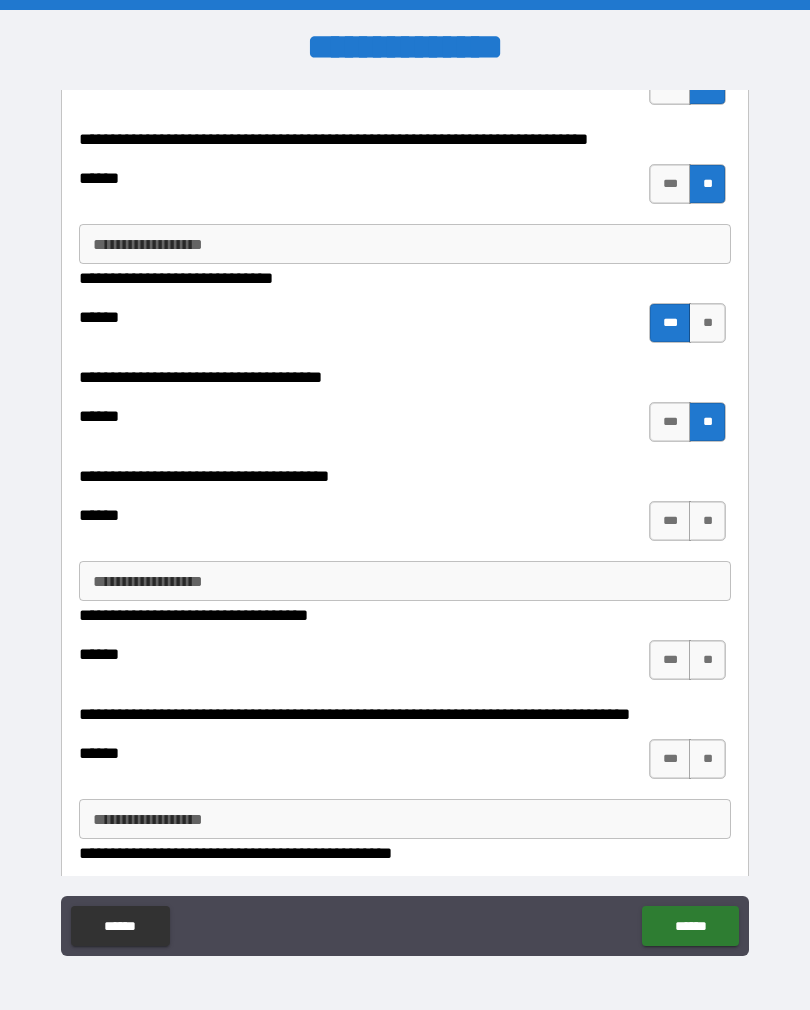 scroll, scrollTop: 1323, scrollLeft: 0, axis: vertical 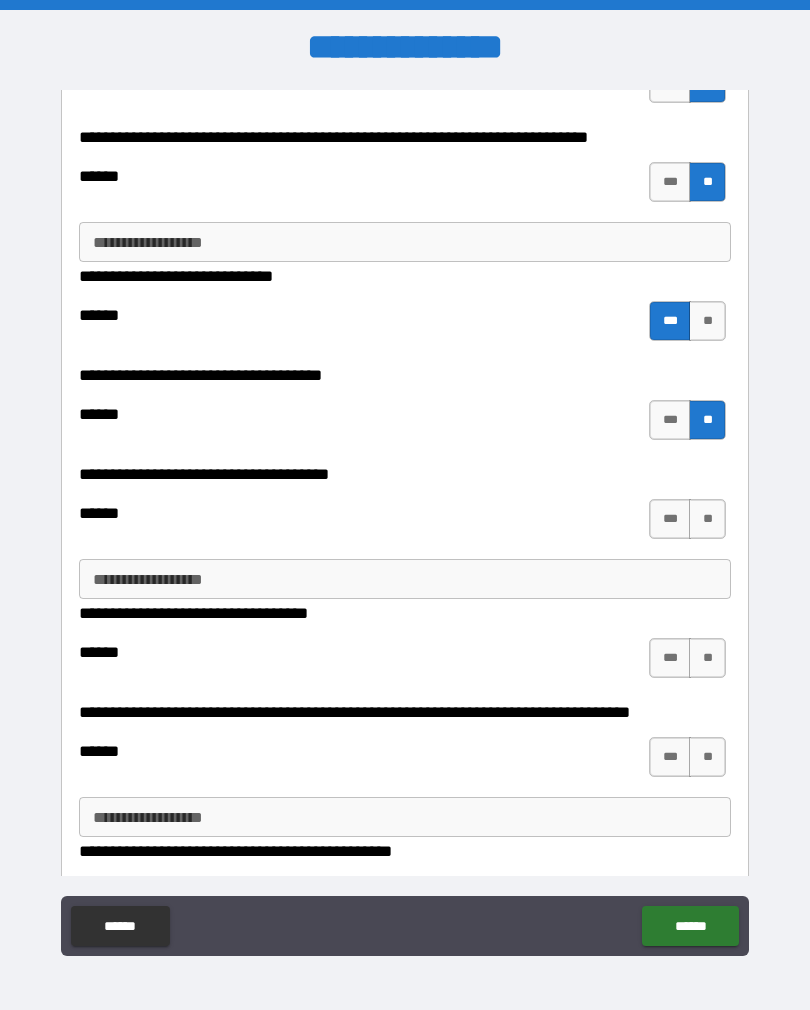 click on "**" at bounding box center [707, 519] 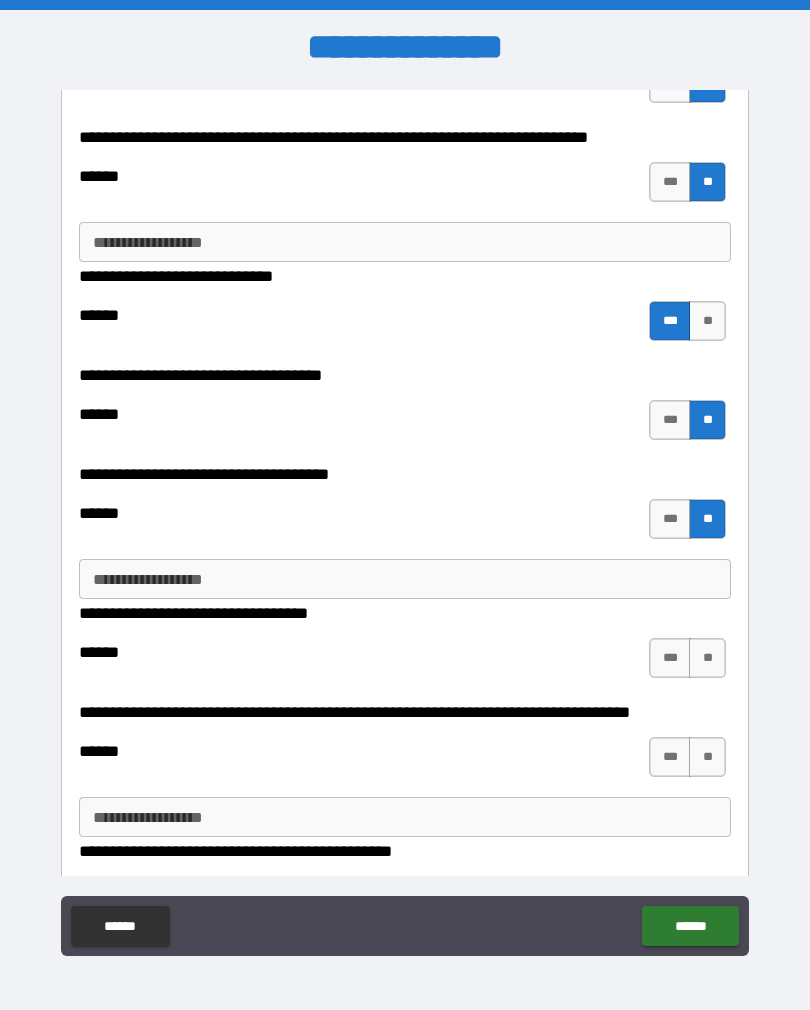 click on "**" at bounding box center [707, 658] 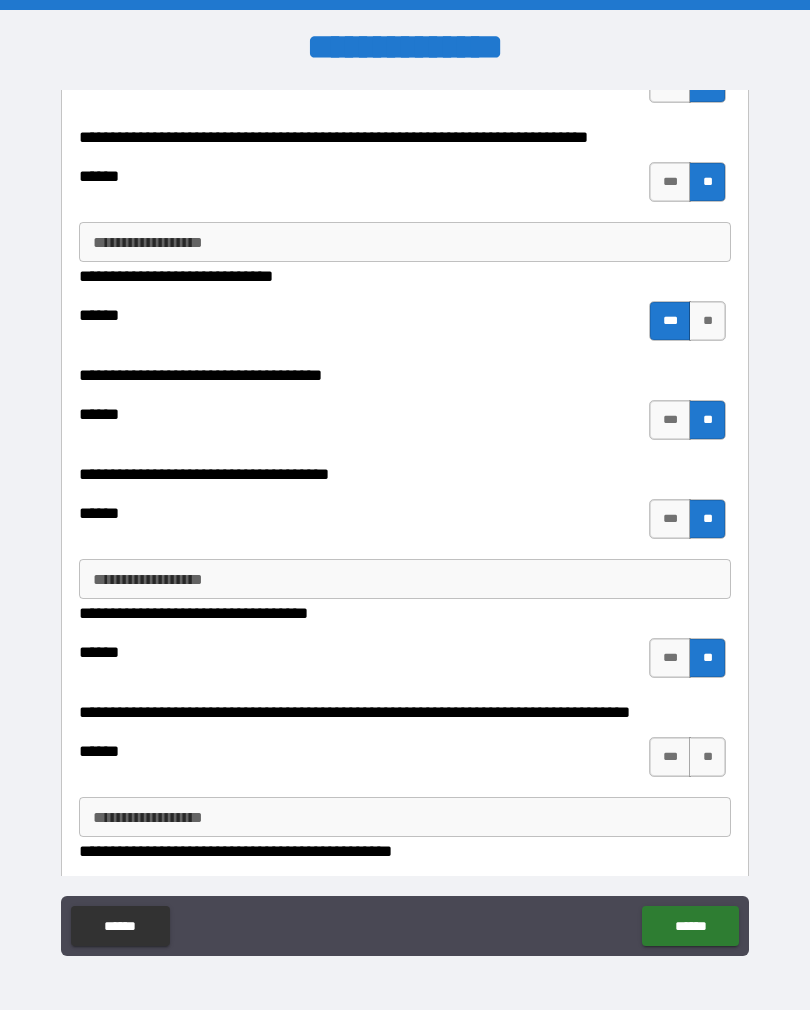 click on "**" at bounding box center (707, 757) 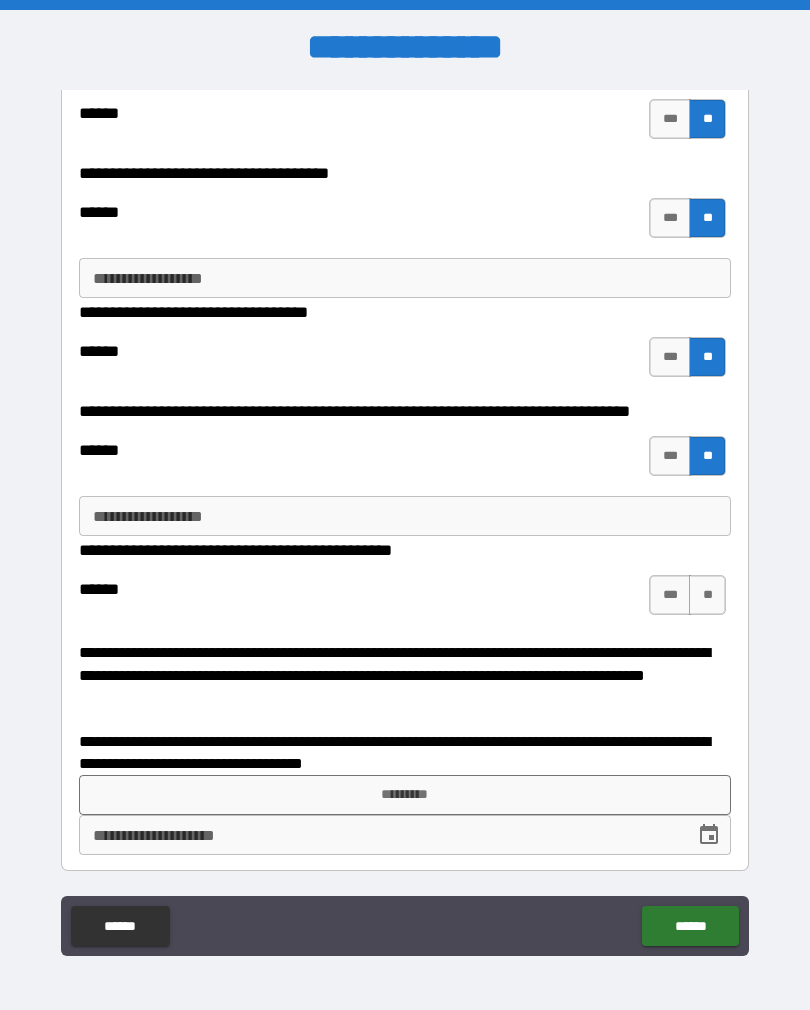 scroll, scrollTop: 1623, scrollLeft: 0, axis: vertical 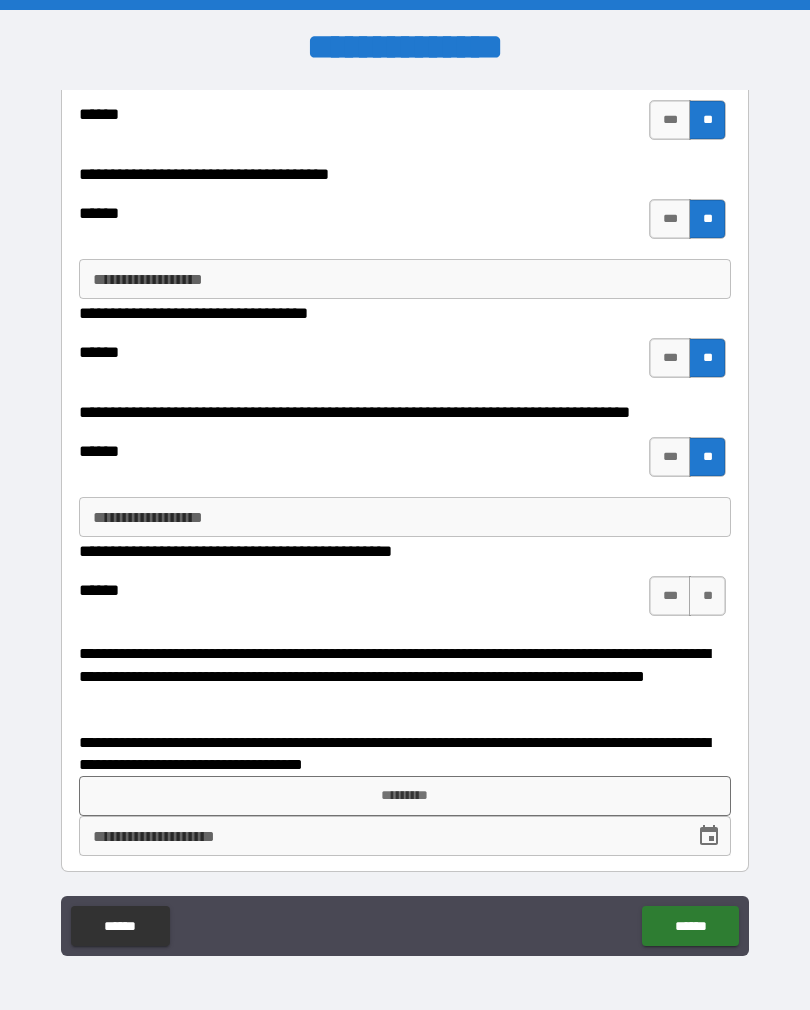 click on "***" at bounding box center [670, 596] 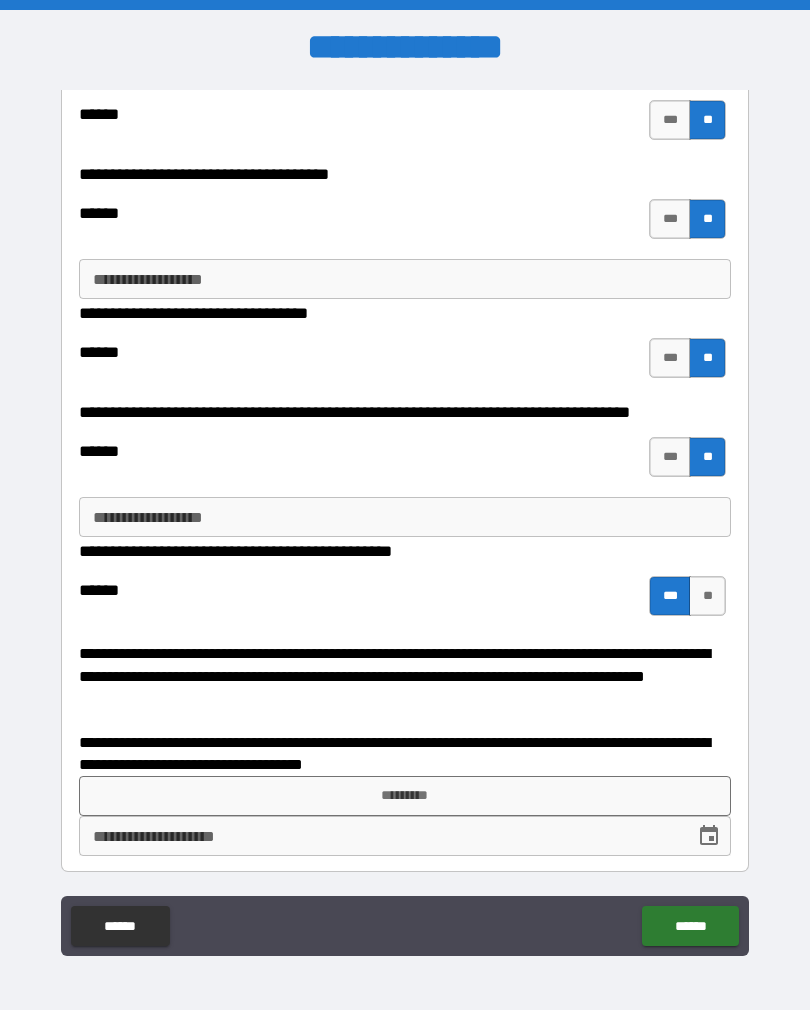 click on "*********" at bounding box center (405, 796) 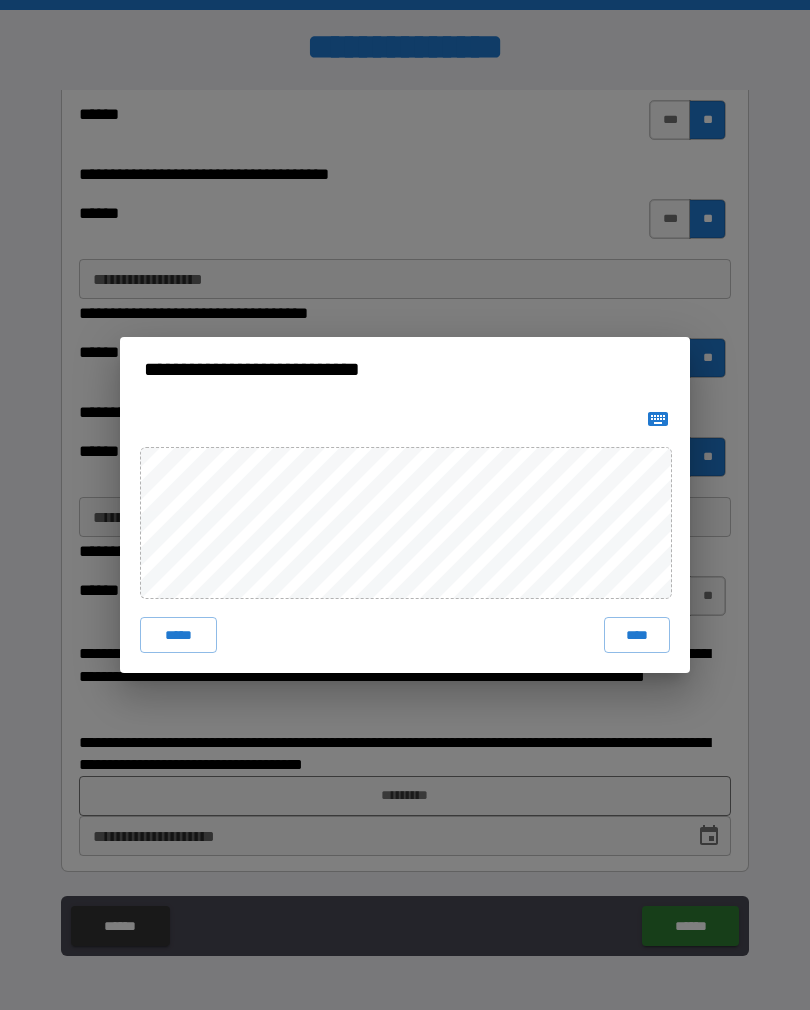 click on "****" at bounding box center [637, 635] 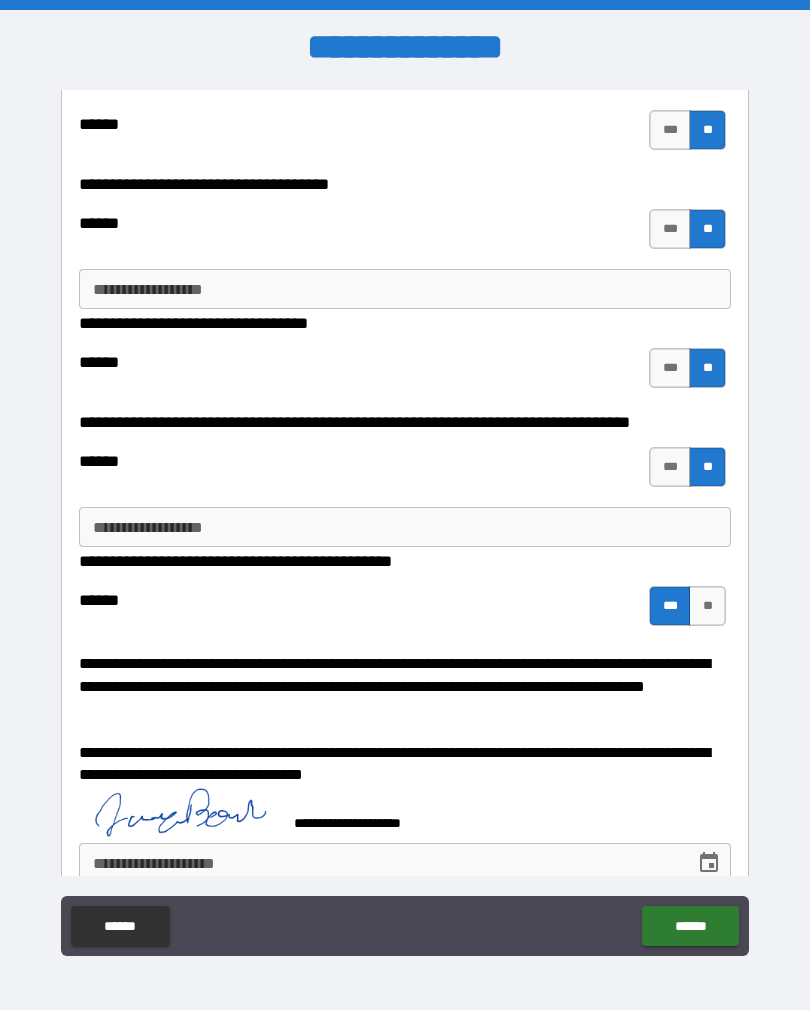 click on "******" at bounding box center (690, 926) 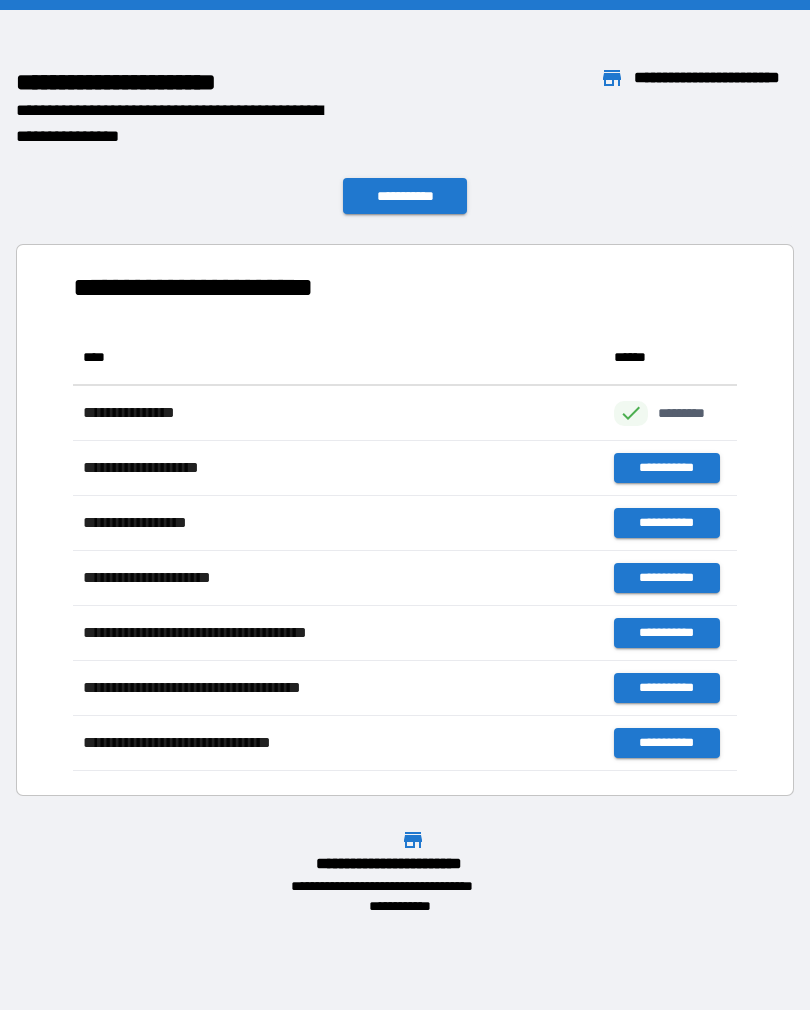 scroll, scrollTop: 441, scrollLeft: 664, axis: both 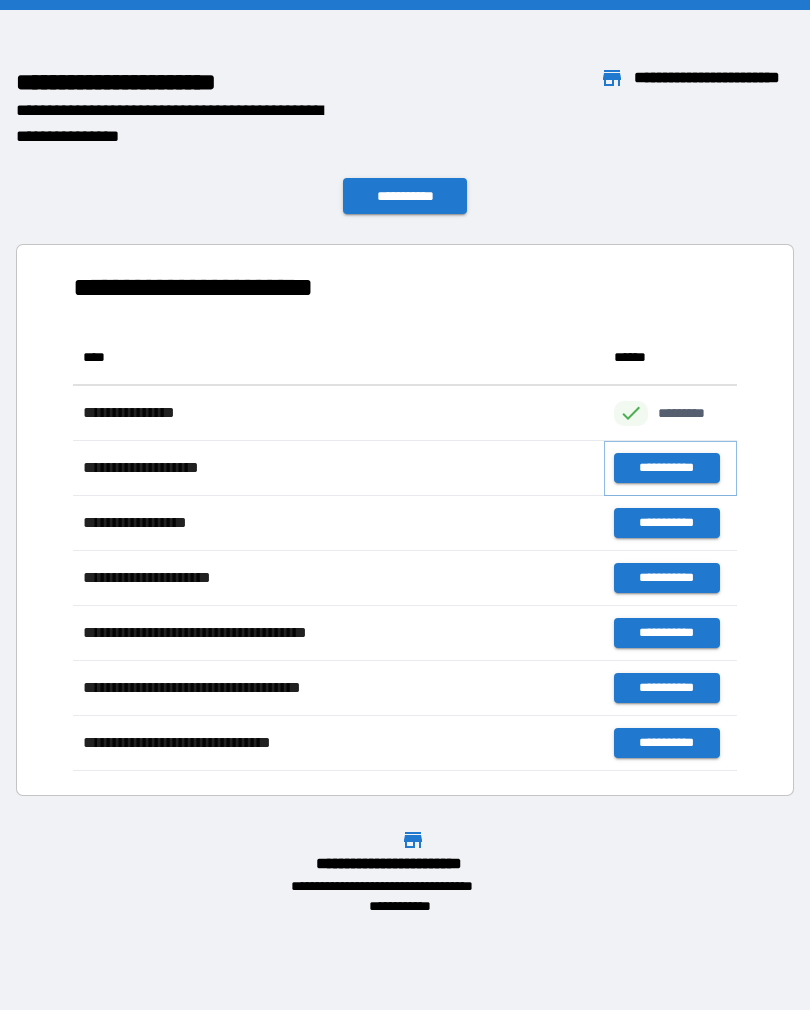 click on "**********" at bounding box center [666, 468] 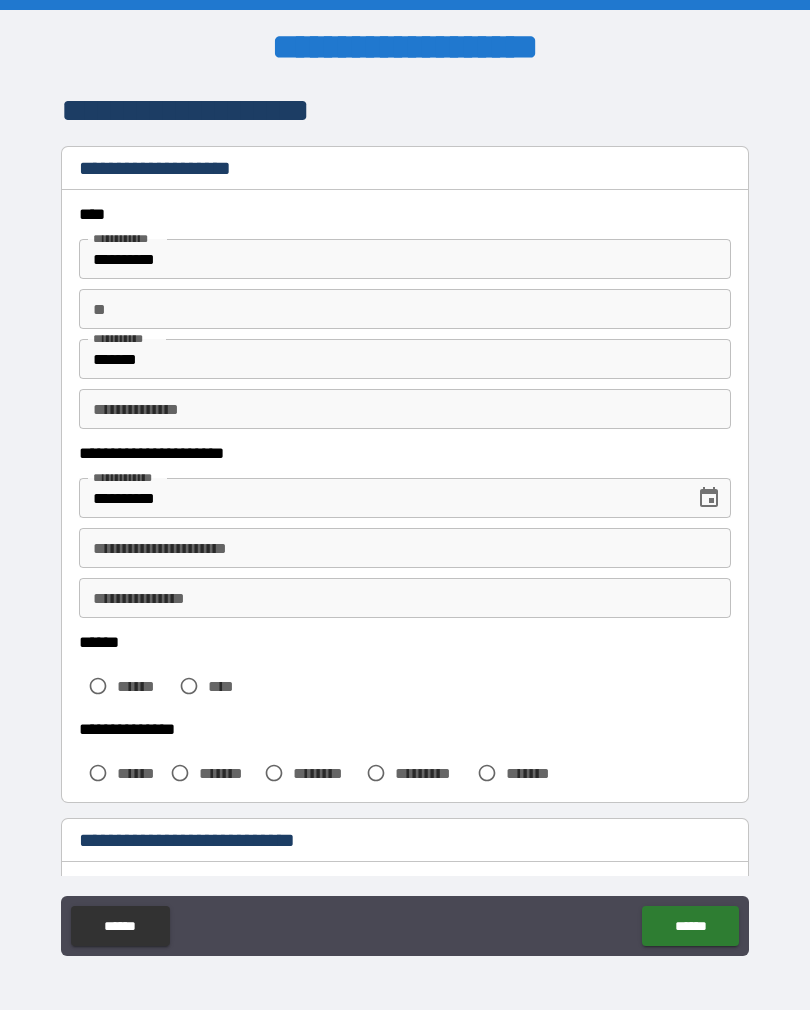 click on "**********" at bounding box center [405, 548] 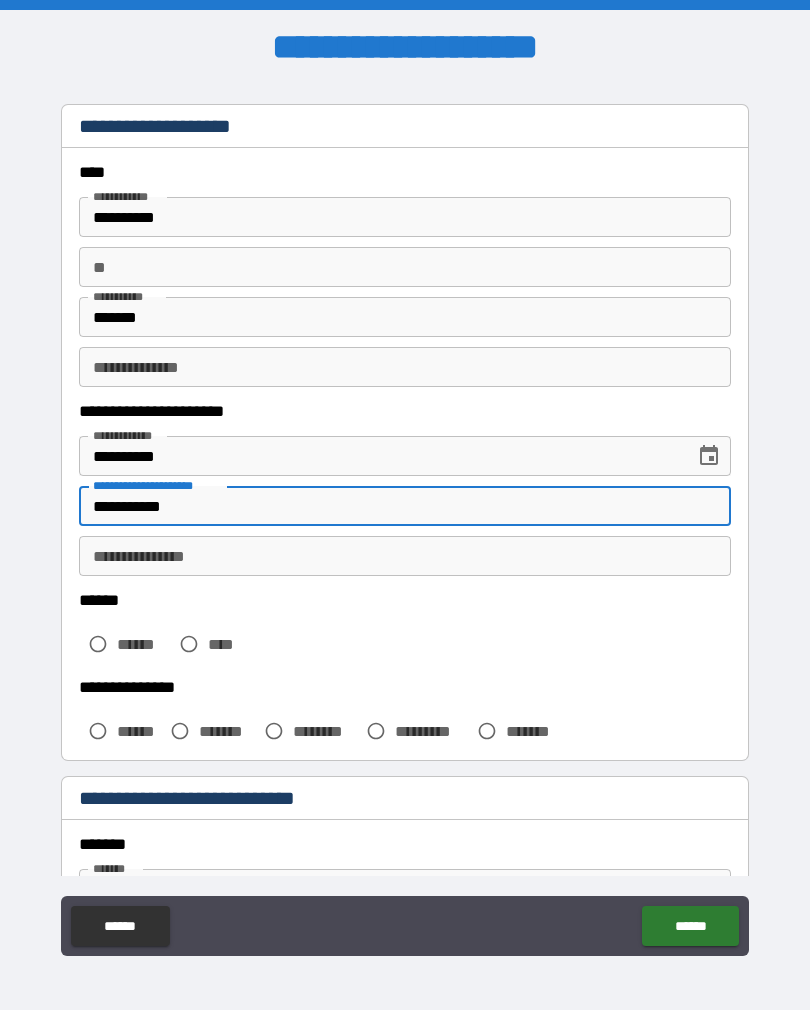 scroll, scrollTop: 63, scrollLeft: 0, axis: vertical 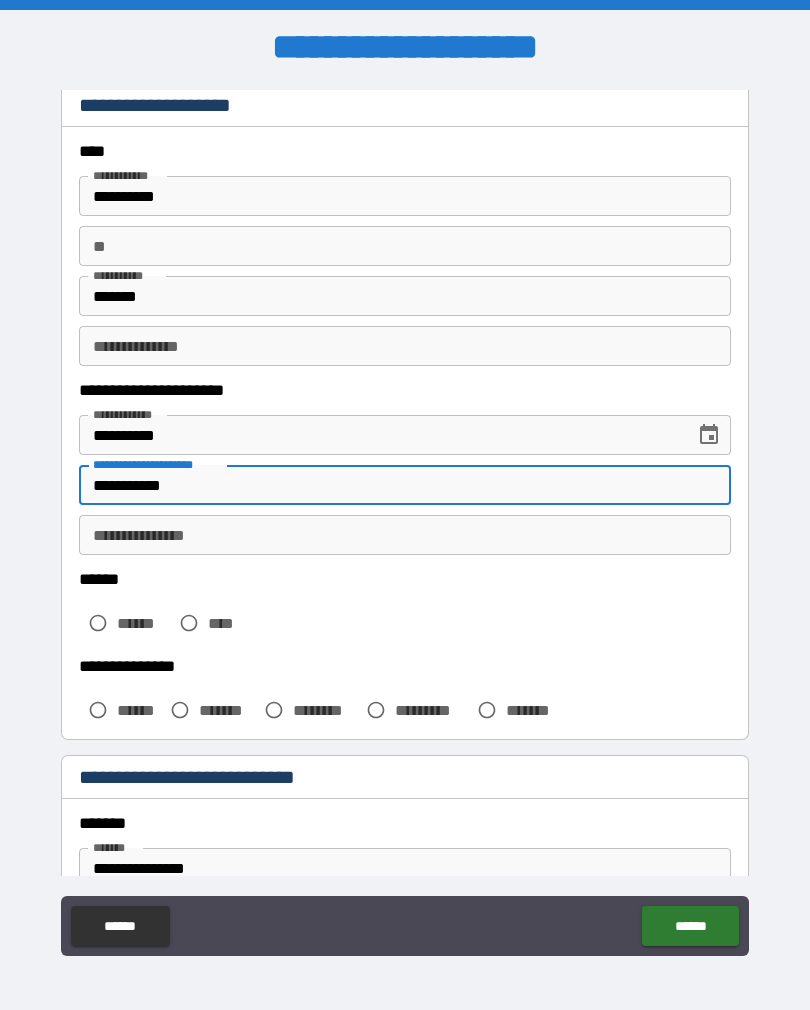 type on "**********" 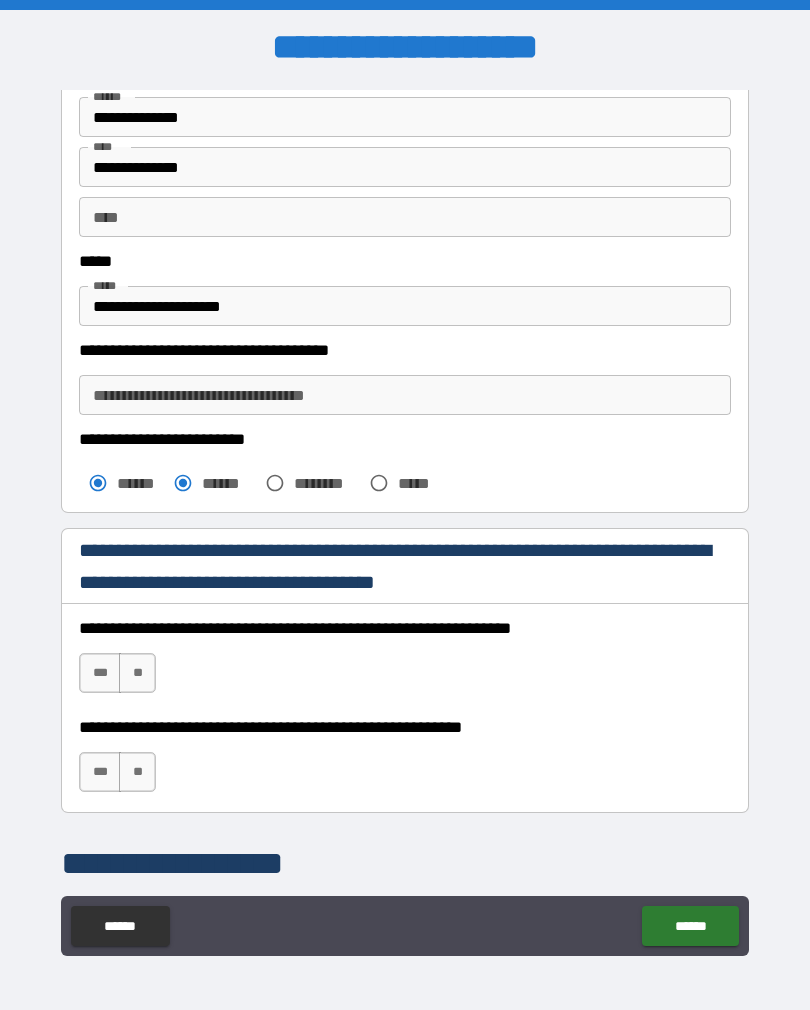 scroll, scrollTop: 1134, scrollLeft: 0, axis: vertical 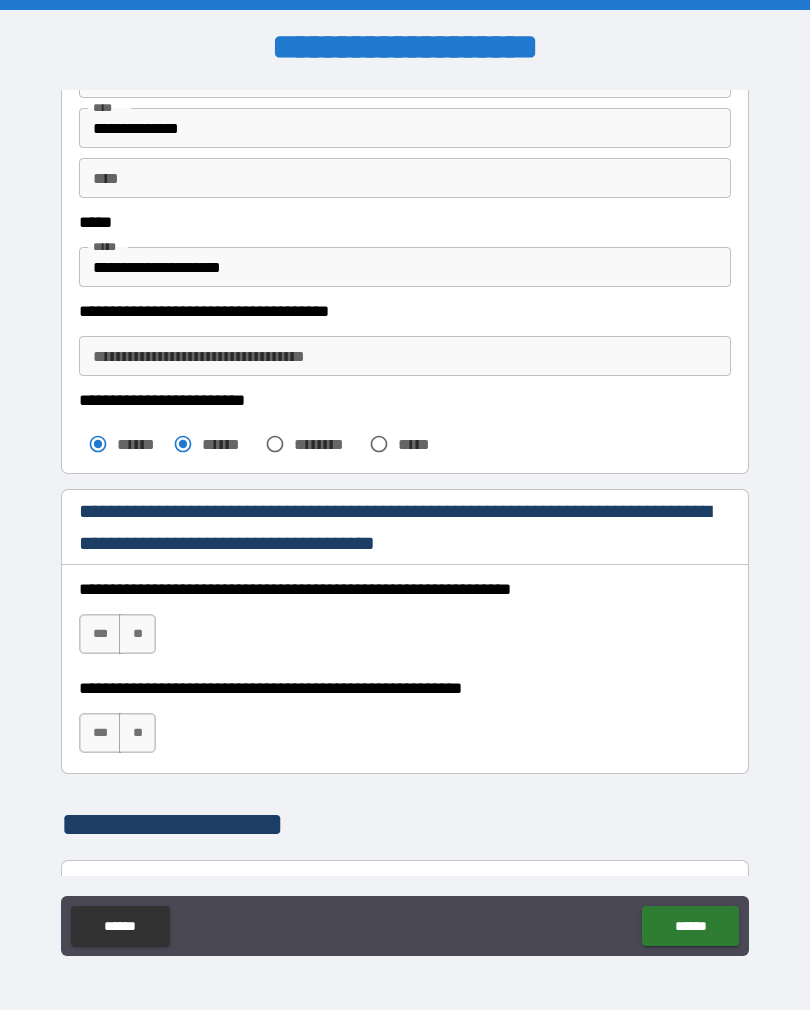 click on "**" at bounding box center (137, 634) 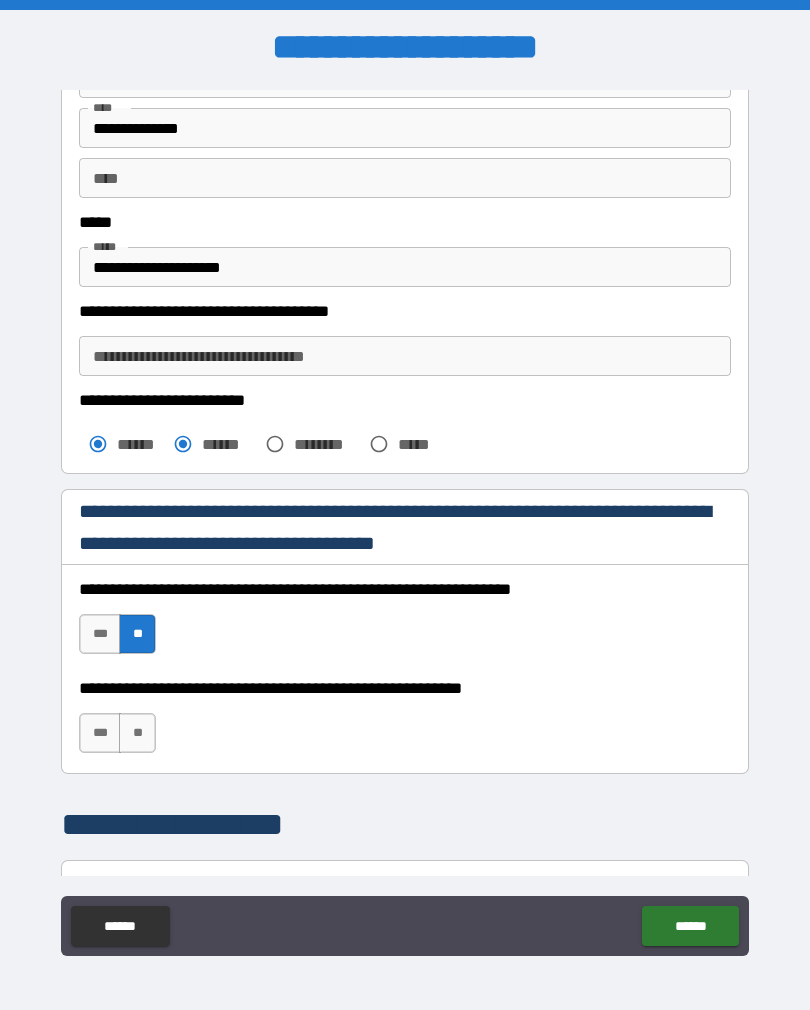 click on "***" at bounding box center [100, 733] 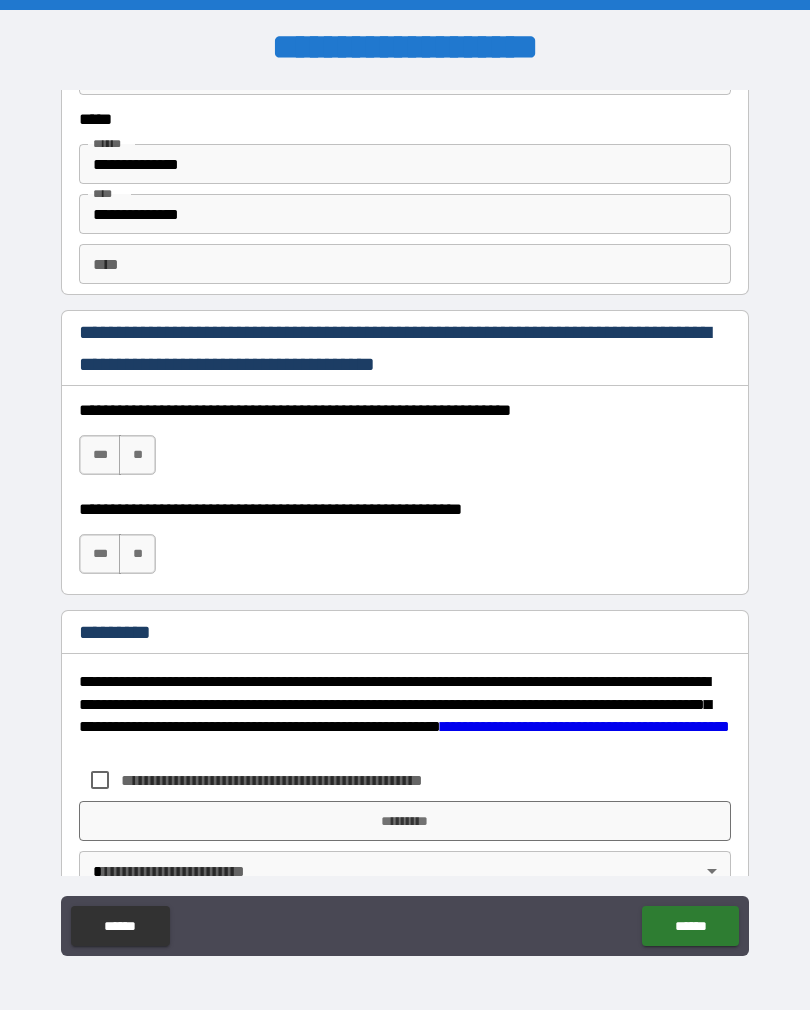 scroll, scrollTop: 2952, scrollLeft: 0, axis: vertical 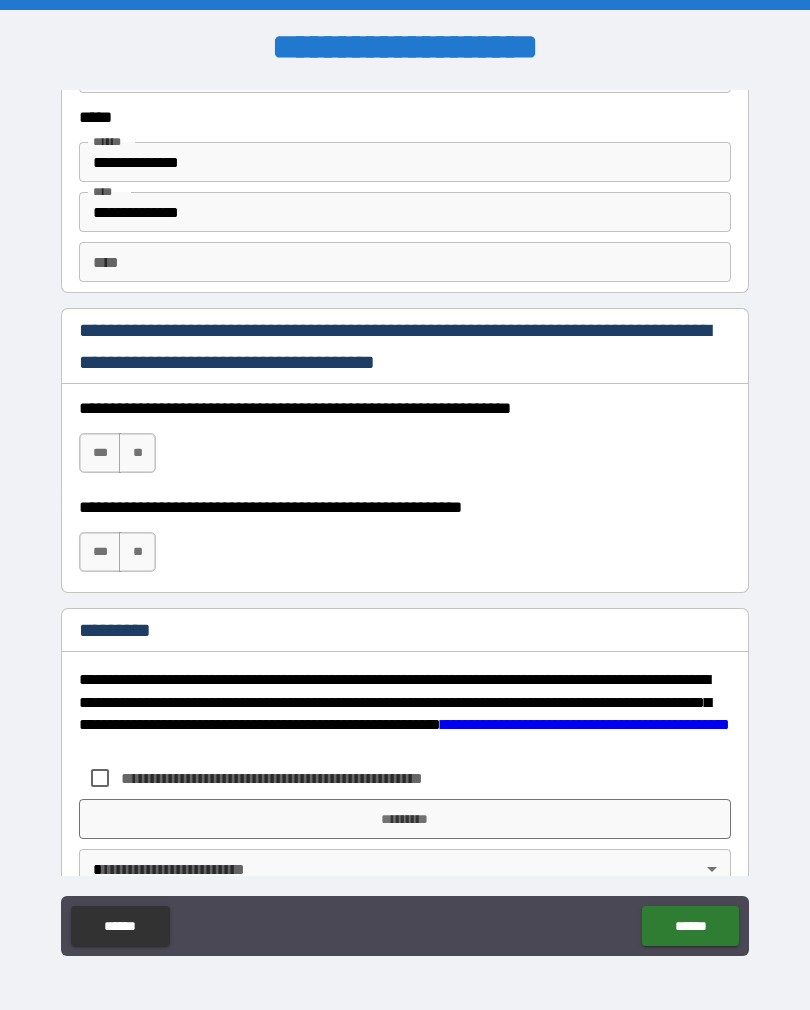 click on "**" at bounding box center [137, 453] 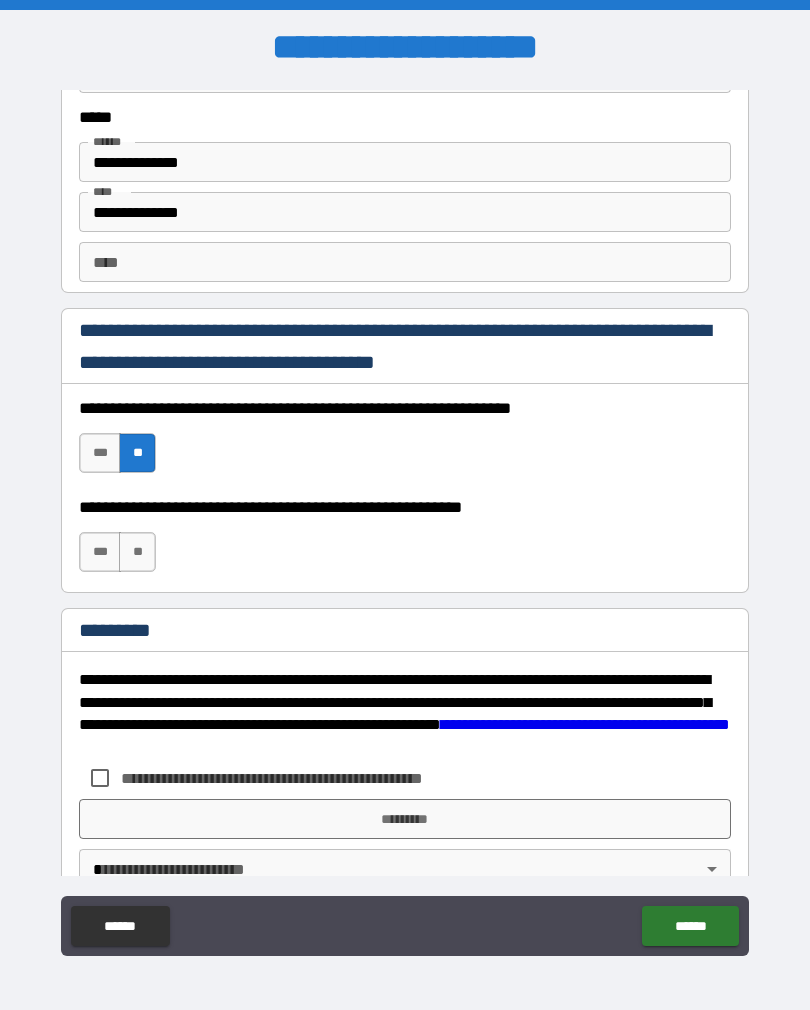 click on "***" at bounding box center (100, 552) 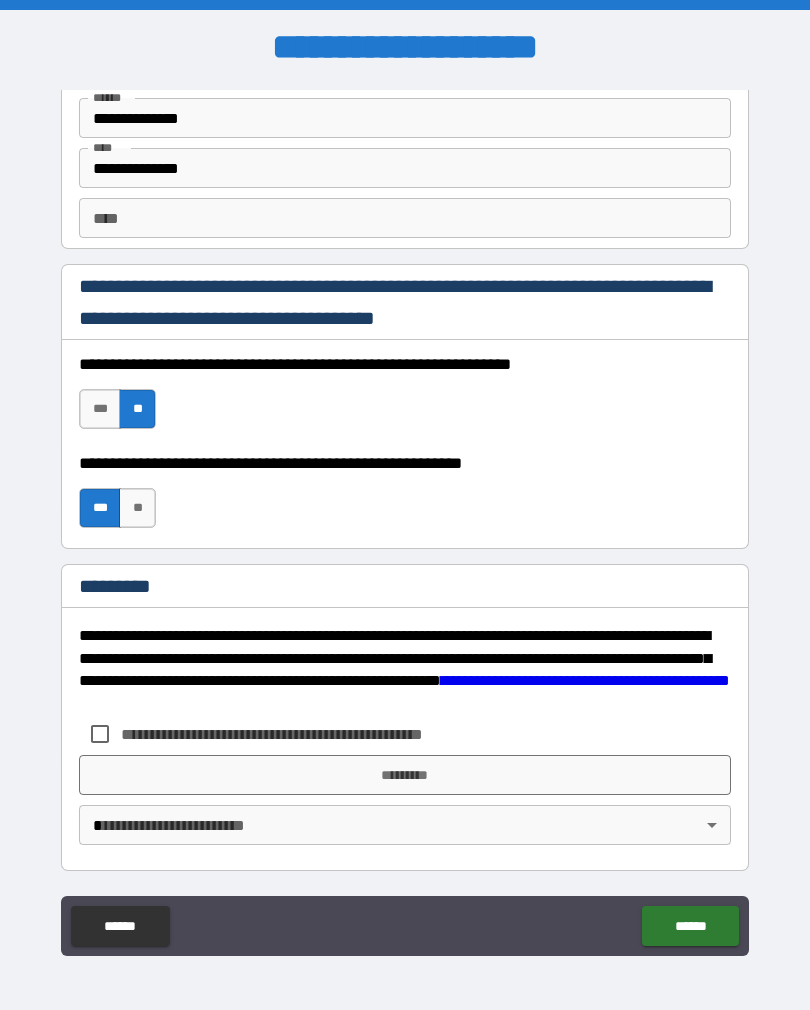 scroll, scrollTop: 2996, scrollLeft: 0, axis: vertical 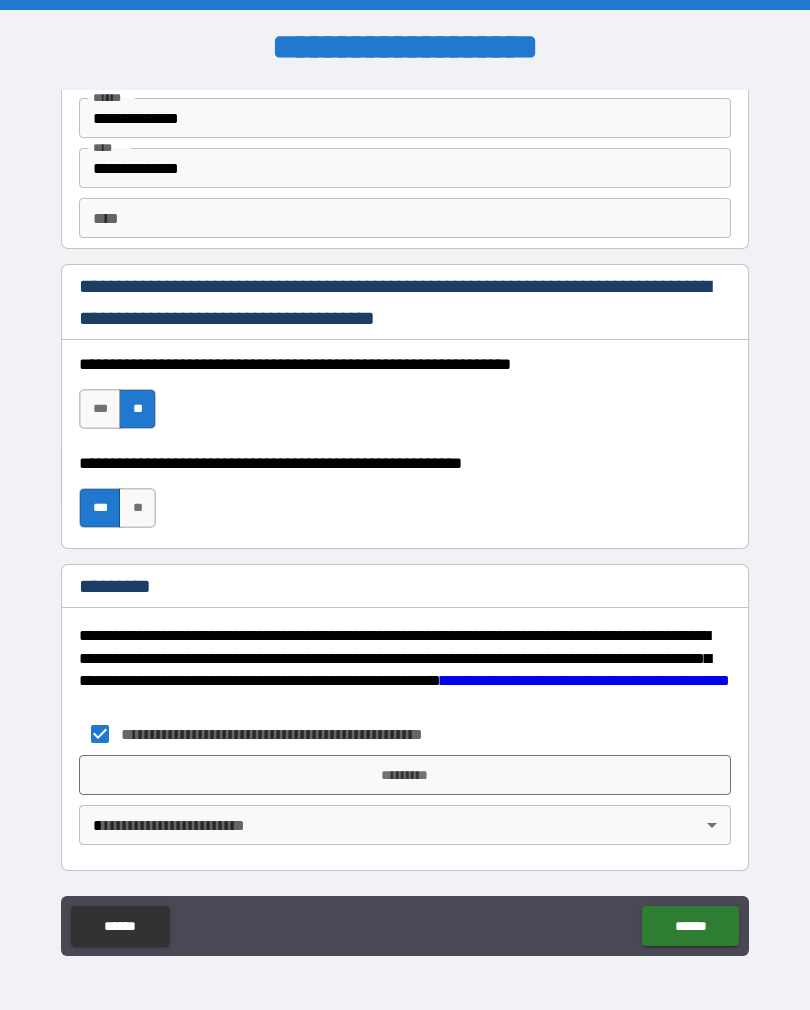 click on "*********" at bounding box center [405, 775] 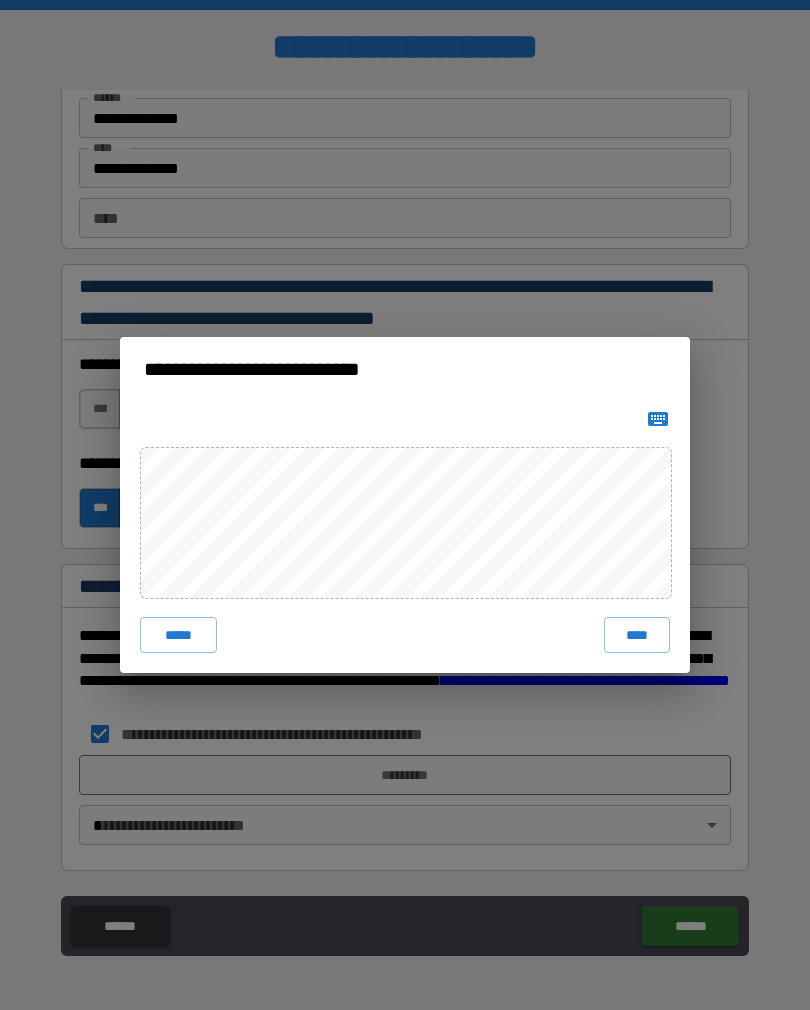 click on "****" at bounding box center [637, 635] 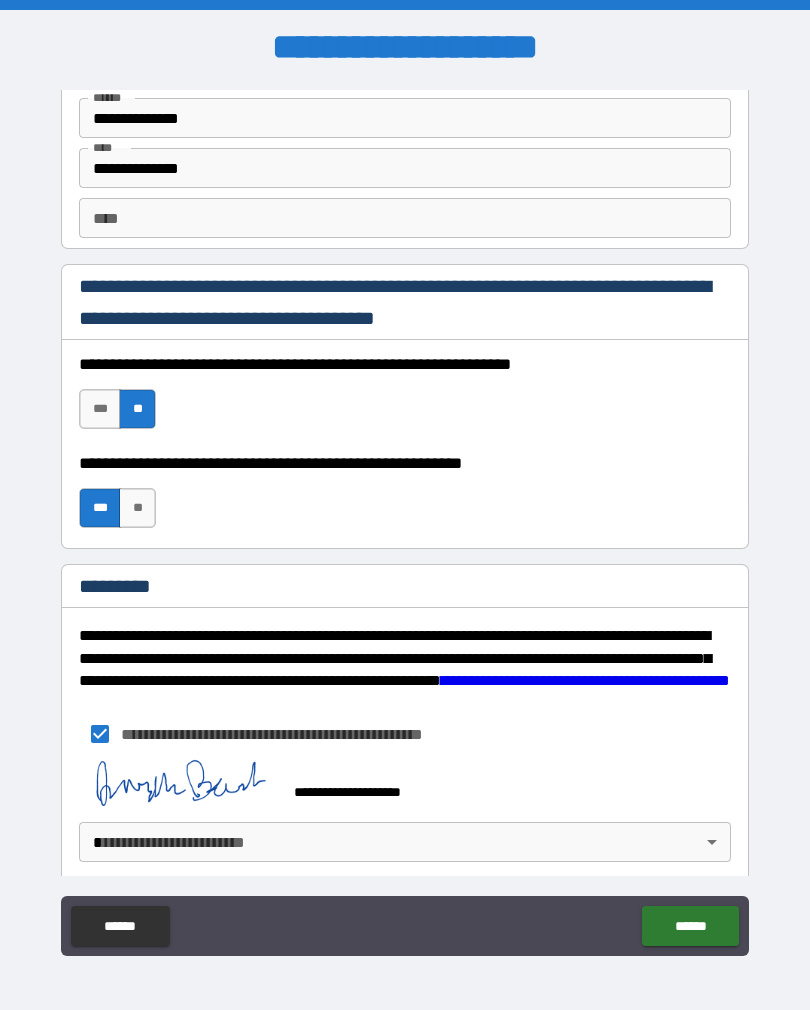 scroll, scrollTop: 2986, scrollLeft: 0, axis: vertical 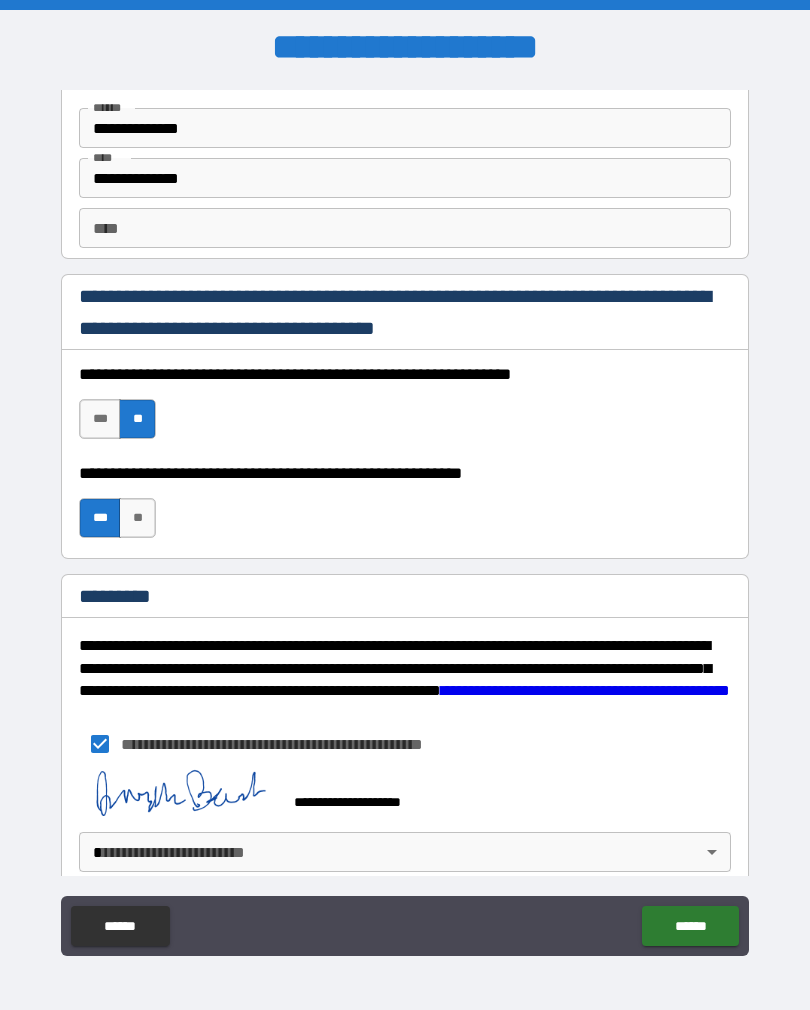 click on "******" at bounding box center [690, 926] 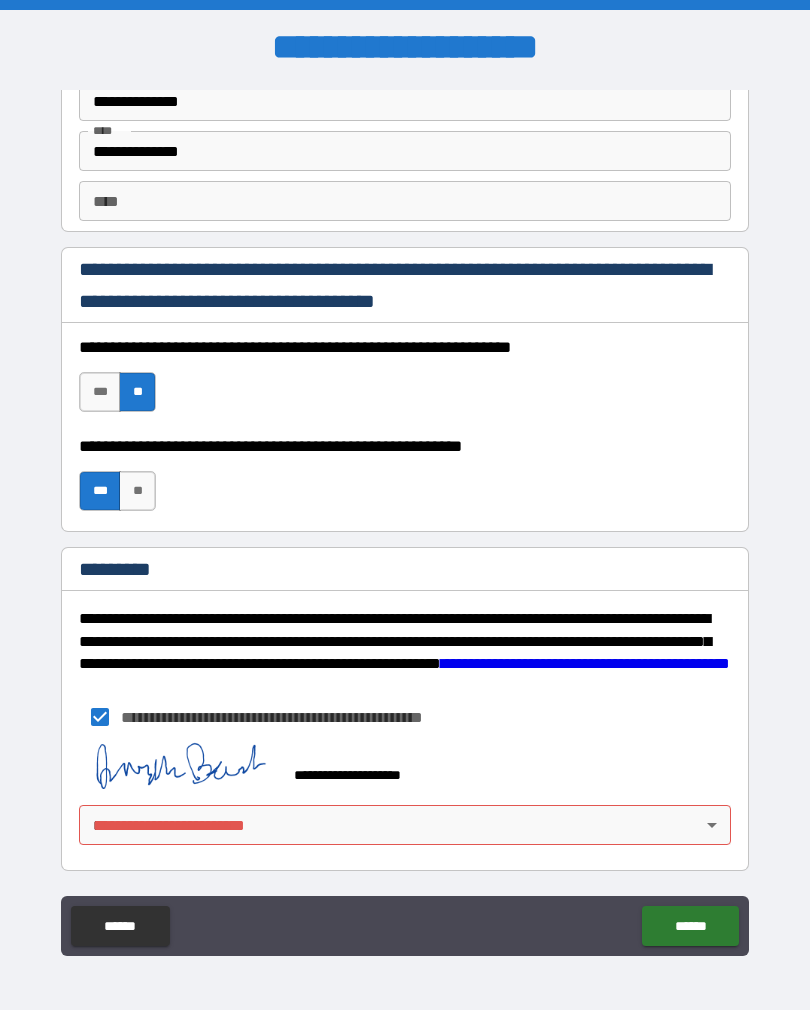scroll, scrollTop: 3013, scrollLeft: 0, axis: vertical 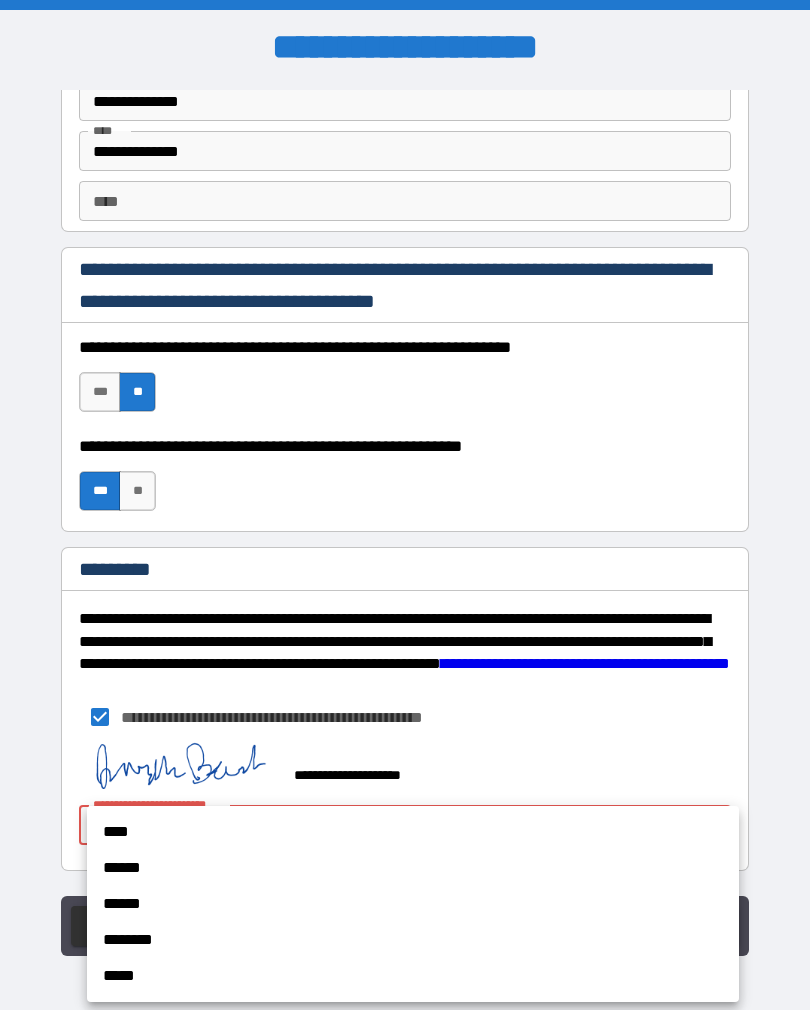 click on "****" at bounding box center (413, 832) 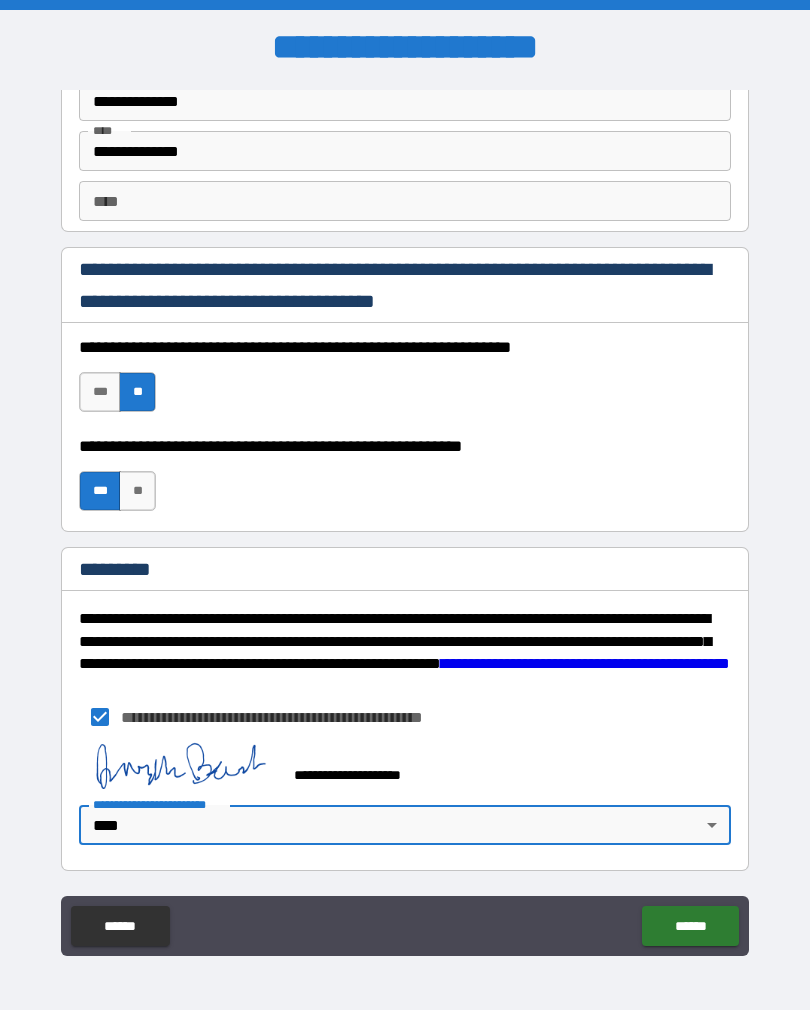 click on "******" at bounding box center (690, 926) 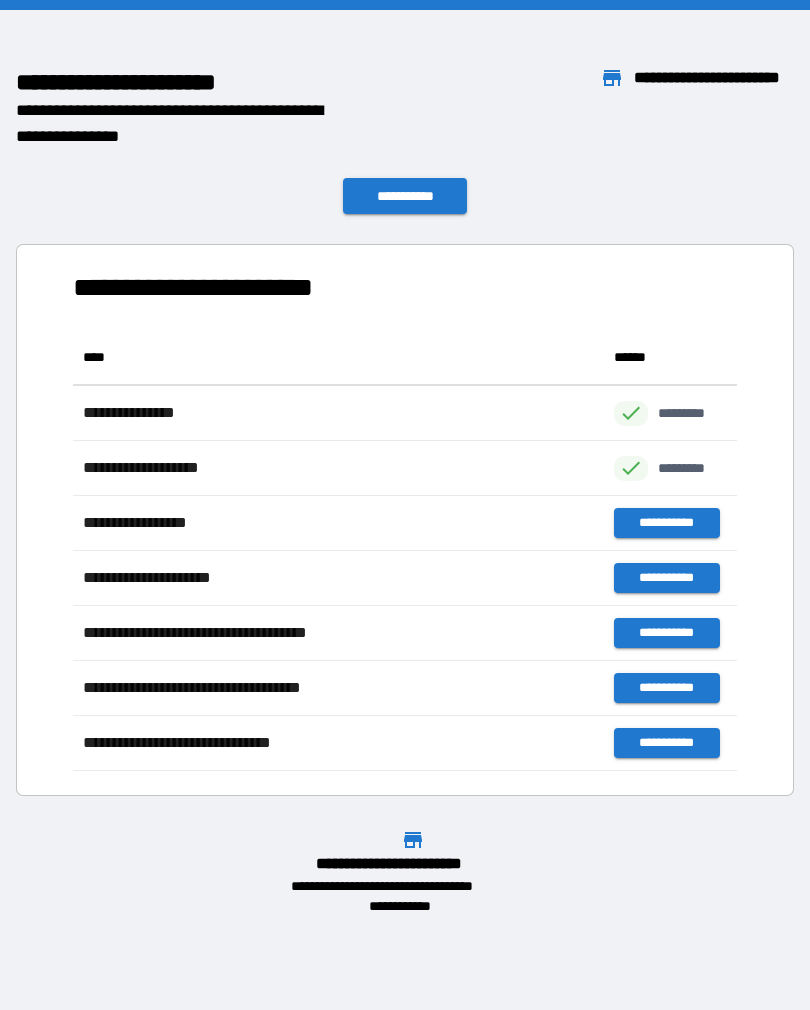 scroll, scrollTop: 1, scrollLeft: 1, axis: both 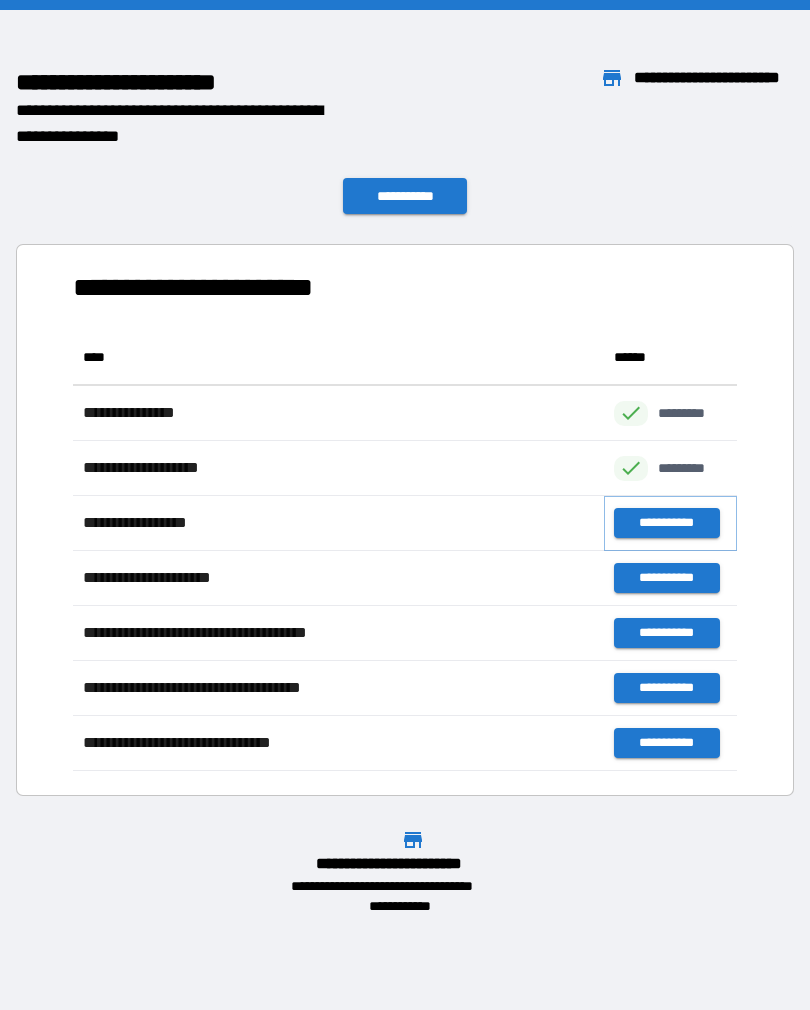 click on "**********" at bounding box center (666, 523) 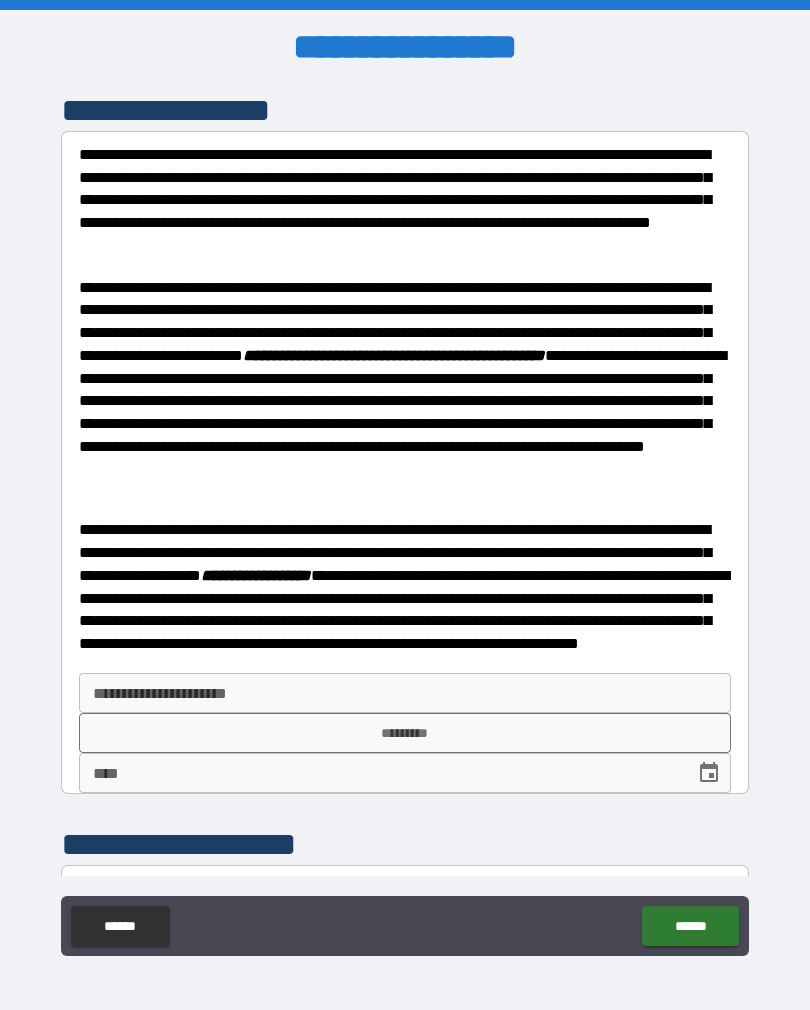 click on "**********" at bounding box center (405, 693) 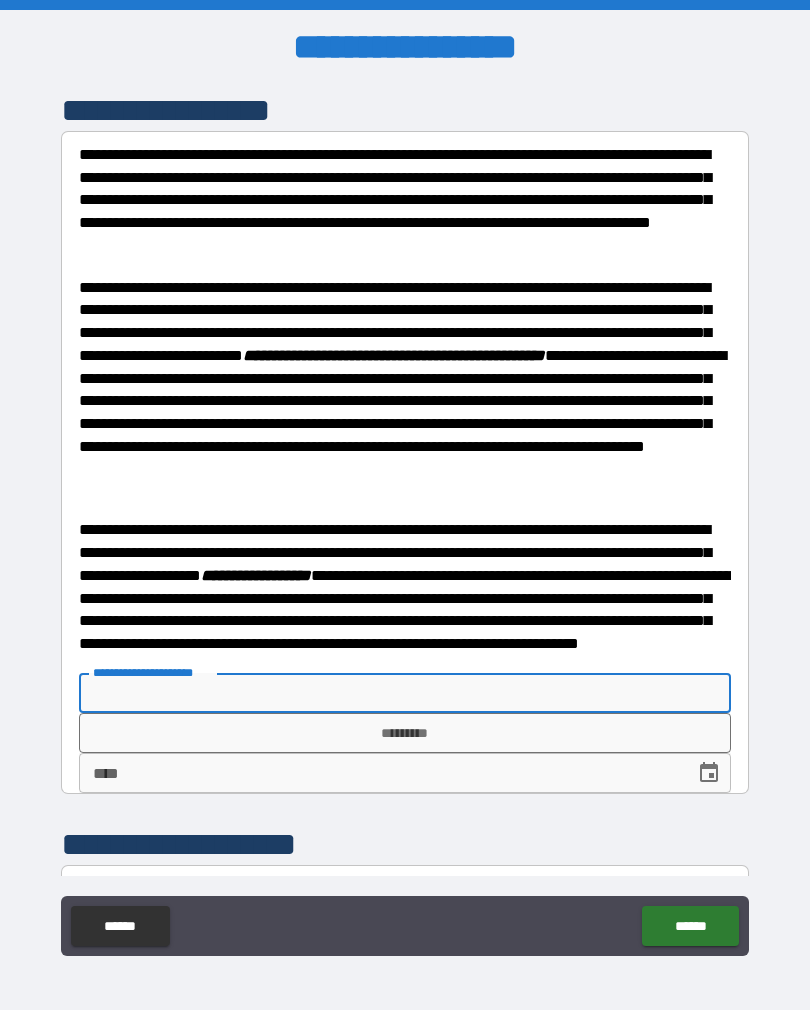 scroll, scrollTop: 29, scrollLeft: 0, axis: vertical 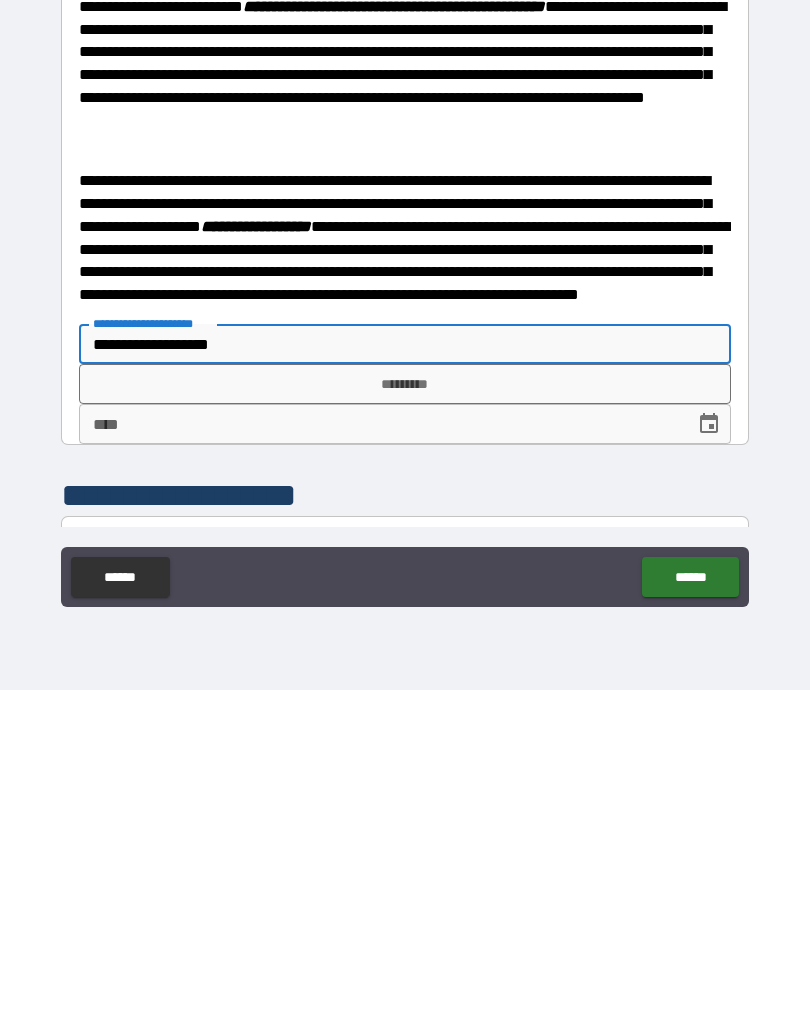 type on "**********" 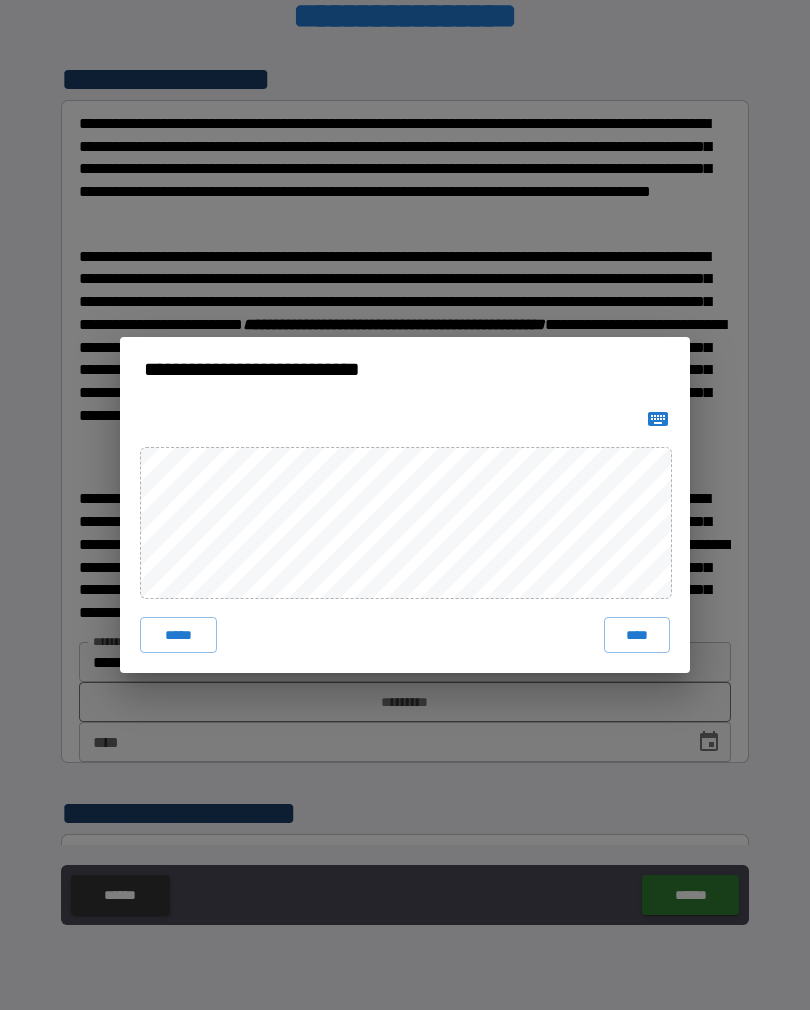 click on "****" at bounding box center (637, 635) 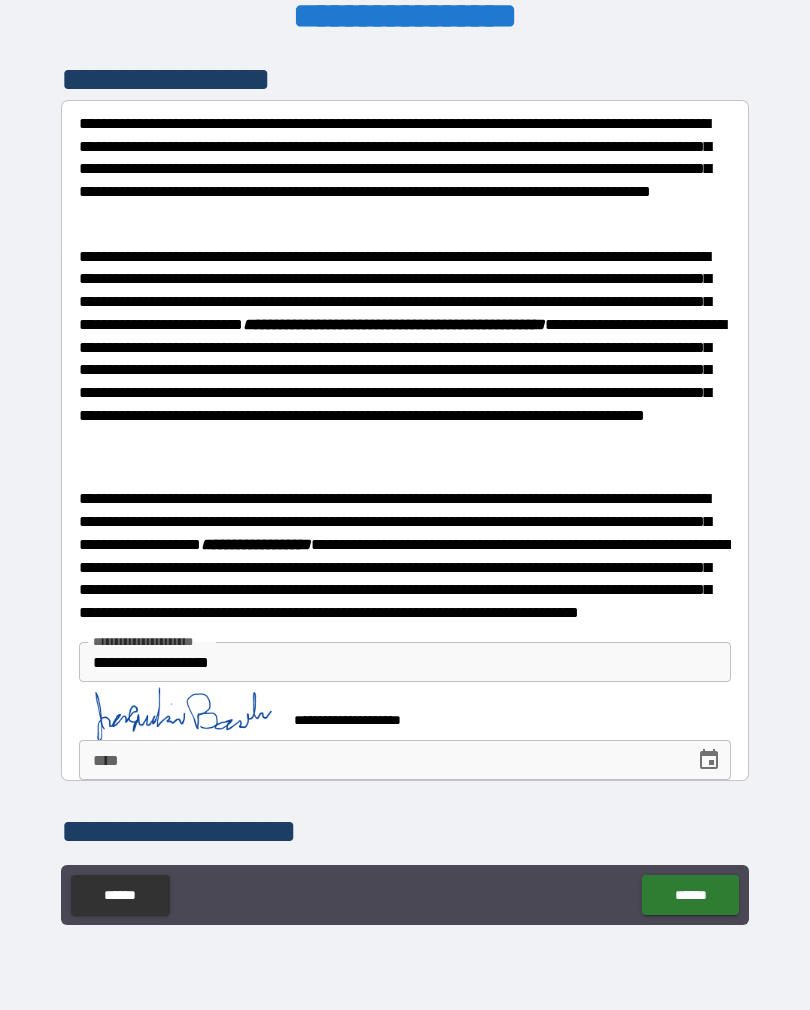 click on "******" at bounding box center (690, 895) 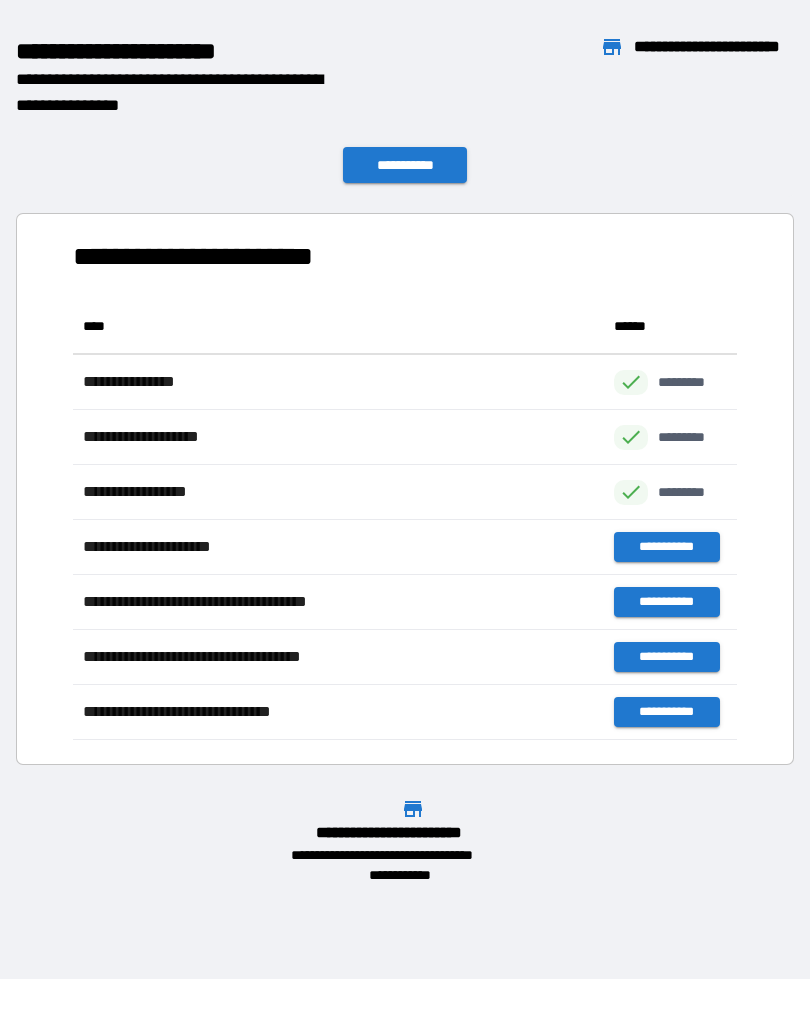 scroll, scrollTop: 1, scrollLeft: 1, axis: both 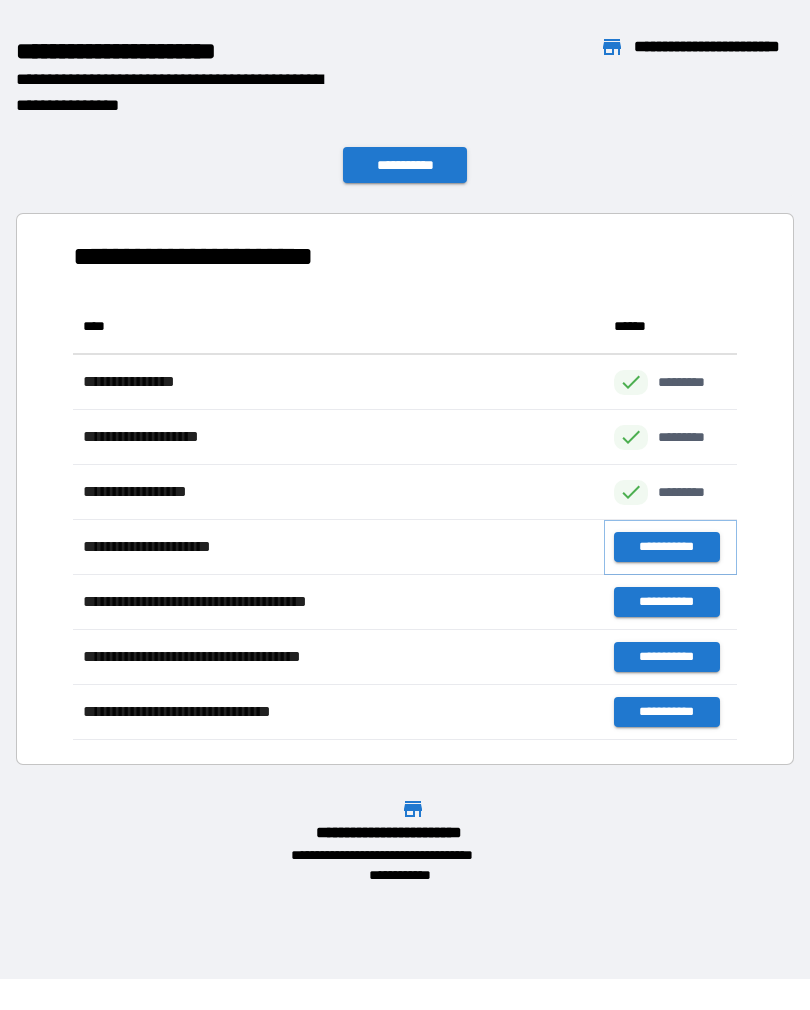 click on "**********" at bounding box center [666, 547] 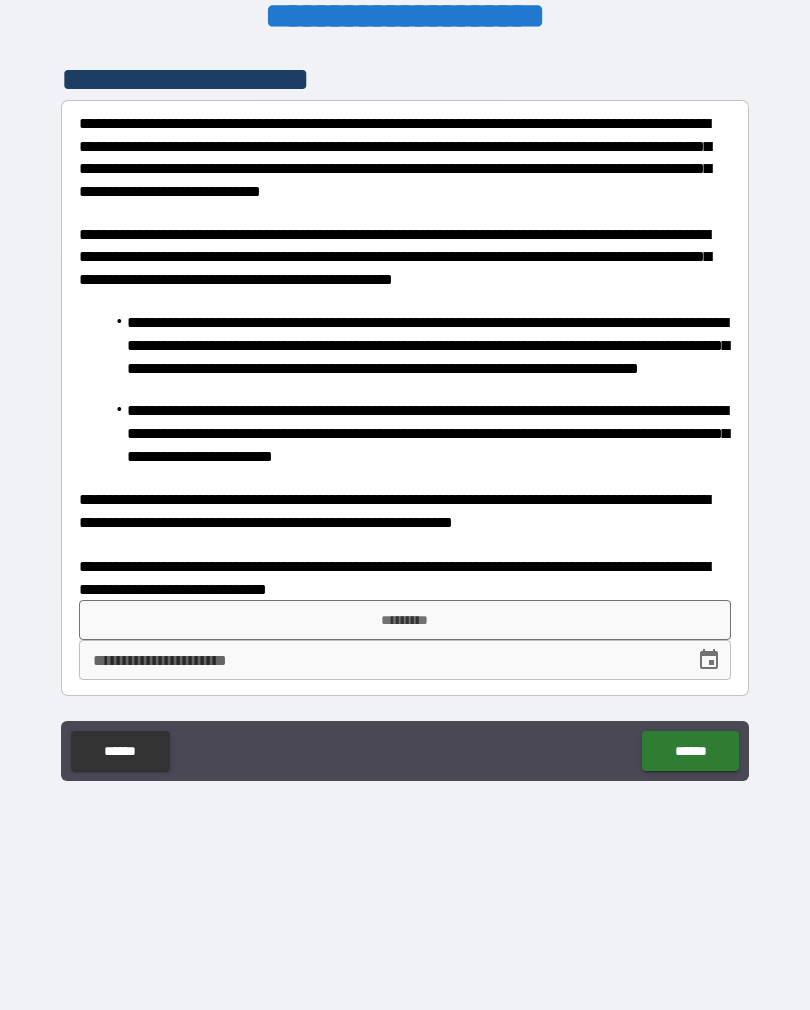 click on "*********" at bounding box center [405, 620] 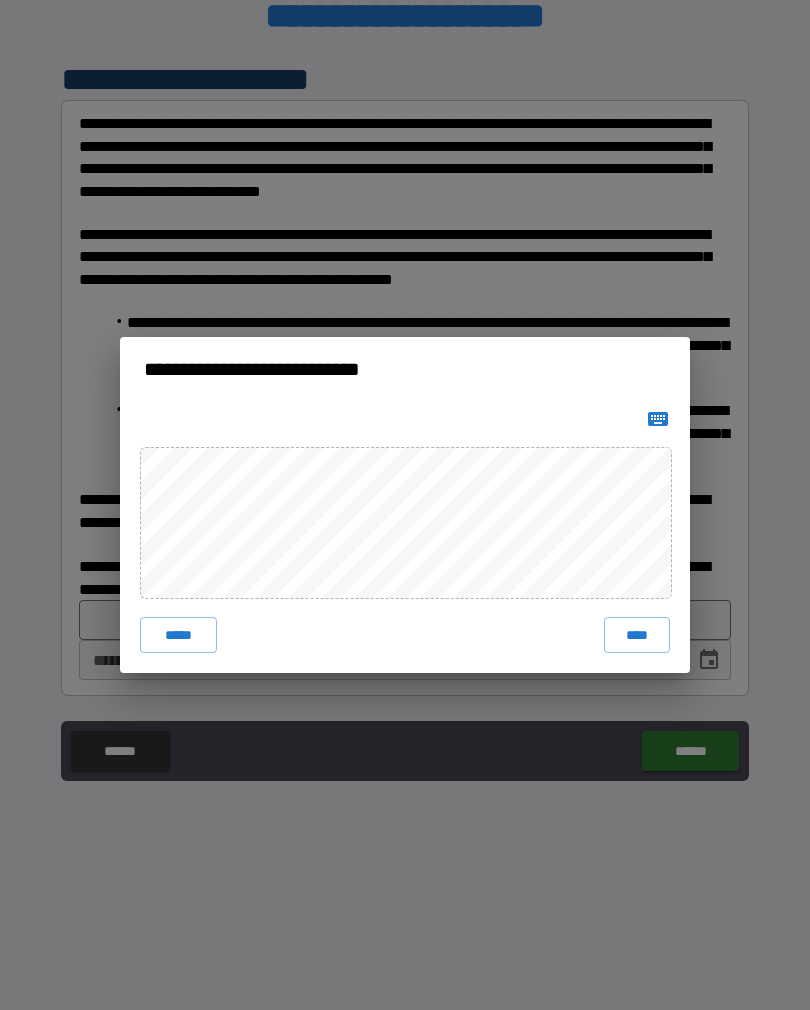 click on "****" at bounding box center (637, 635) 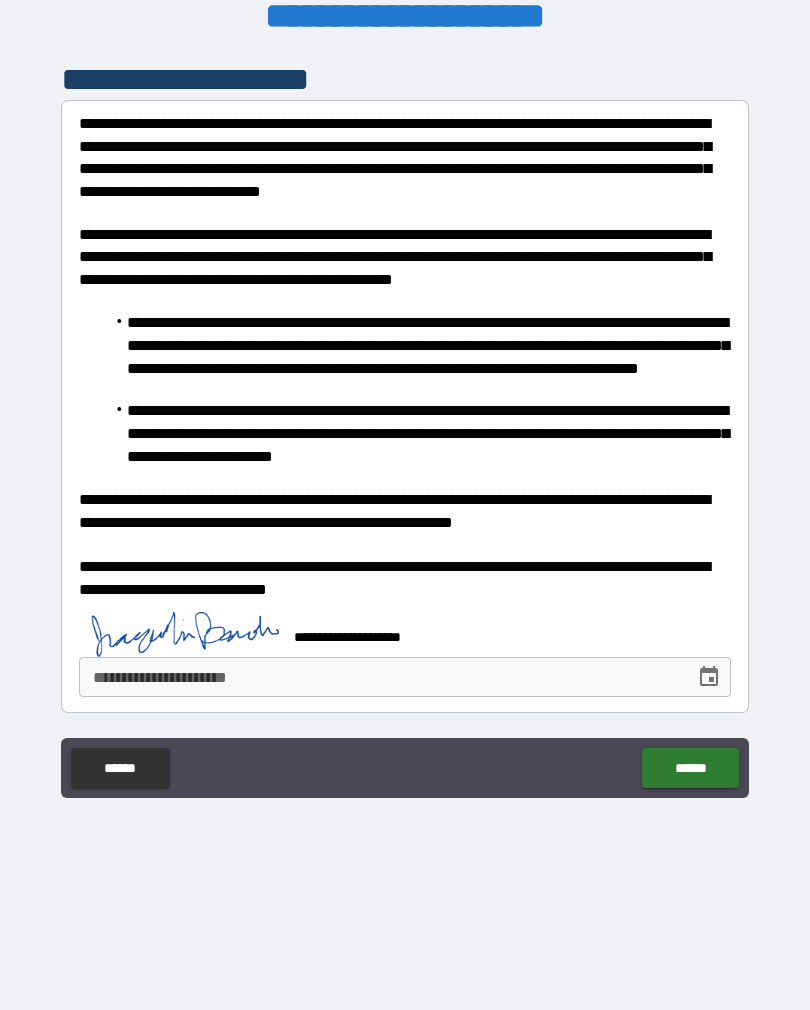 click on "**********" at bounding box center [380, 677] 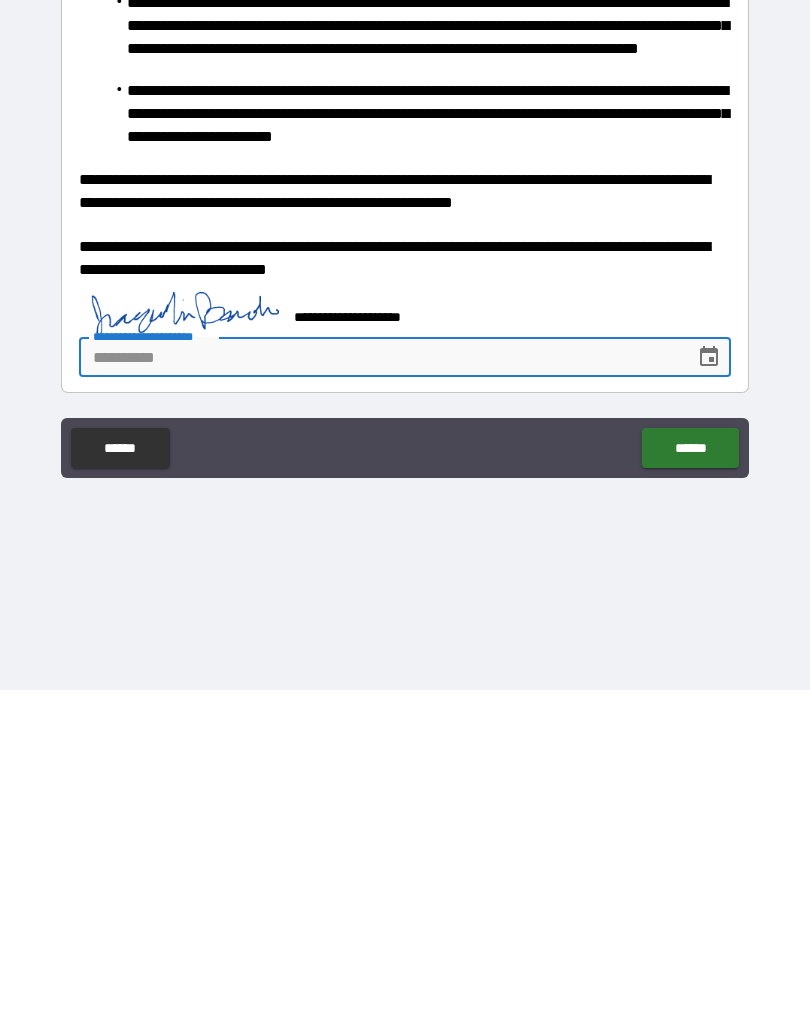 click 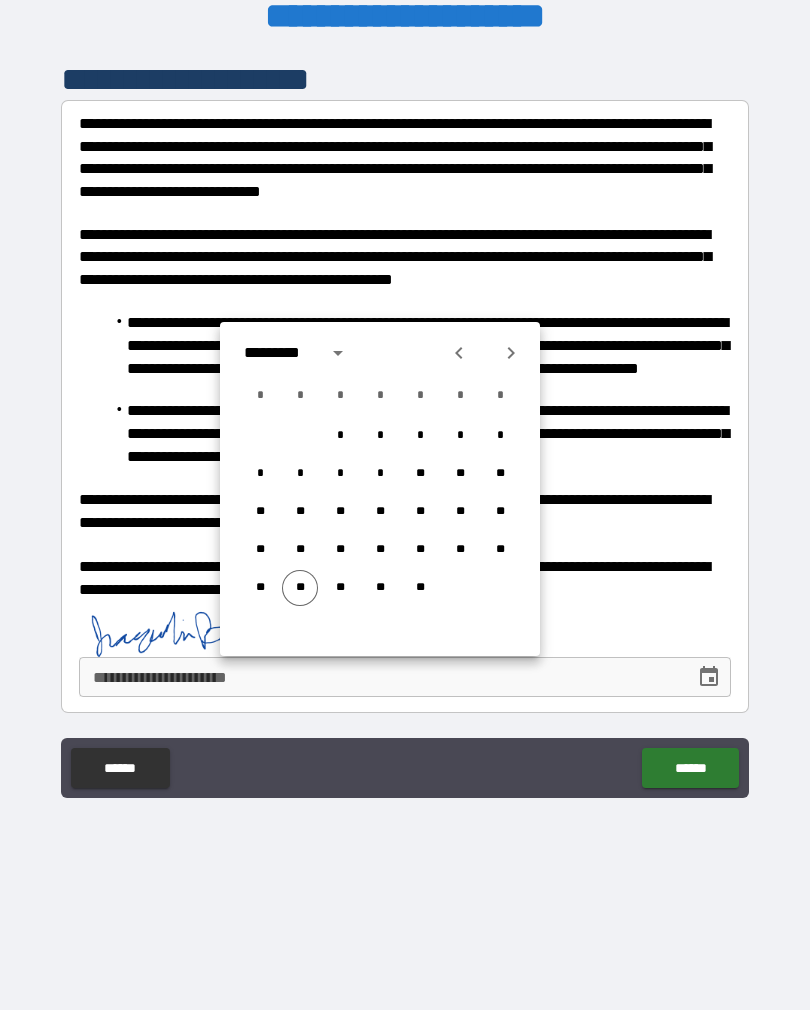 click on "**" at bounding box center [300, 588] 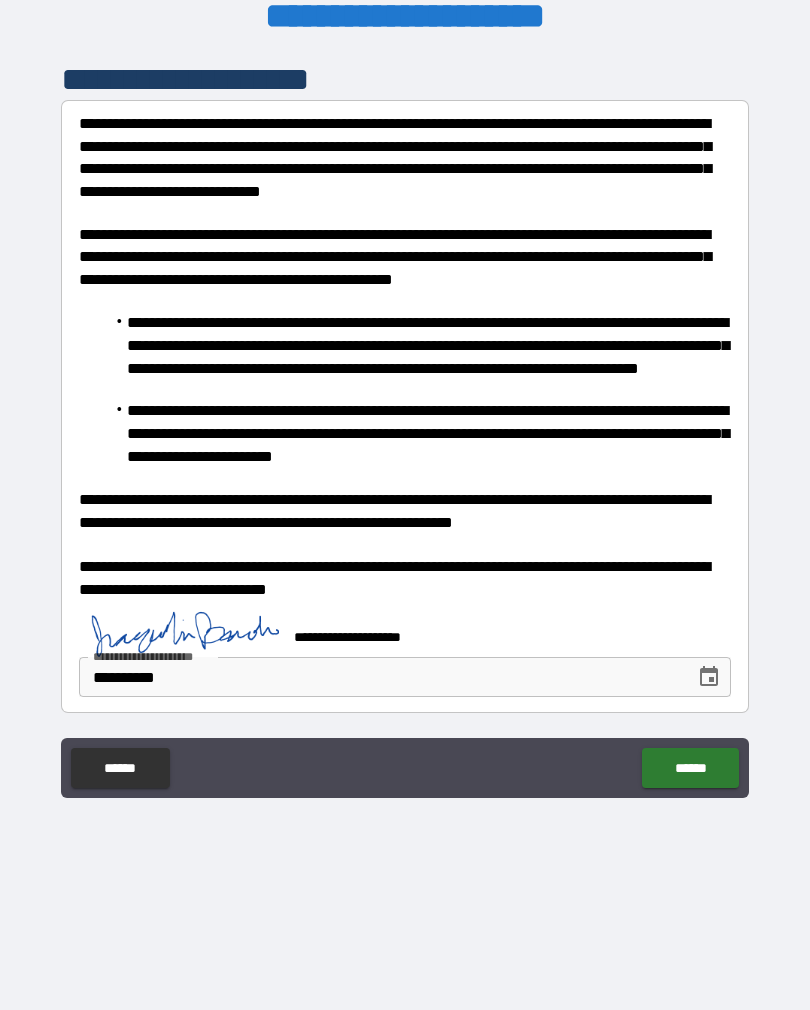 click on "******" at bounding box center [690, 768] 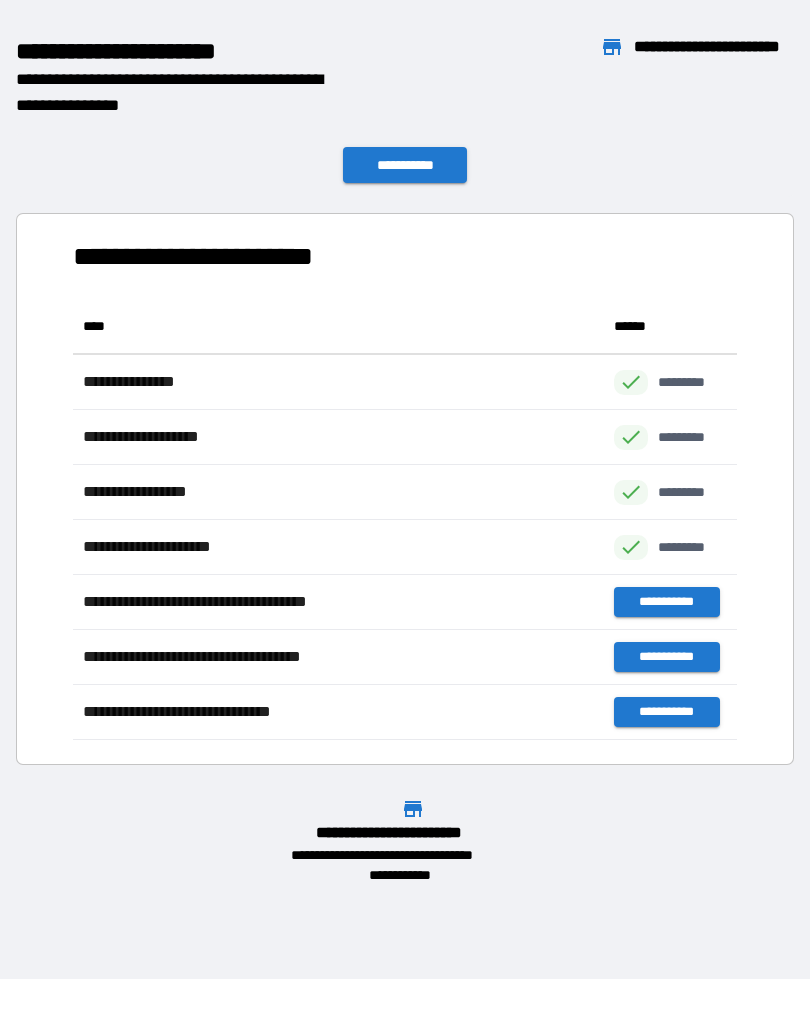 scroll, scrollTop: 1, scrollLeft: 1, axis: both 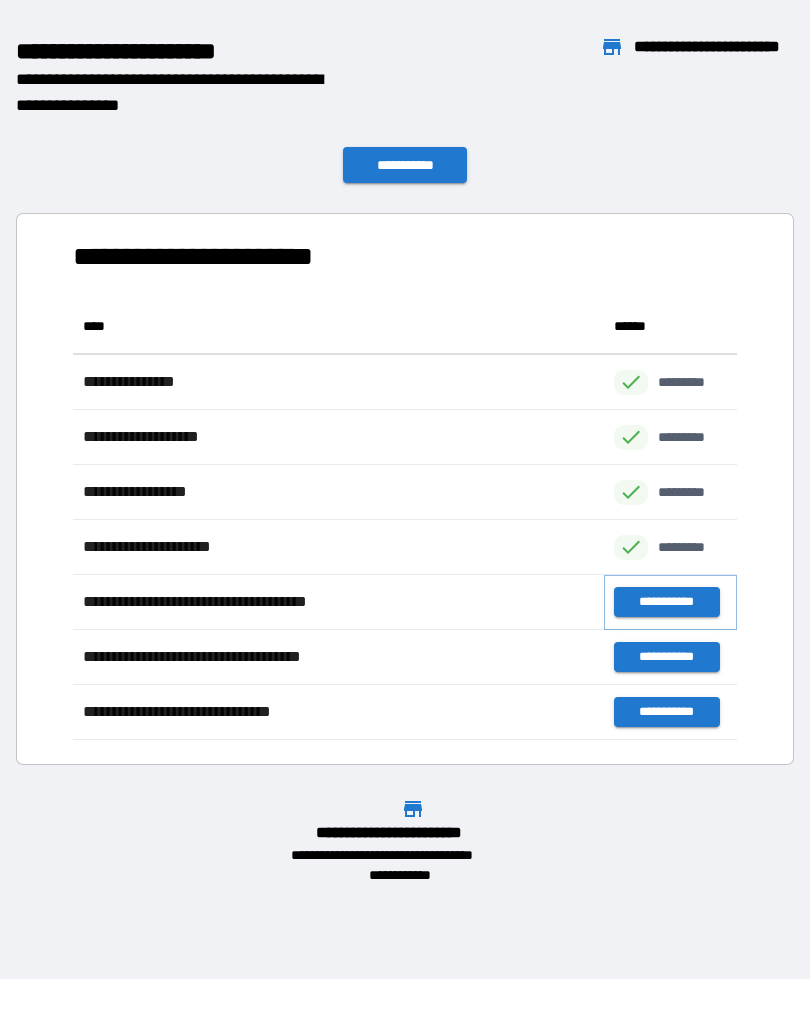 click on "**********" at bounding box center (666, 602) 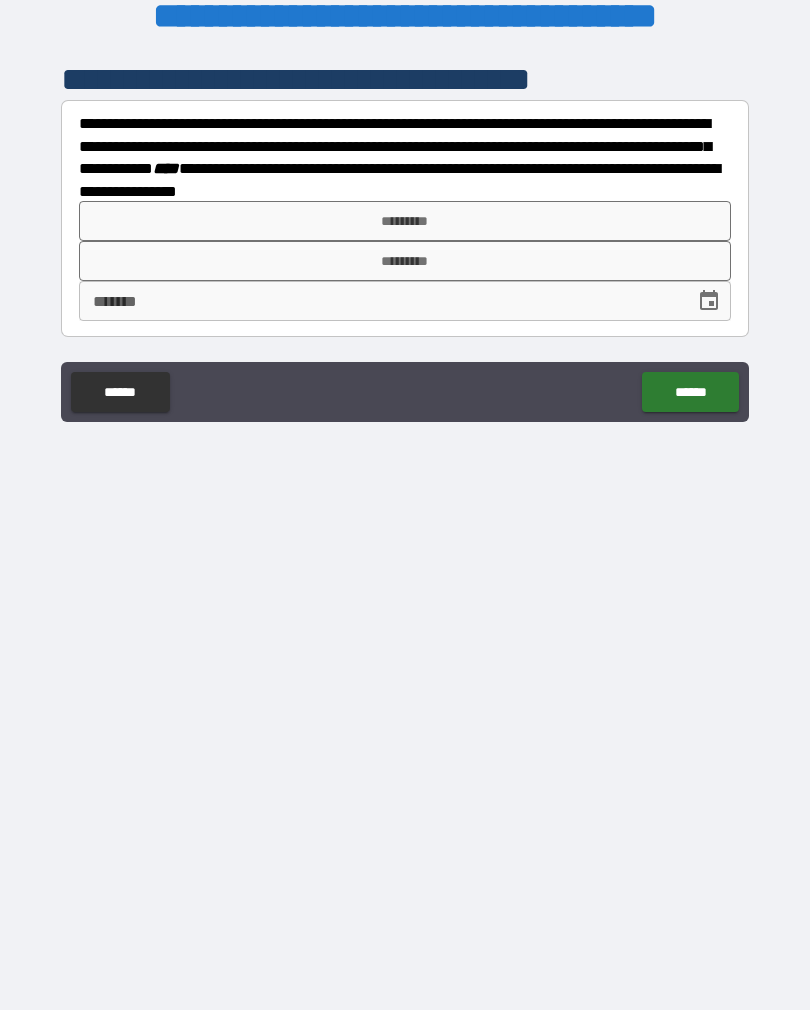 click on "*********" at bounding box center (405, 221) 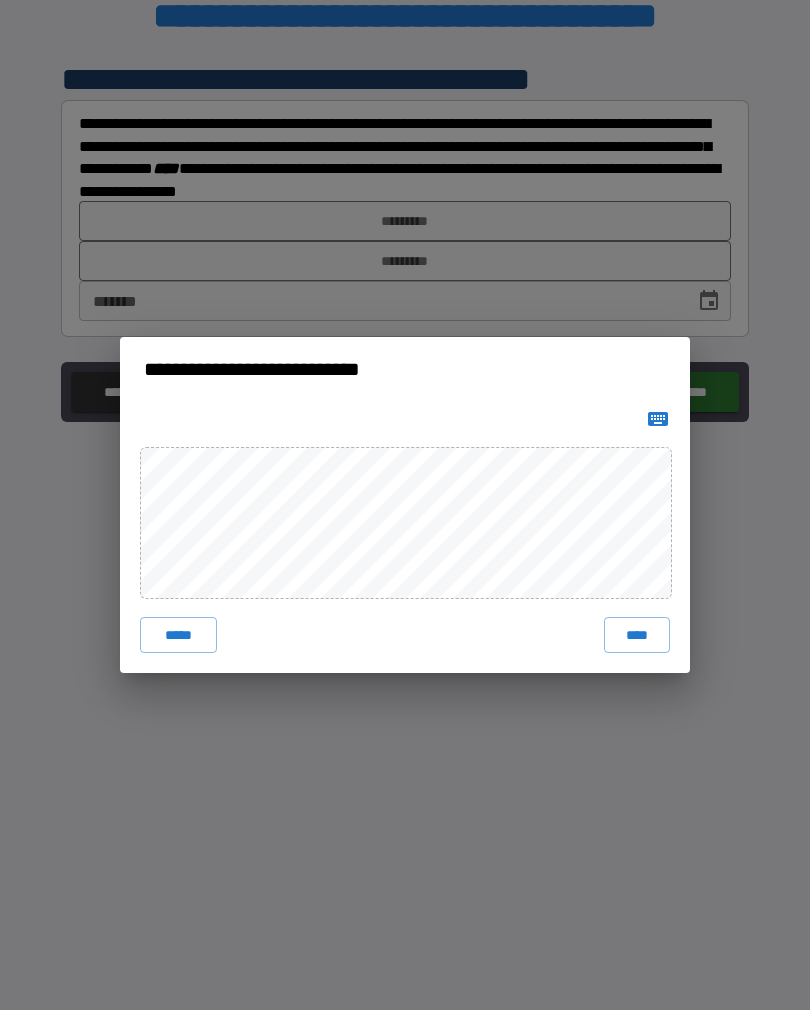 click on "****" at bounding box center [637, 635] 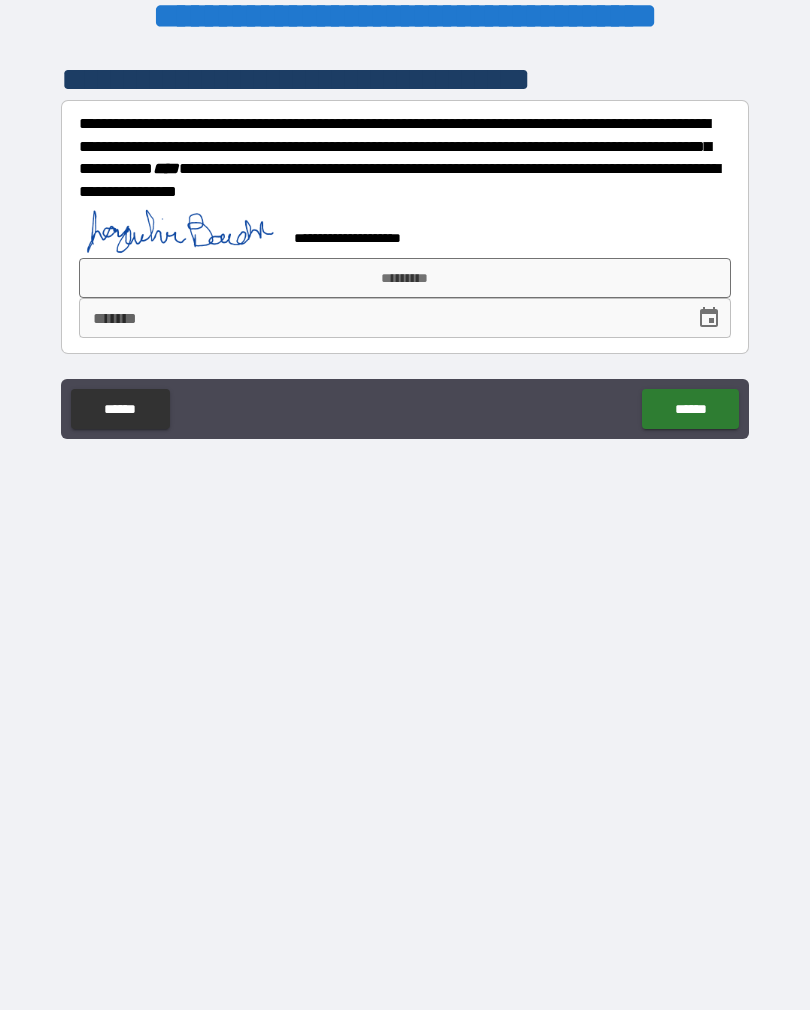 click 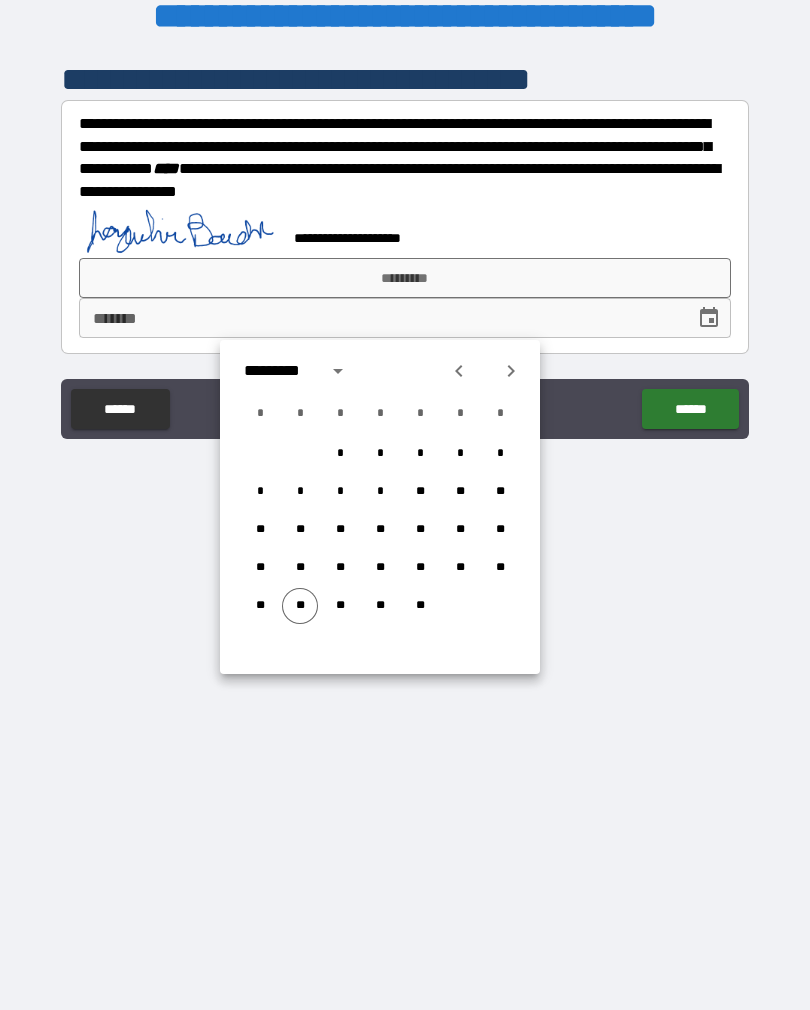 click on "**" at bounding box center [300, 606] 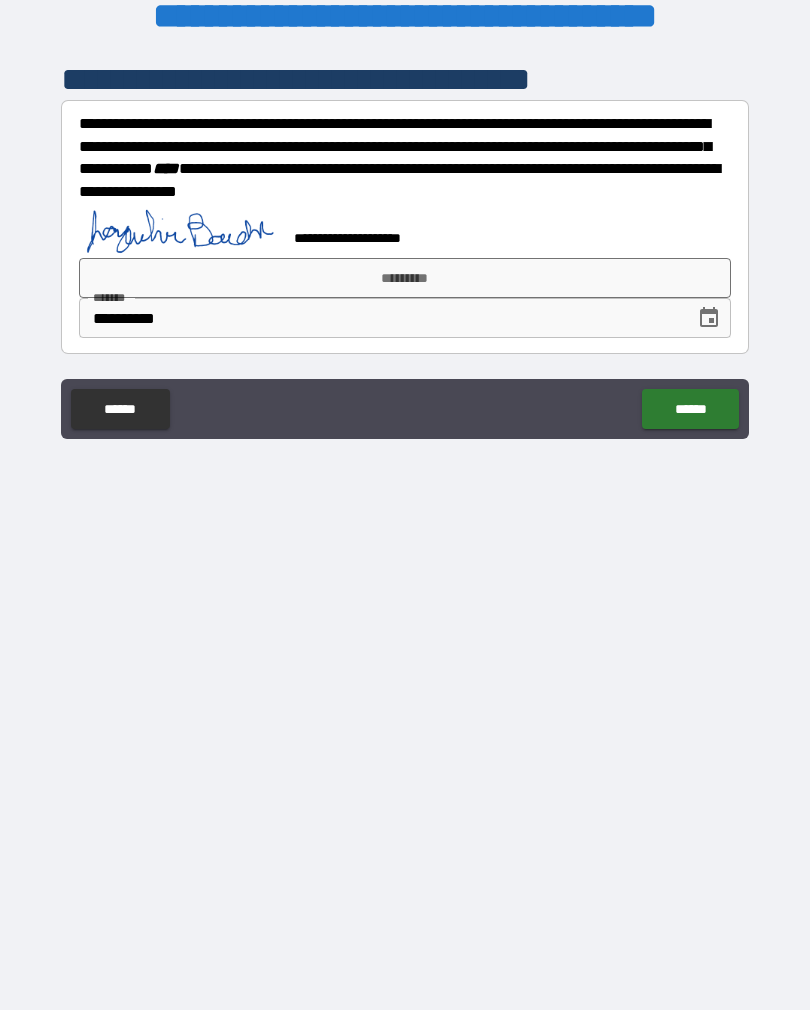 click on "******" at bounding box center (690, 409) 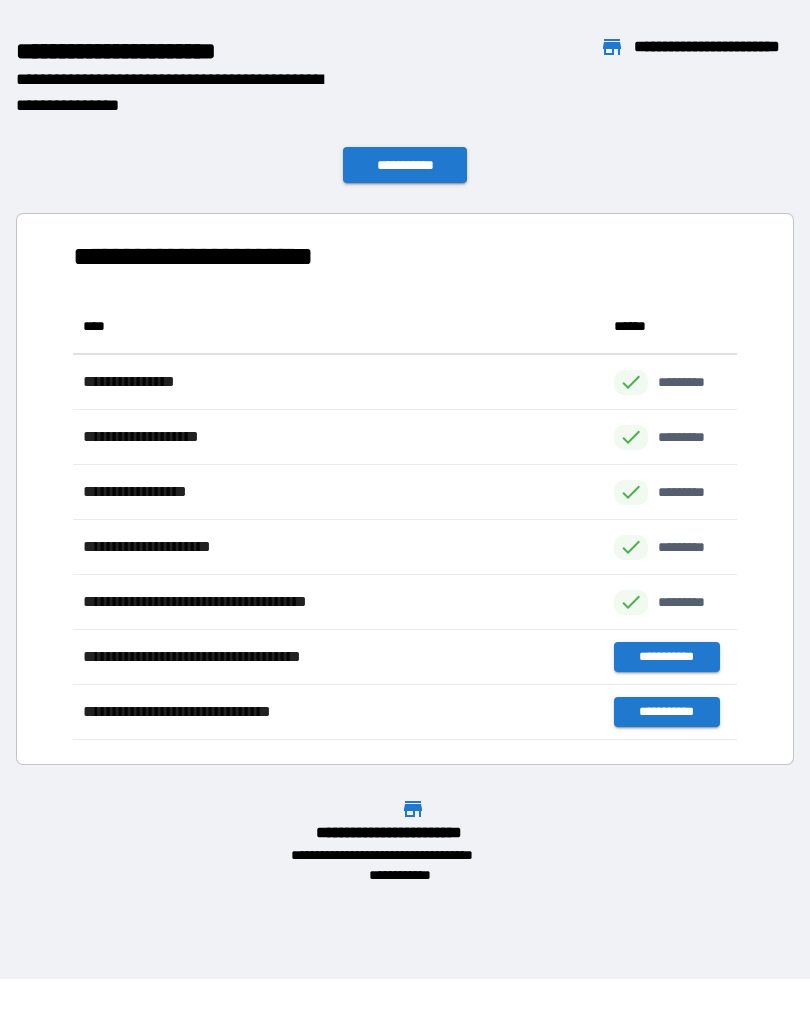 scroll, scrollTop: 1, scrollLeft: 1, axis: both 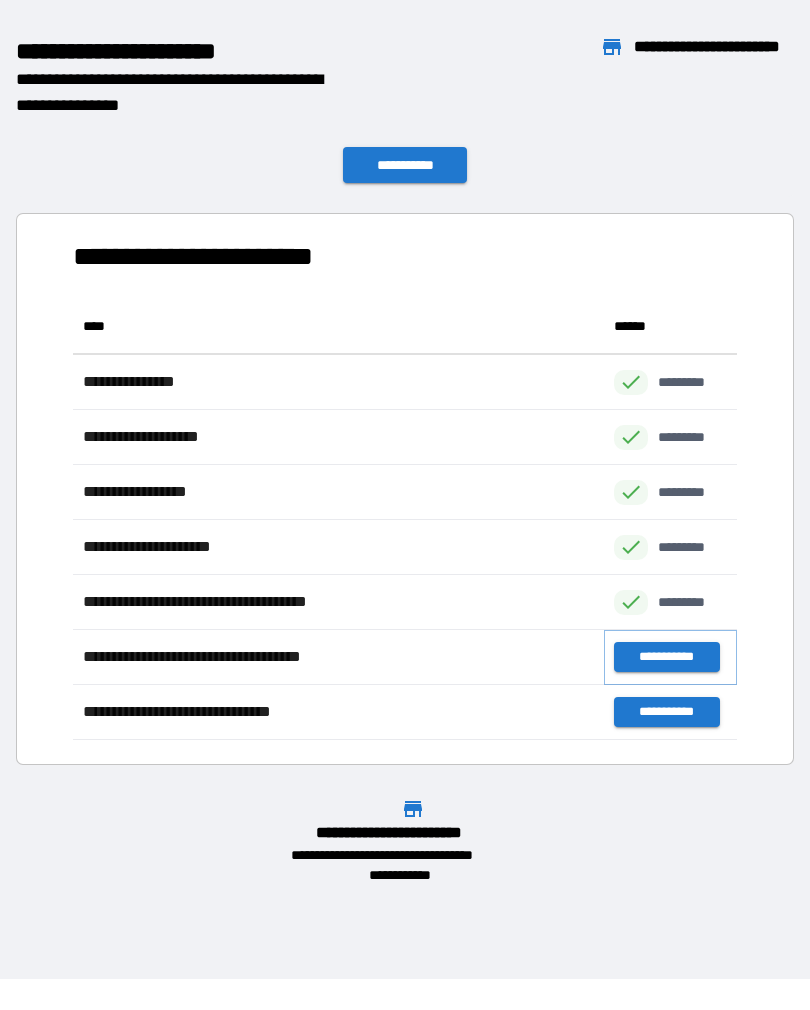 click on "**********" at bounding box center [666, 657] 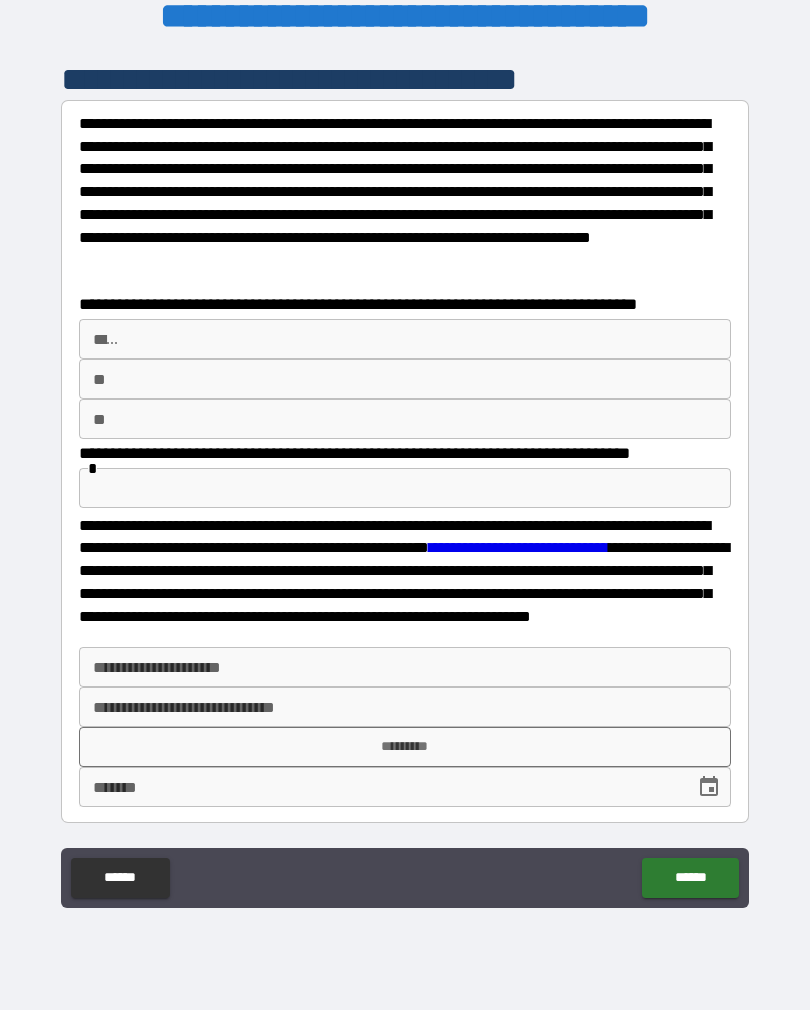 click on "**   *" at bounding box center (405, 339) 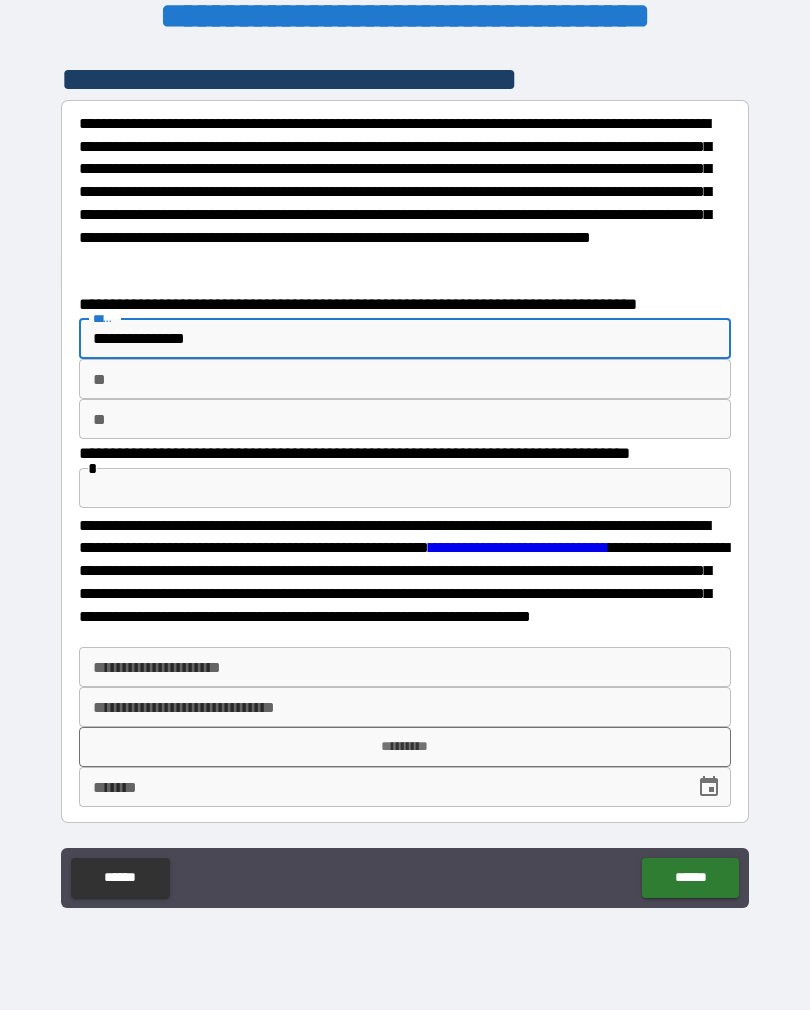 type on "**********" 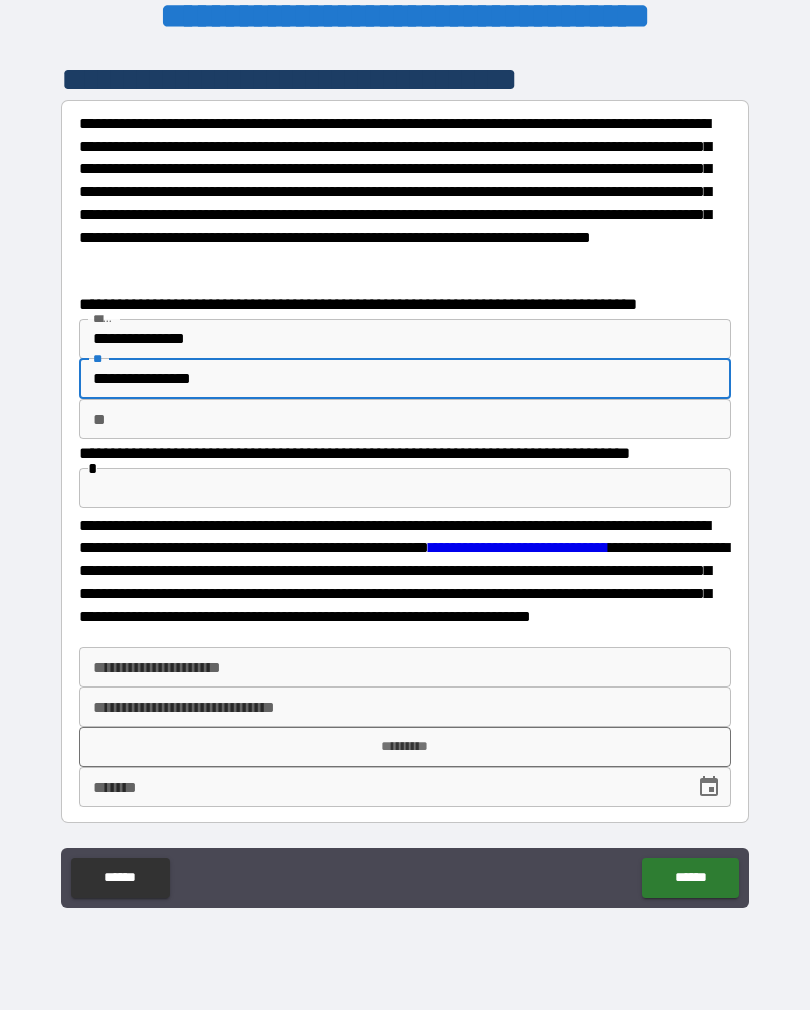 type on "**********" 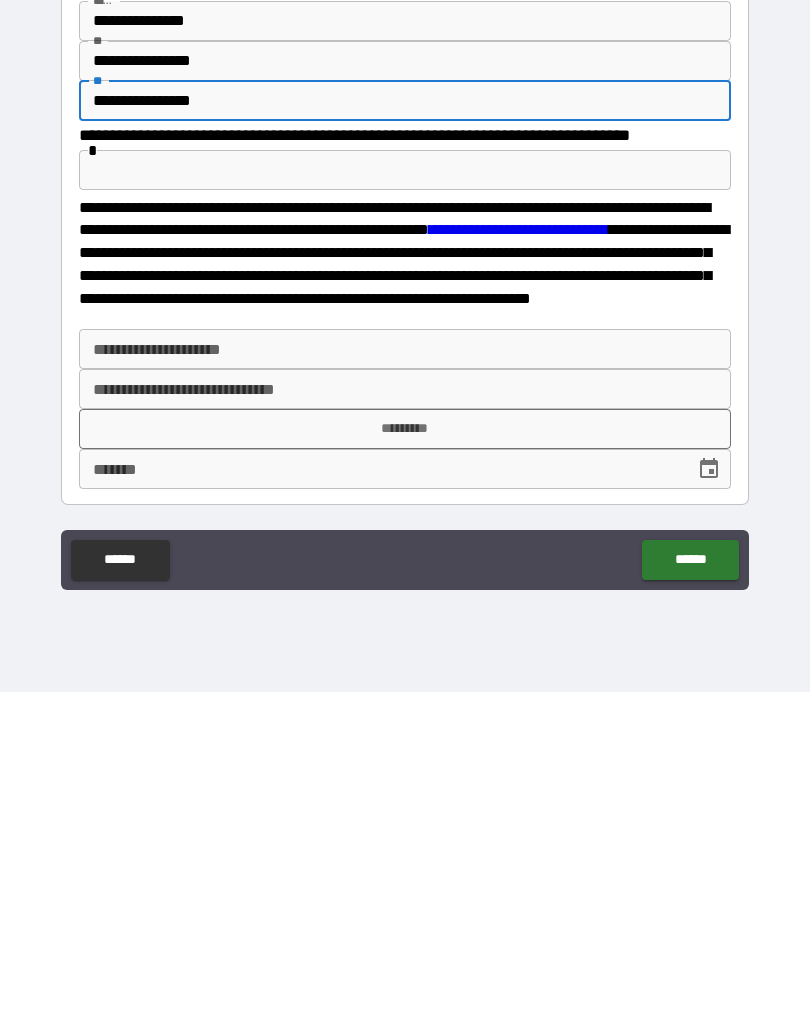 type on "**********" 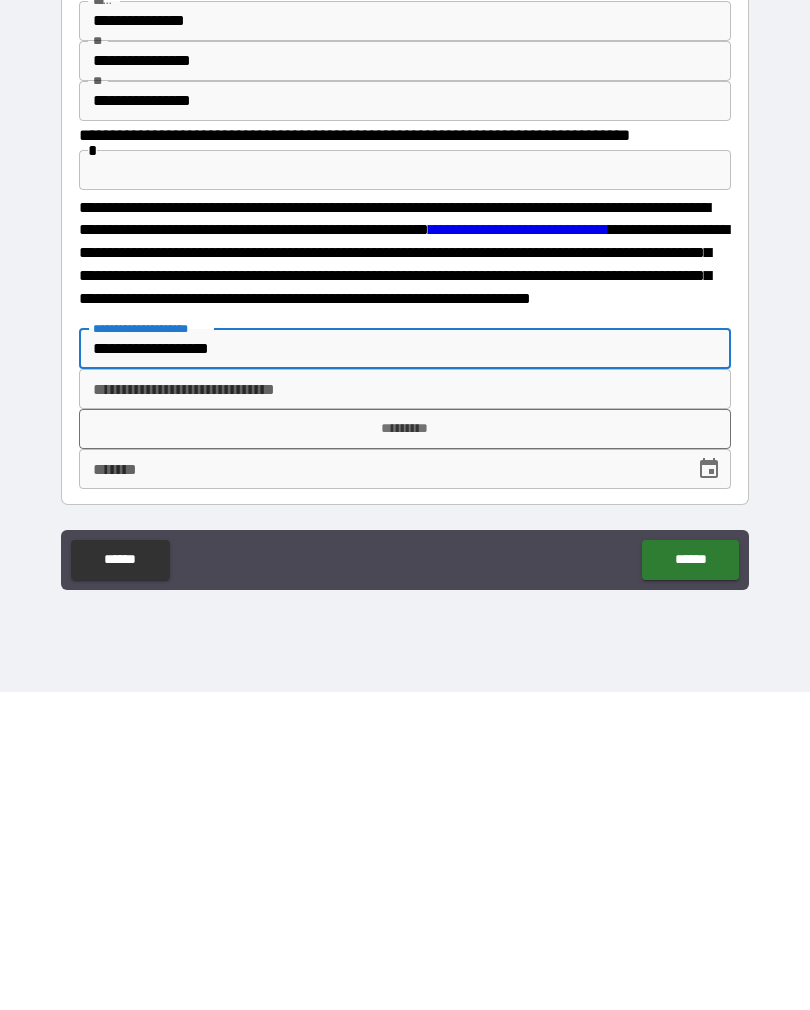 type on "**********" 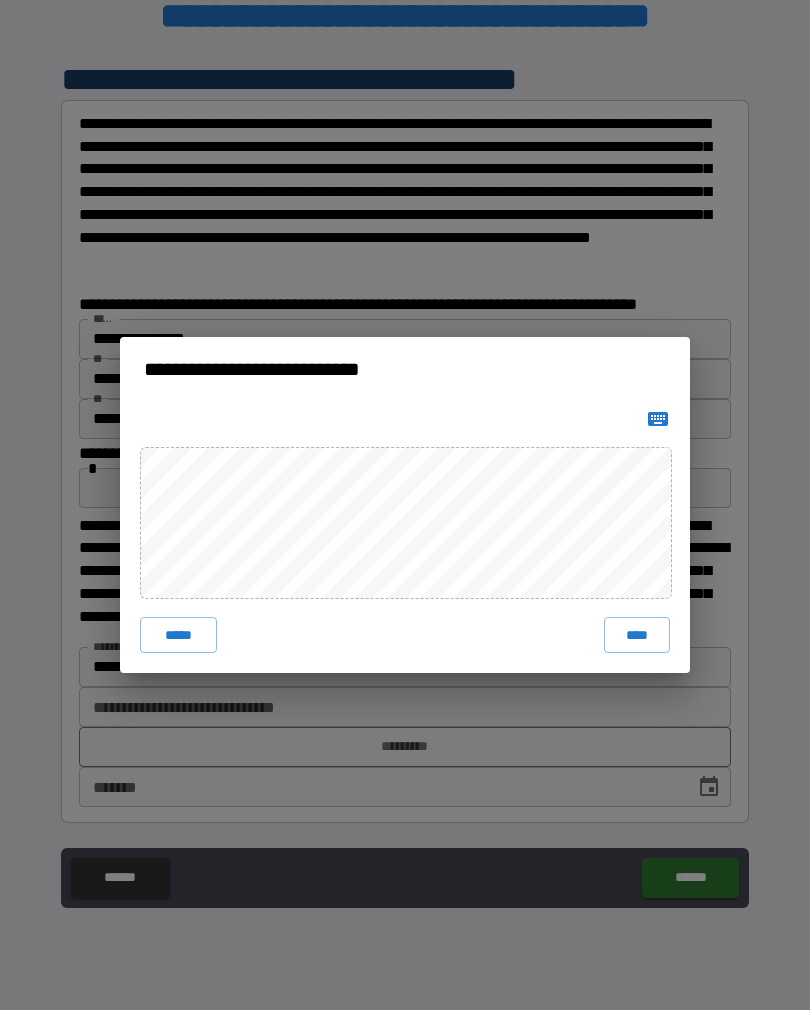 click on "****" at bounding box center (637, 635) 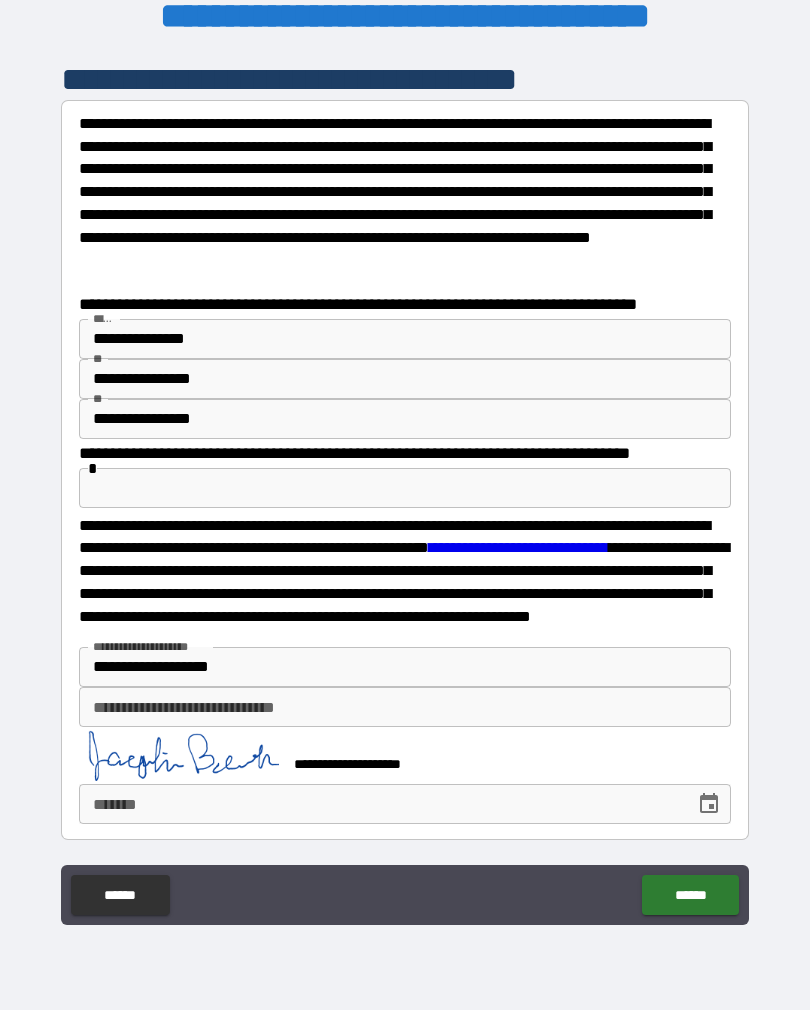 click 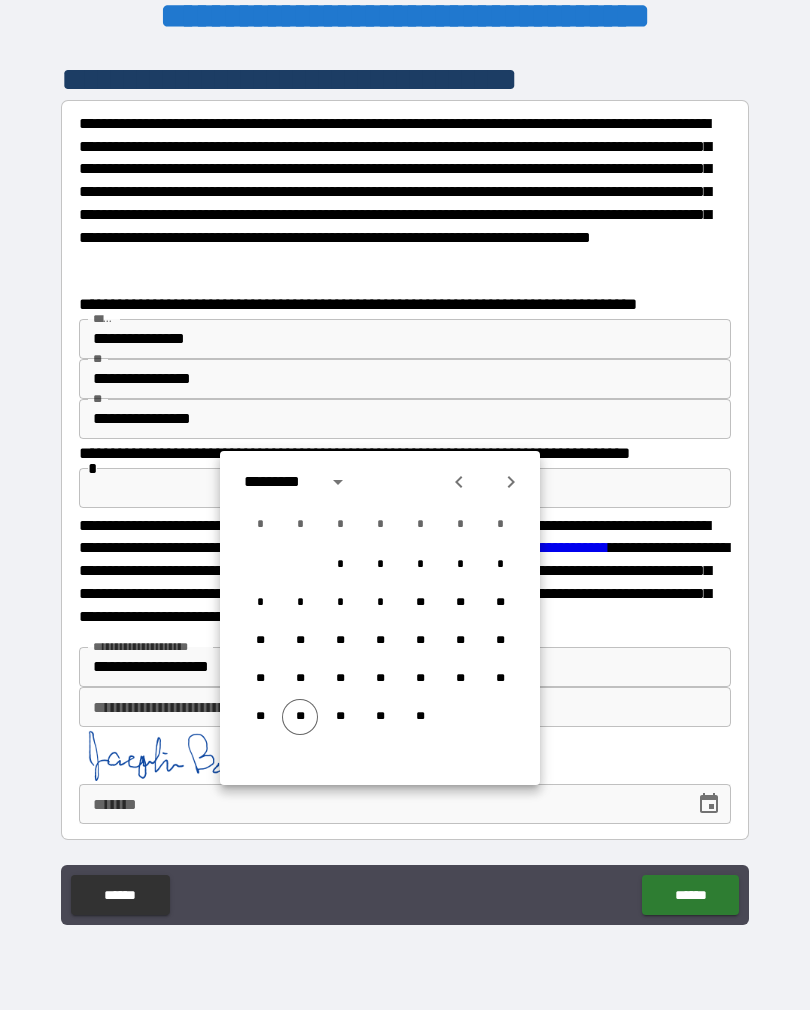 click on "**" at bounding box center [300, 717] 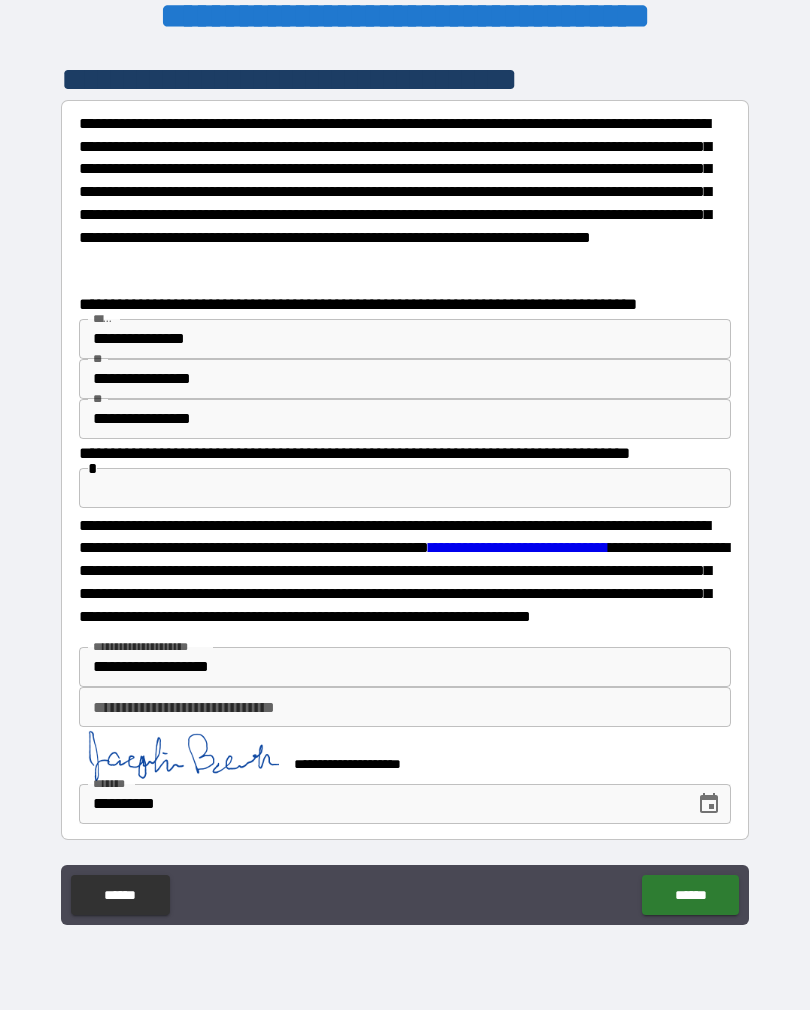 click on "******" at bounding box center [690, 895] 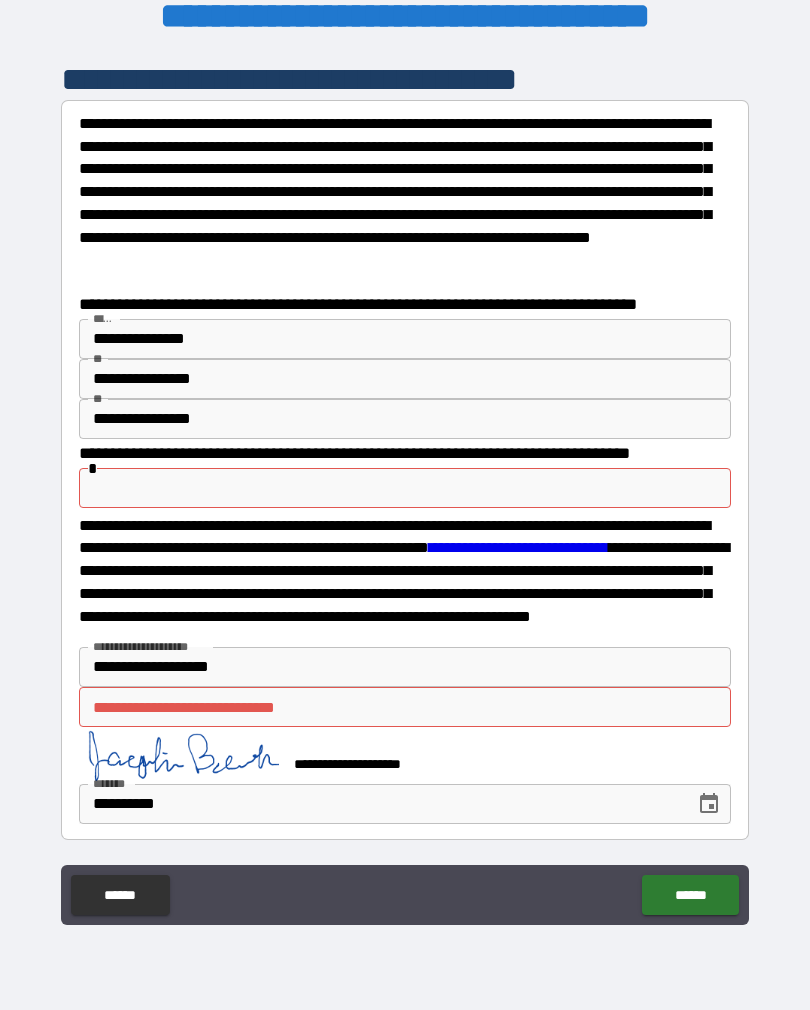 click on "**********" at bounding box center [405, 707] 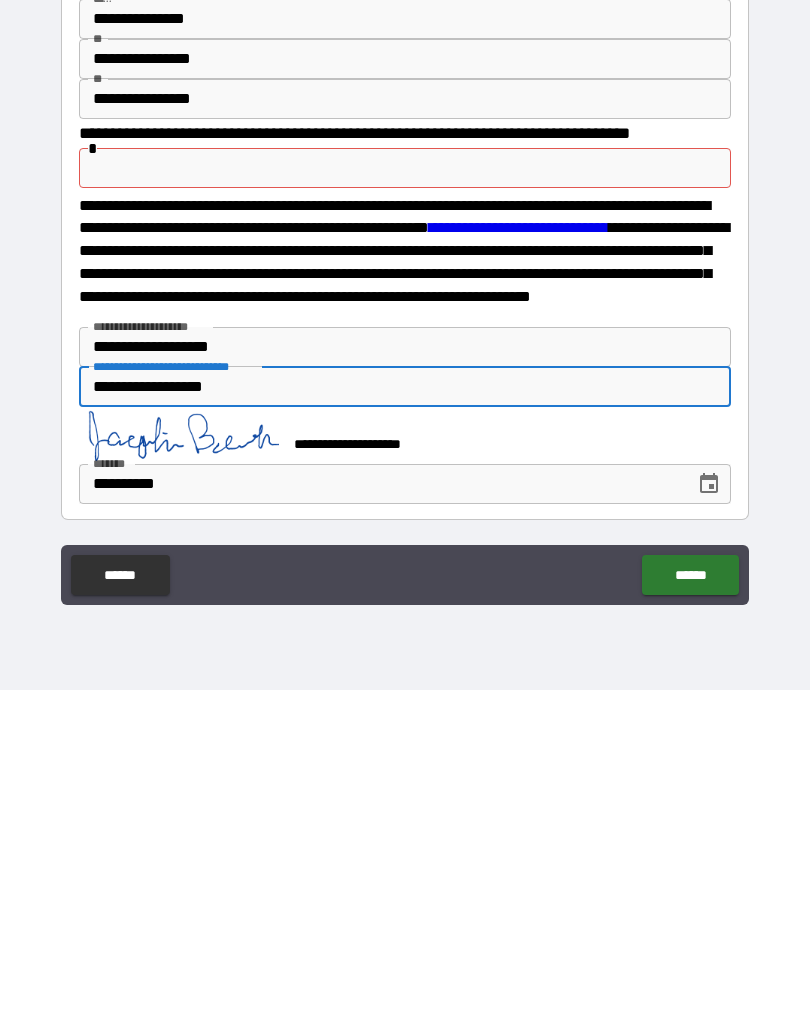 type on "**********" 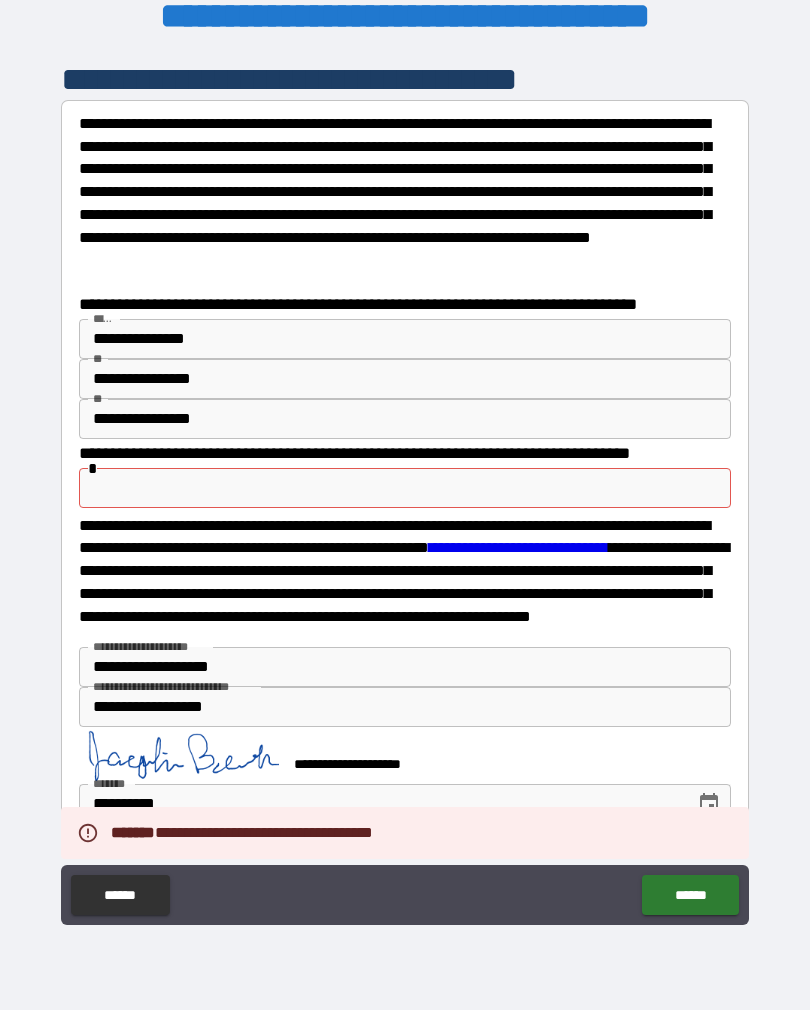 click at bounding box center [405, 488] 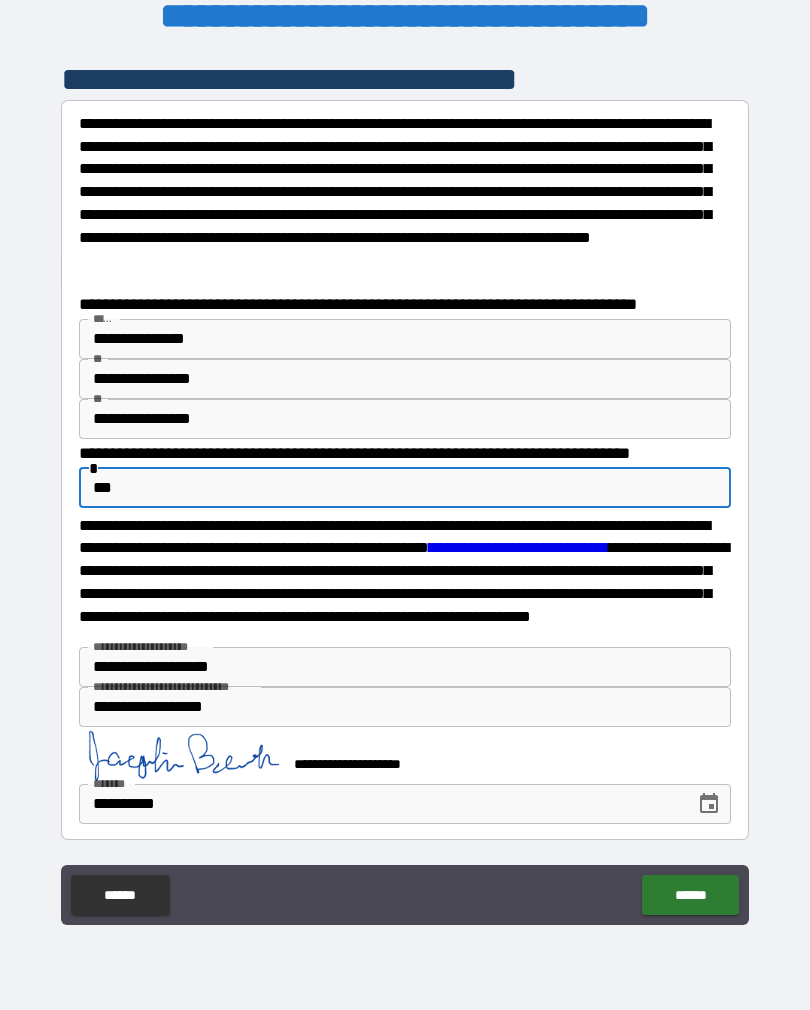 type on "****" 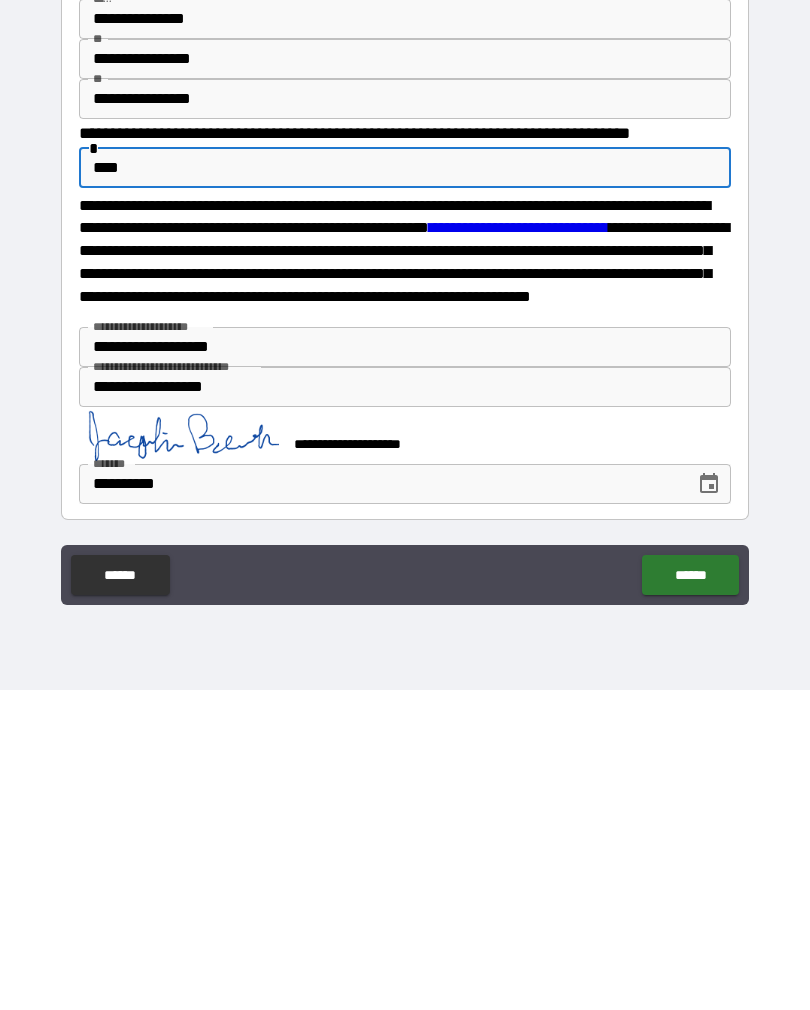 click on "******" at bounding box center [690, 895] 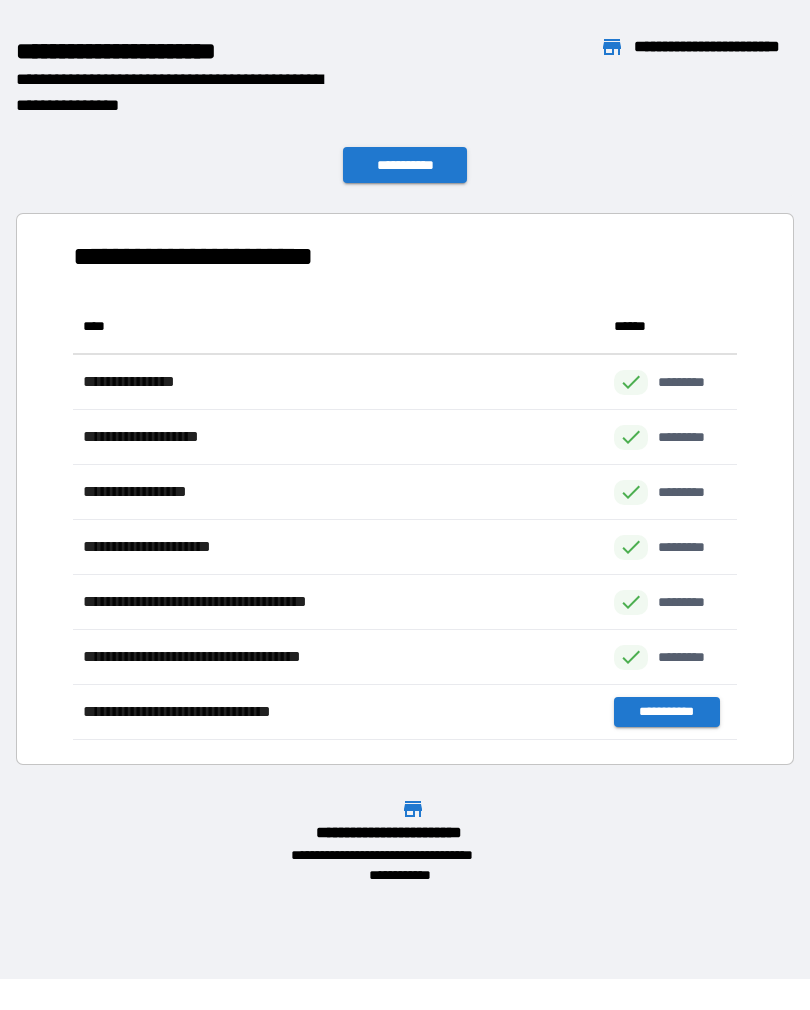 scroll, scrollTop: 1, scrollLeft: 1, axis: both 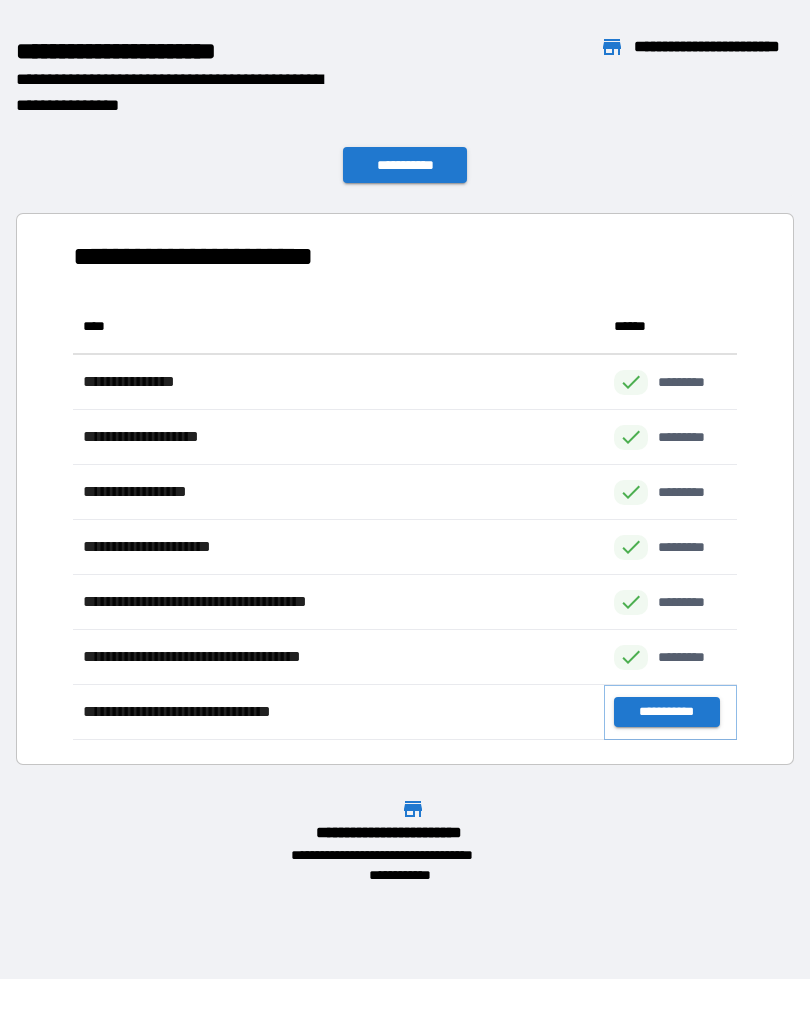 click on "**********" at bounding box center (666, 712) 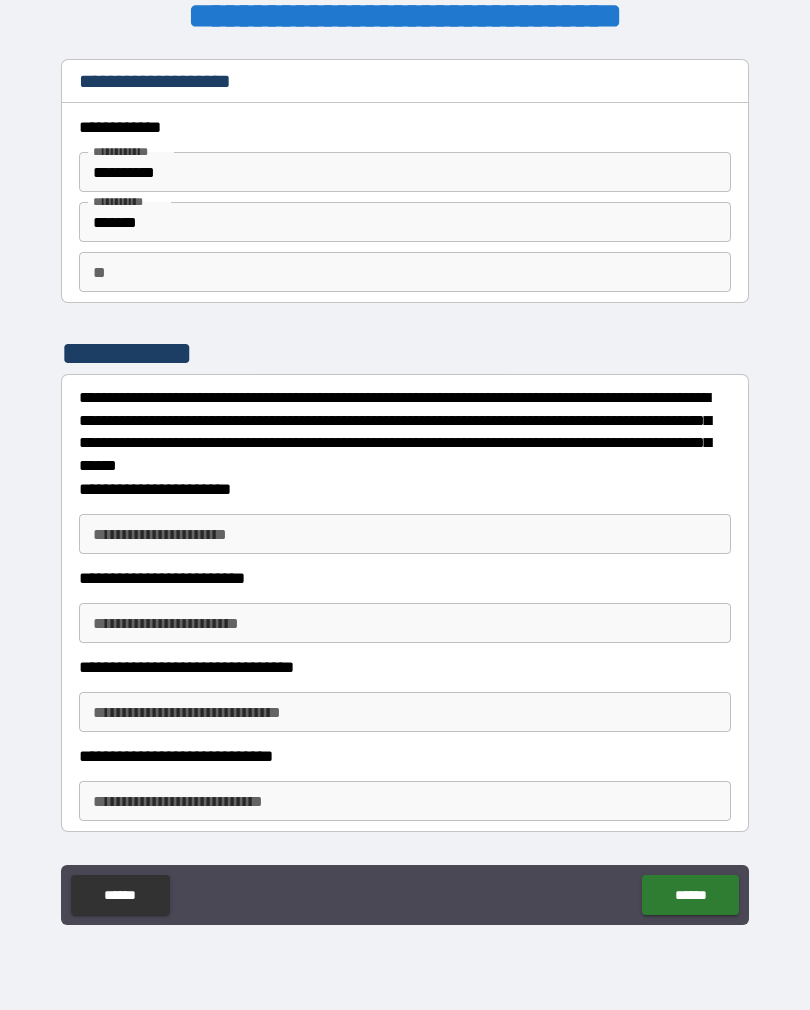 click on "**********" at bounding box center (405, 534) 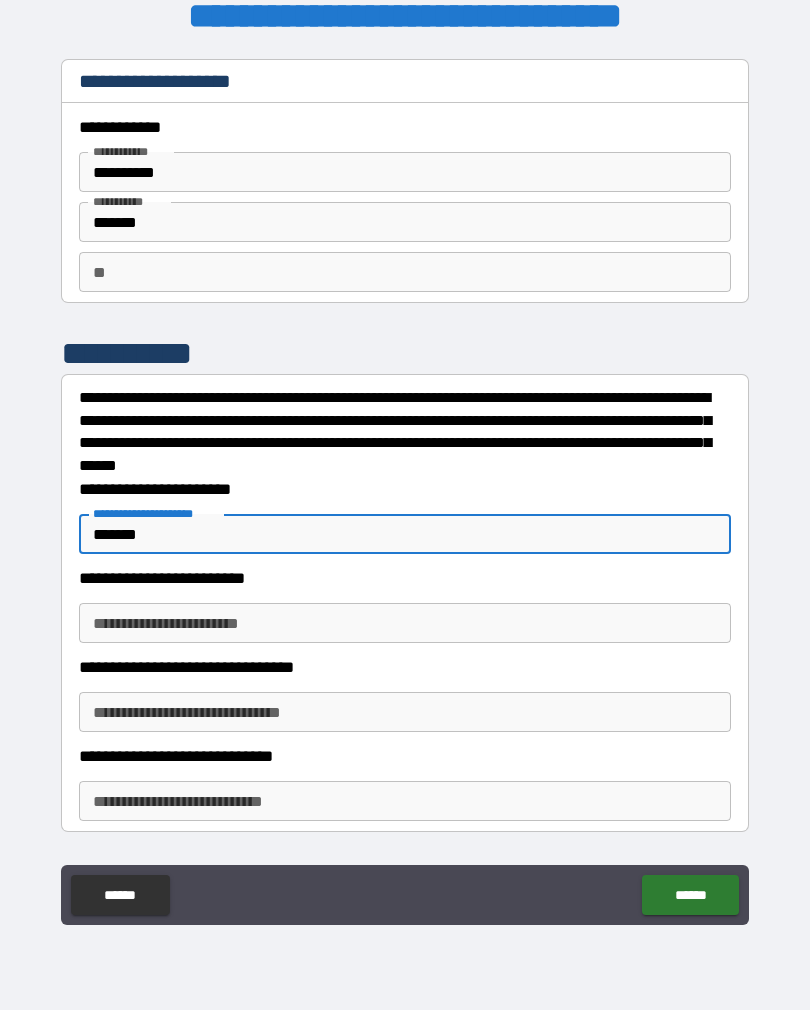 click on "*******" at bounding box center [405, 534] 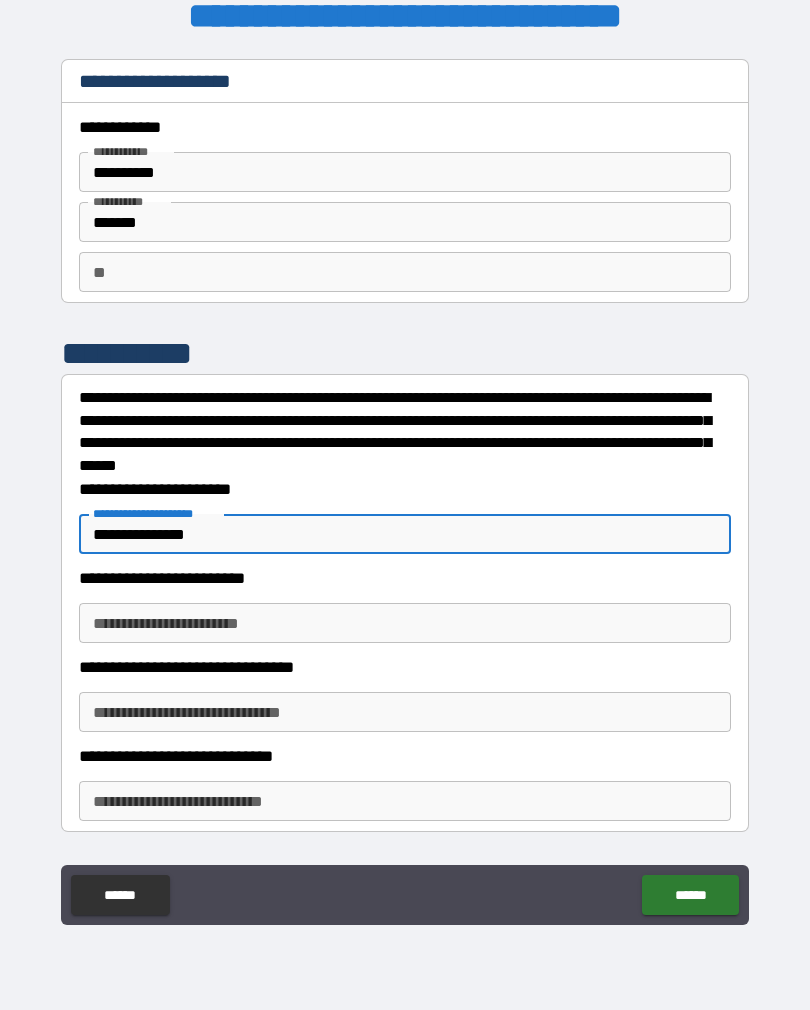 type on "**********" 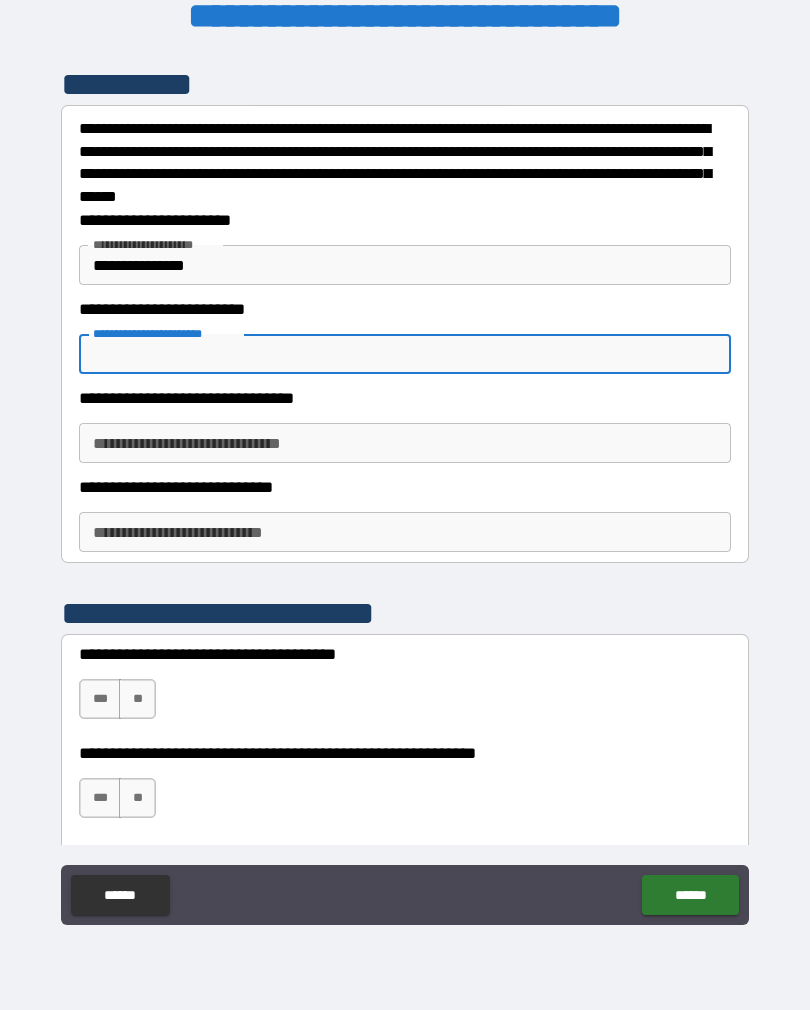 scroll, scrollTop: 270, scrollLeft: 0, axis: vertical 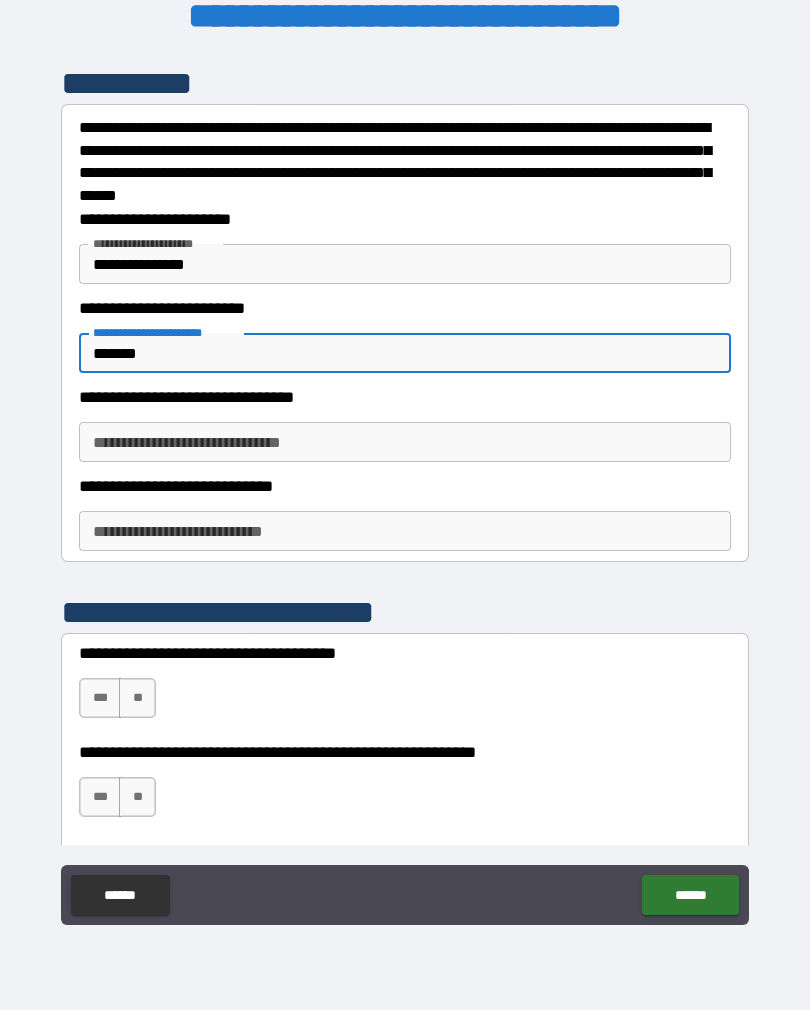 type on "*******" 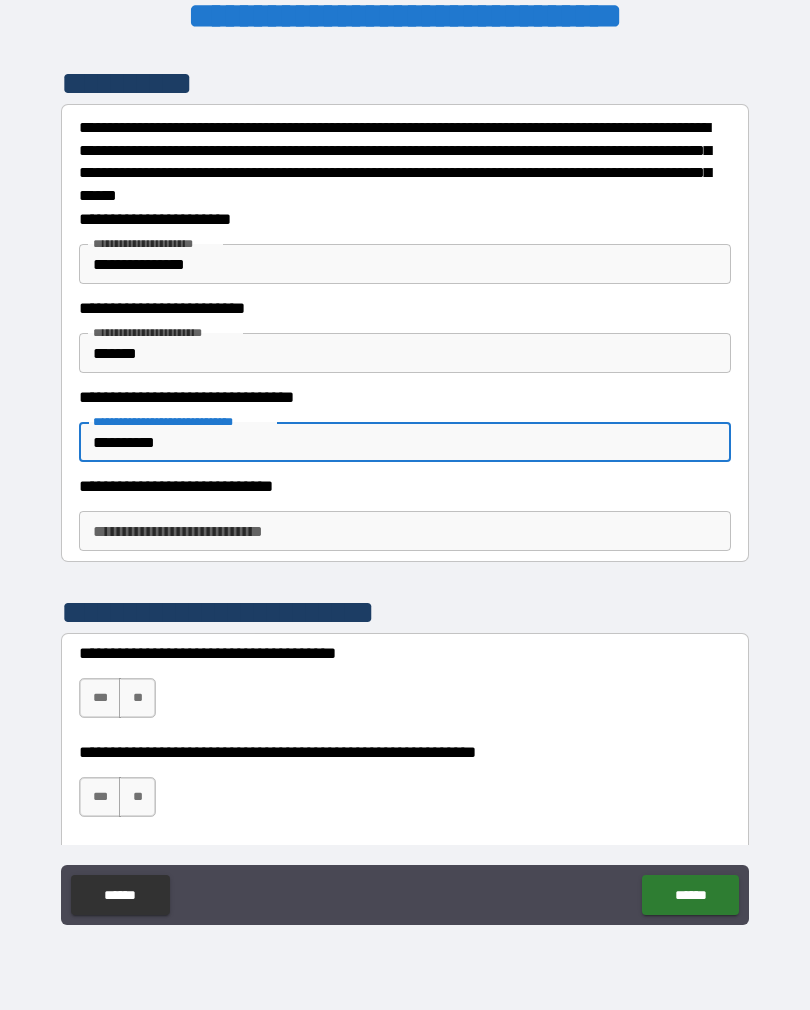 type on "**********" 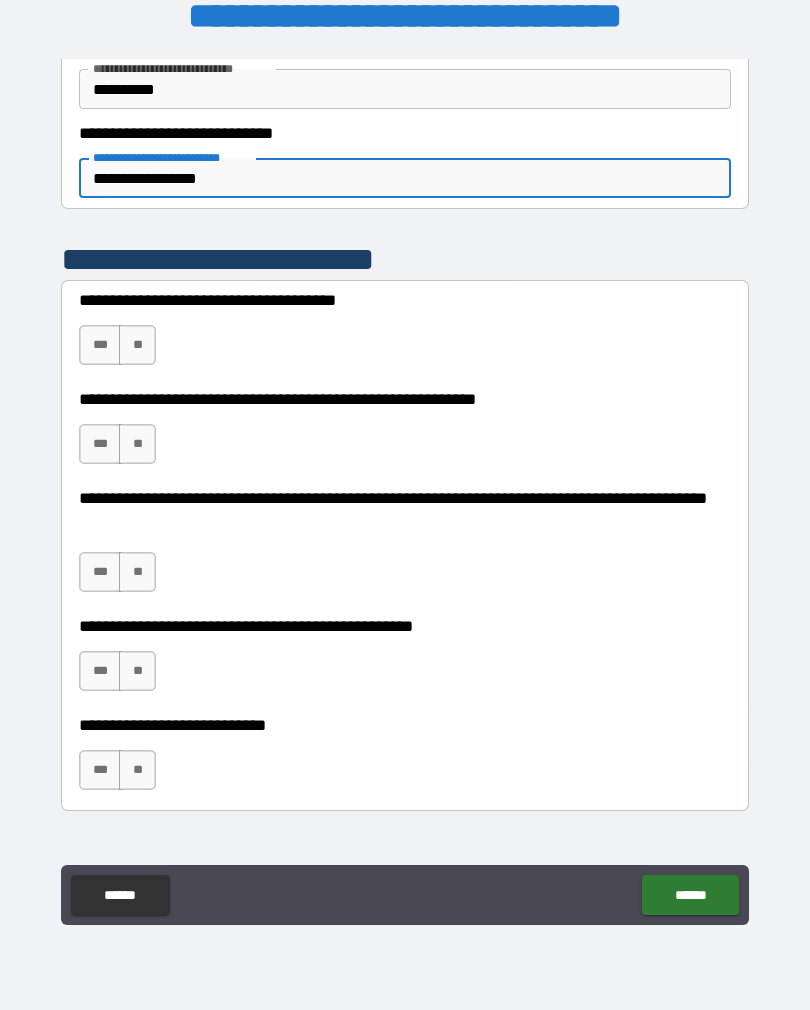 scroll, scrollTop: 624, scrollLeft: 0, axis: vertical 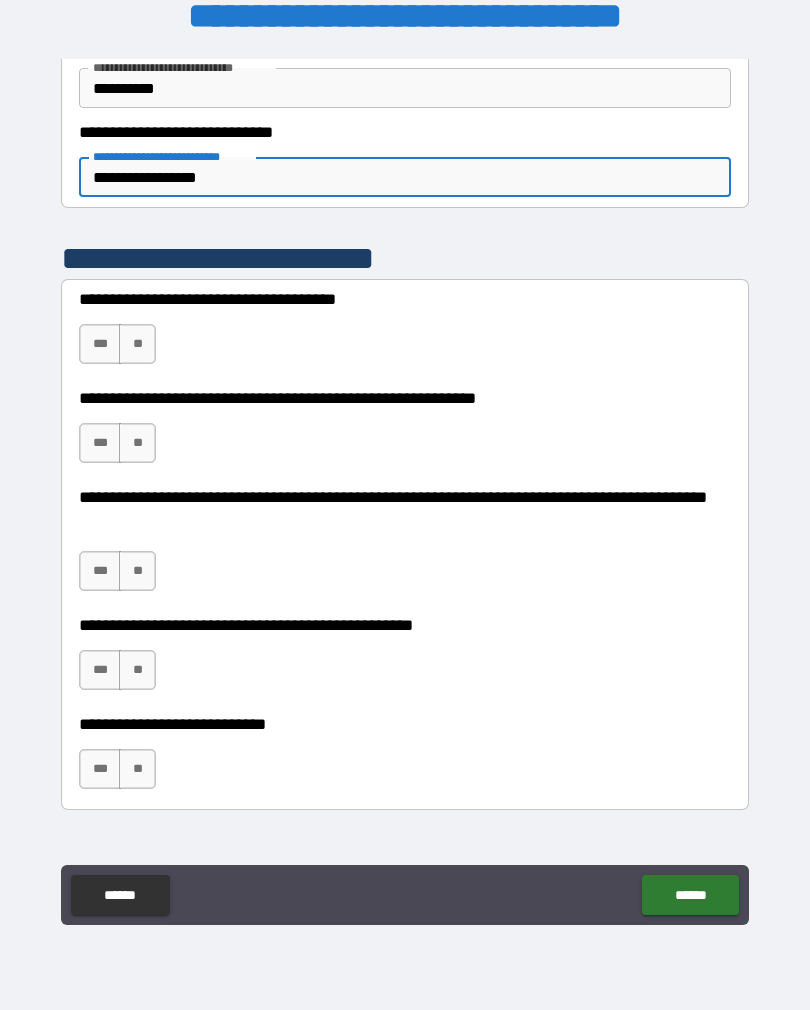 type on "**********" 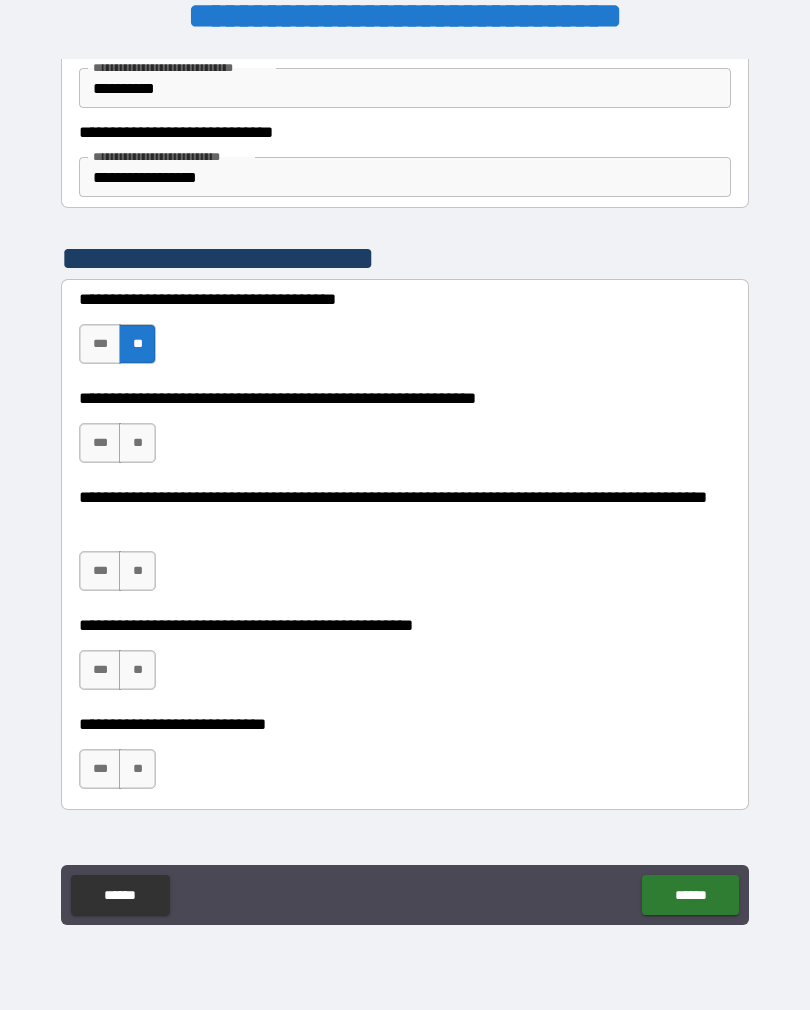 click on "**" at bounding box center (137, 443) 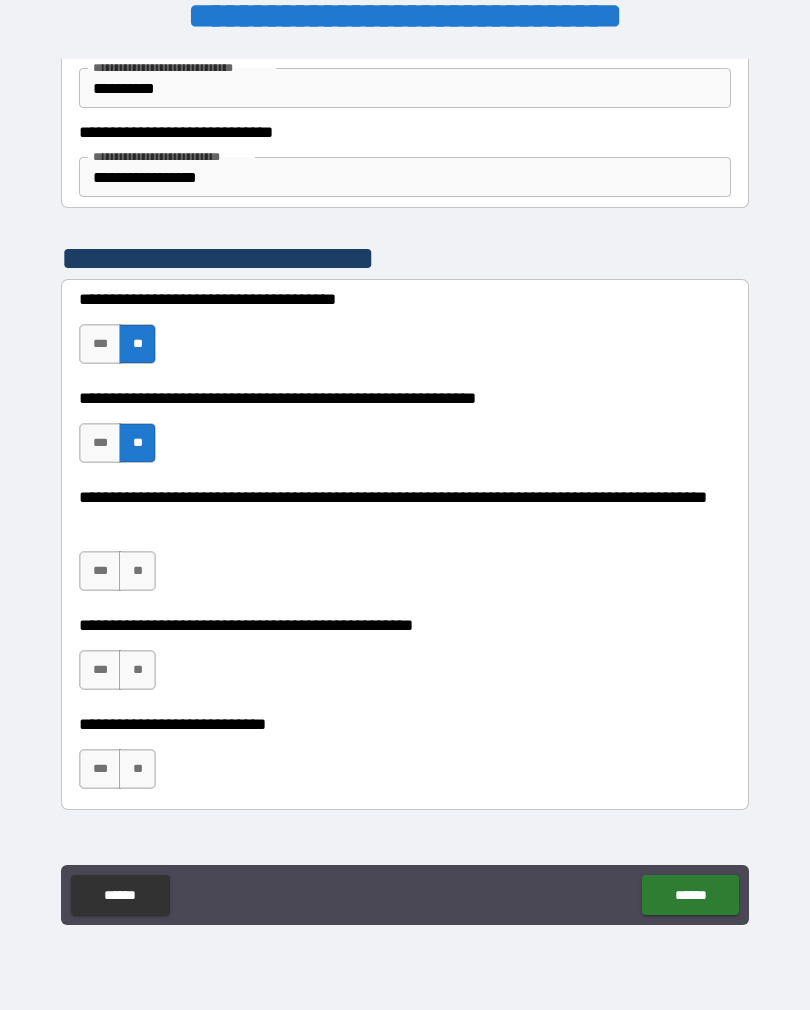 click on "**" at bounding box center [137, 571] 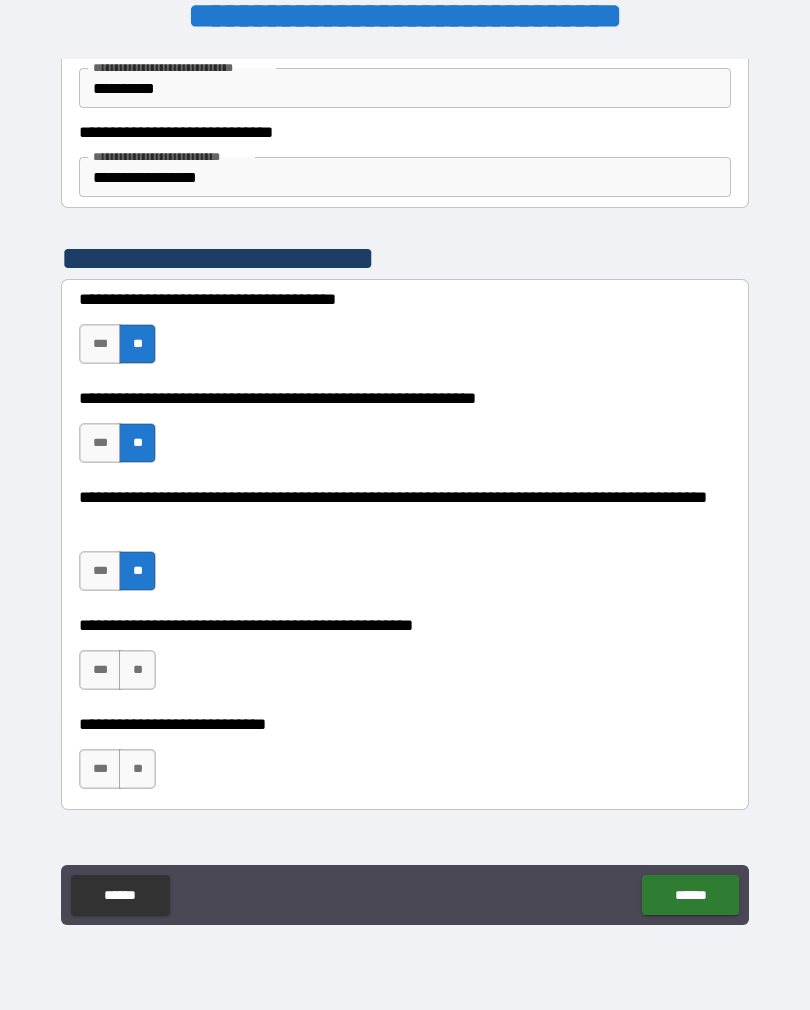 click on "**" at bounding box center (137, 670) 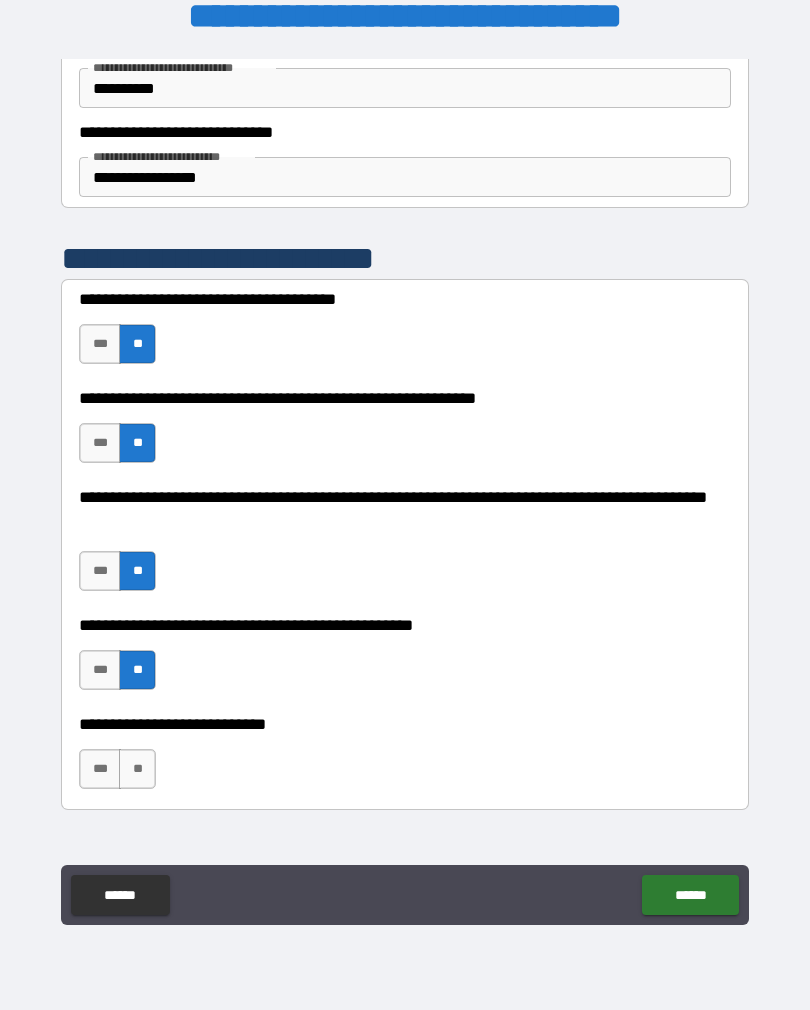 click on "***" at bounding box center [100, 769] 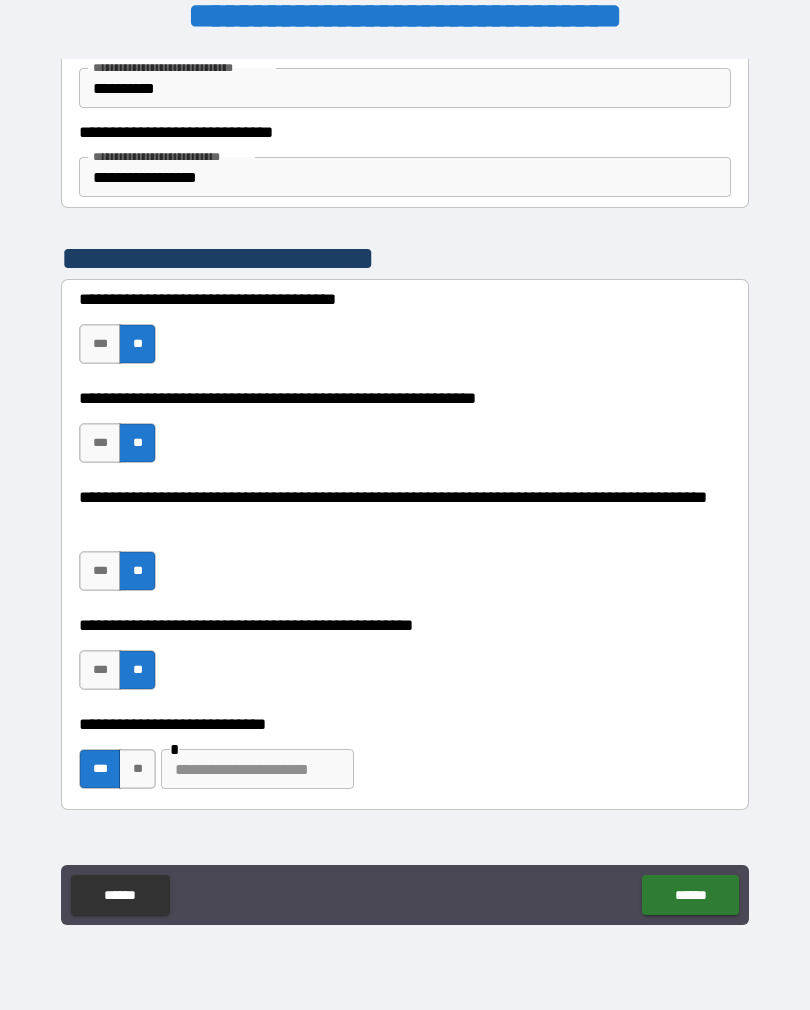 click on "******" at bounding box center (690, 895) 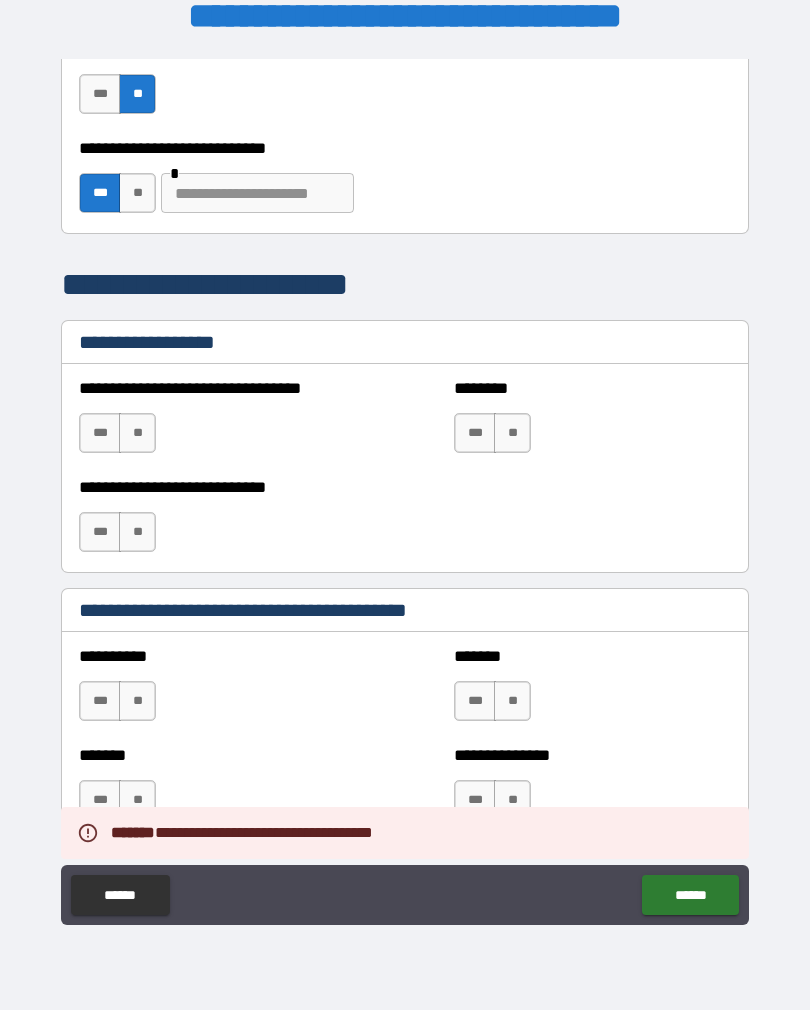 scroll, scrollTop: 1236, scrollLeft: 0, axis: vertical 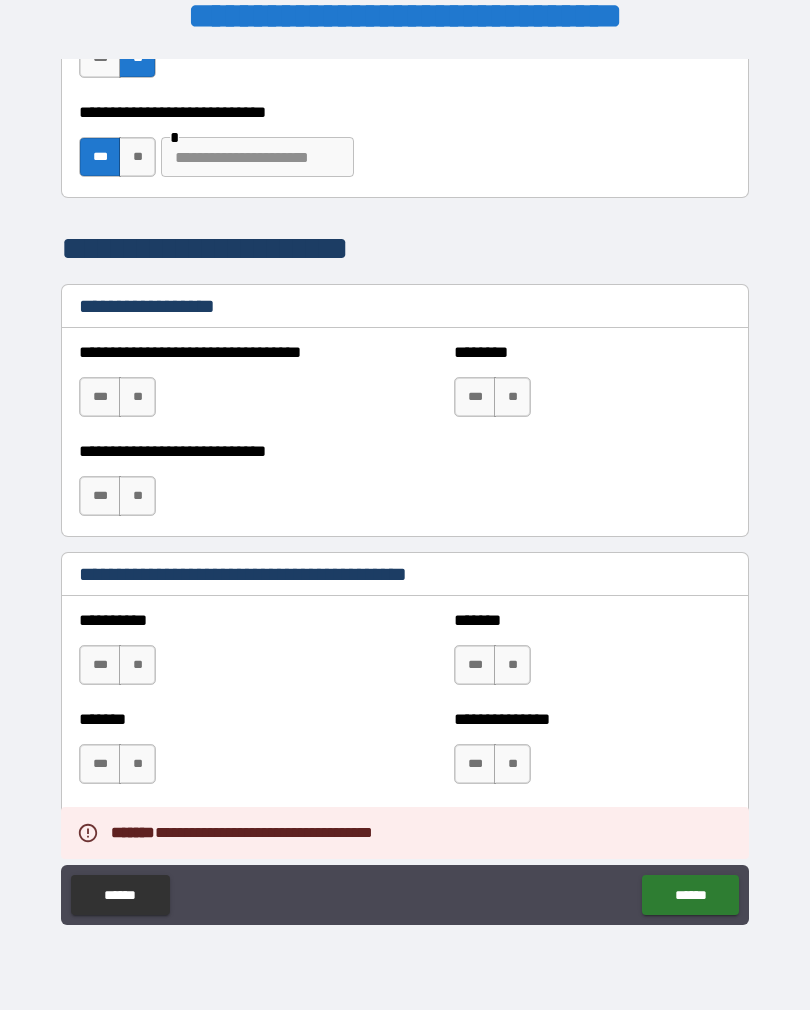 click on "**" at bounding box center [512, 397] 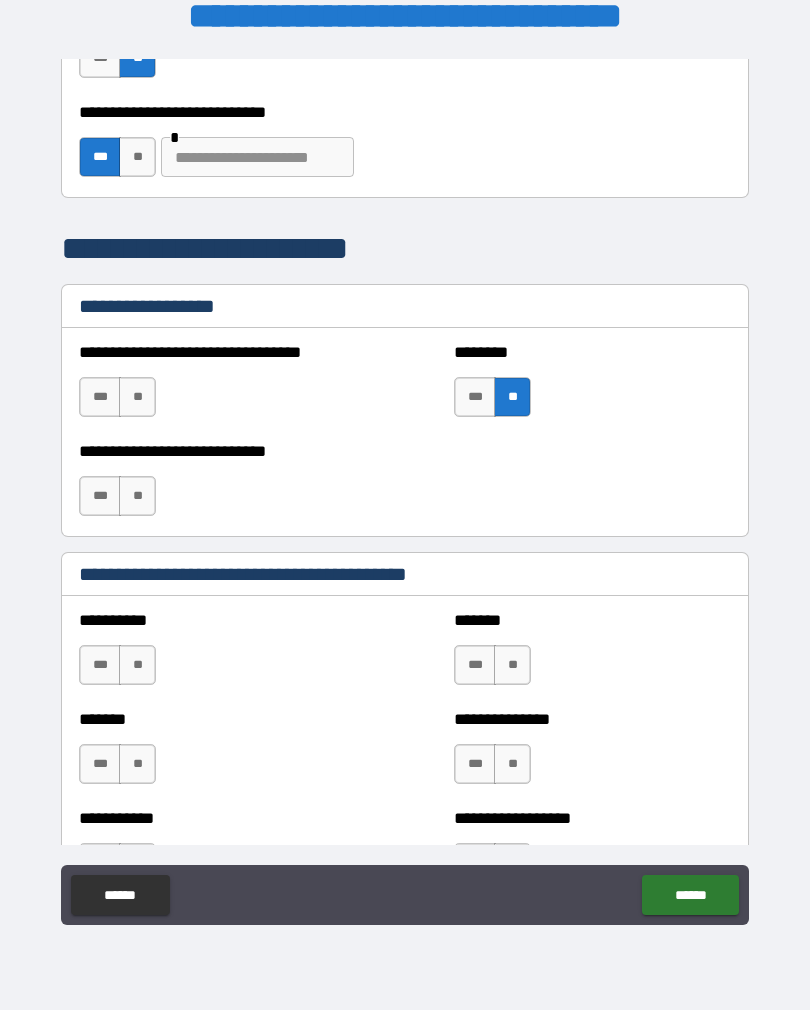 click on "**" at bounding box center (137, 397) 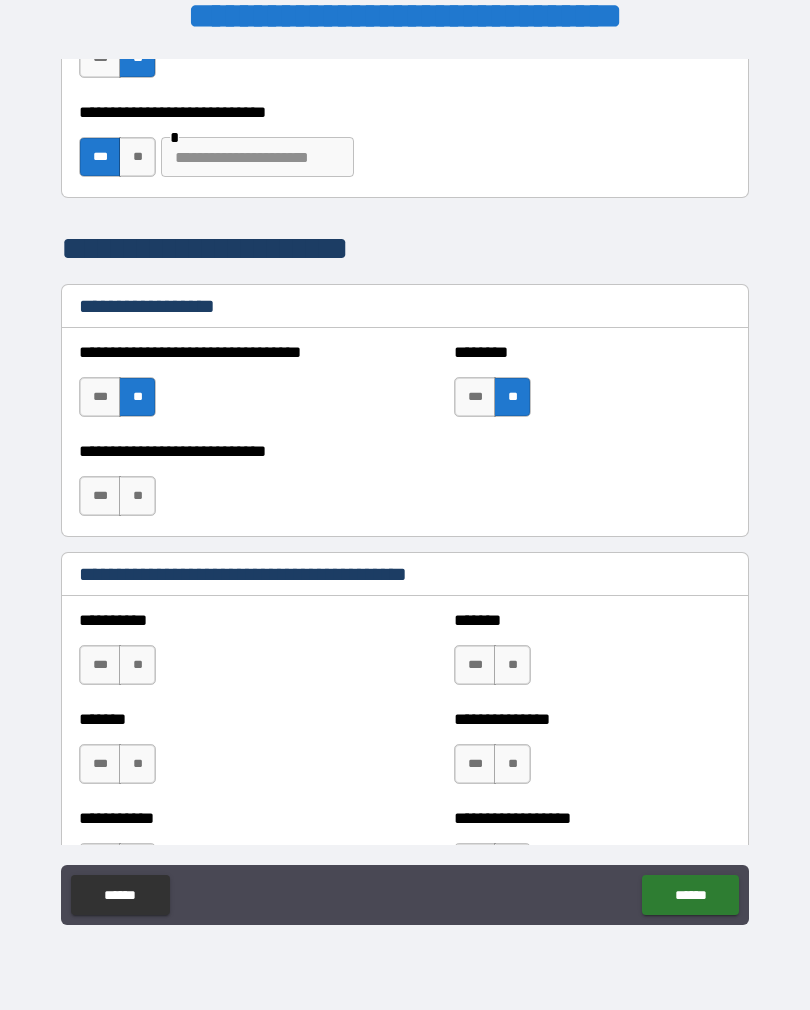 click on "**" at bounding box center [137, 496] 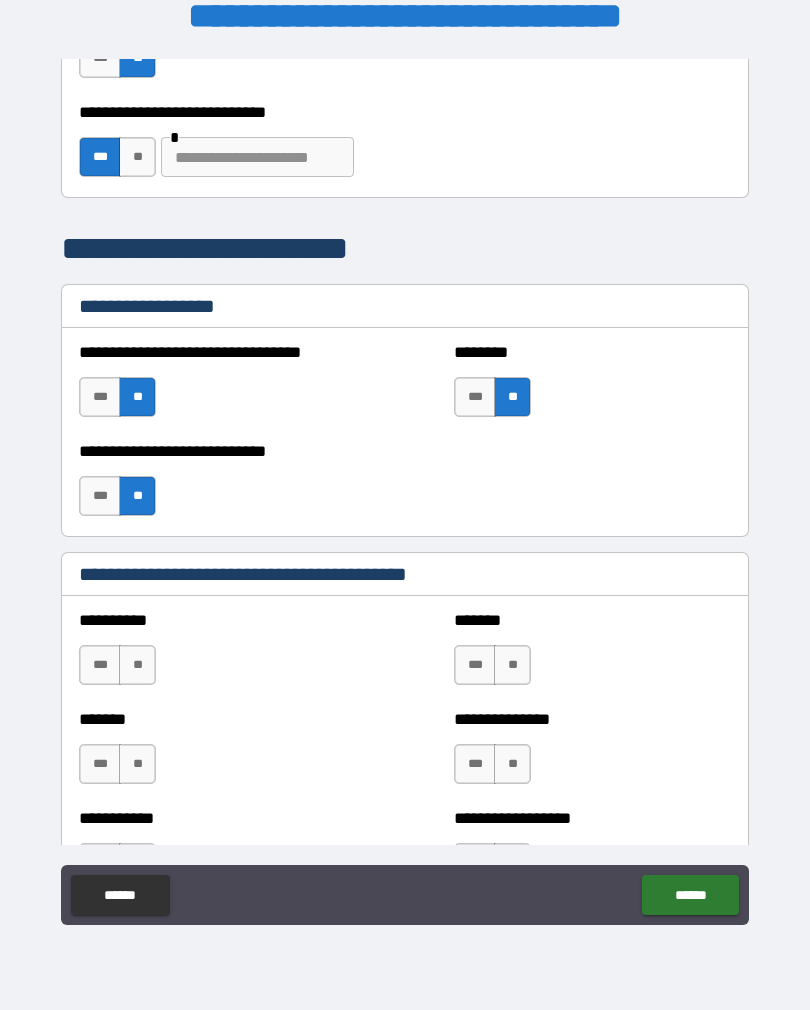click on "**" at bounding box center [137, 665] 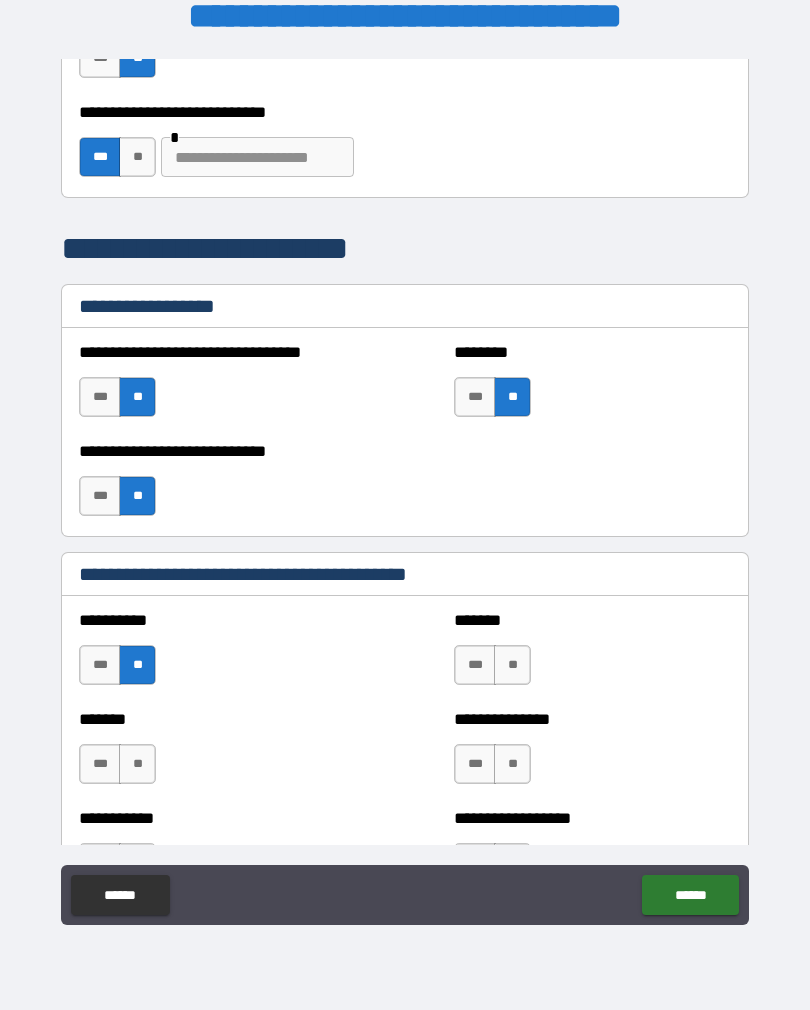 click on "**" at bounding box center (512, 665) 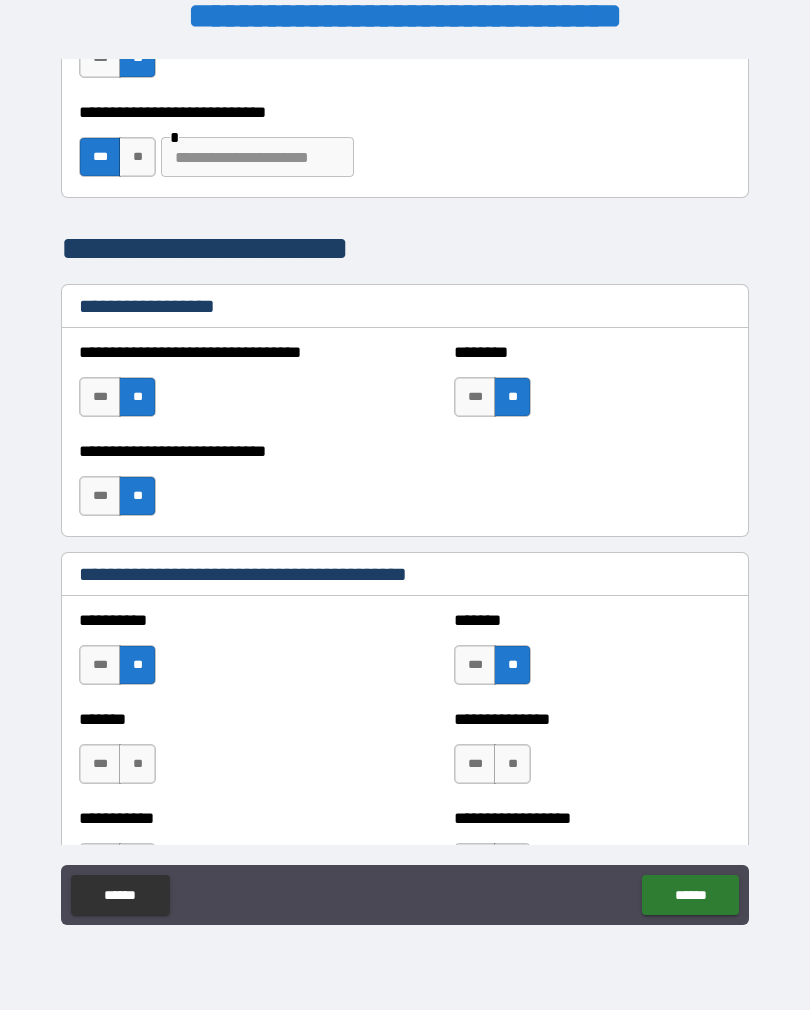 click on "**" at bounding box center [137, 764] 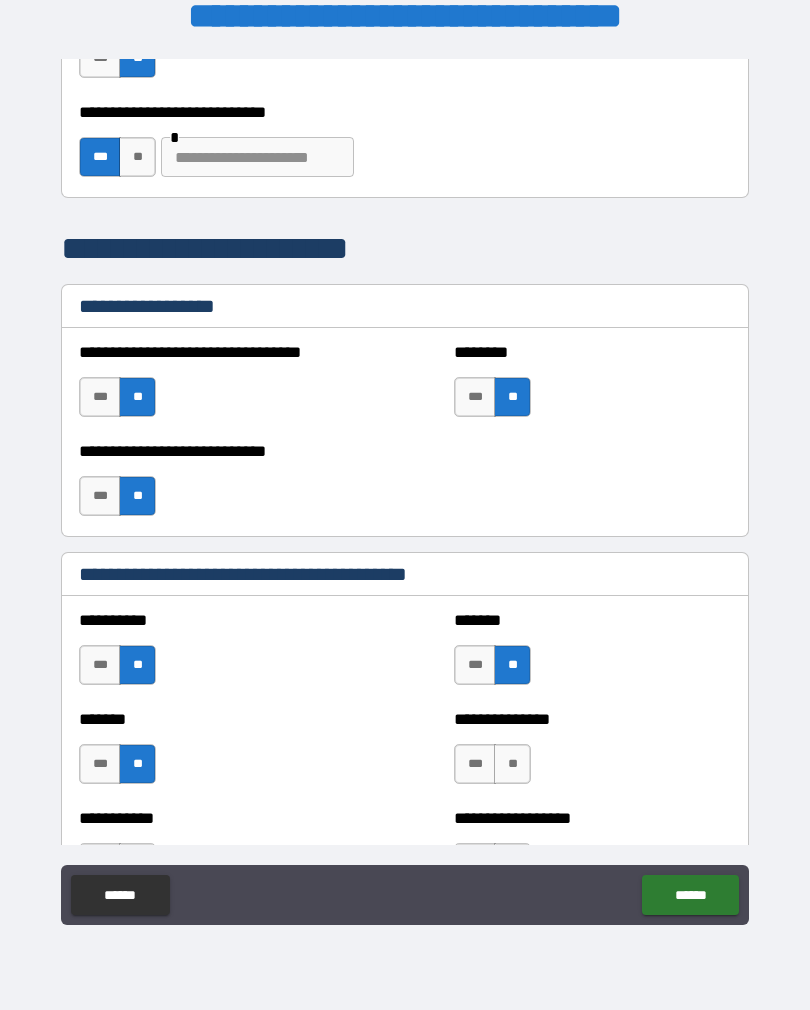click on "**" at bounding box center (512, 764) 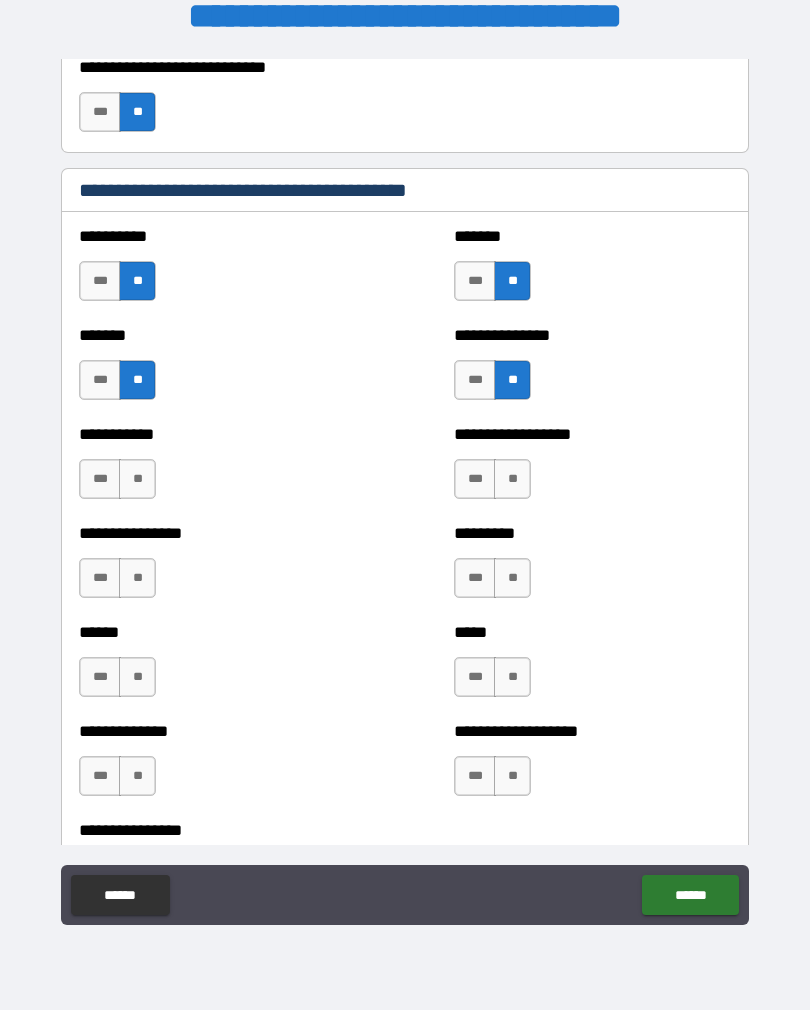 scroll, scrollTop: 1631, scrollLeft: 0, axis: vertical 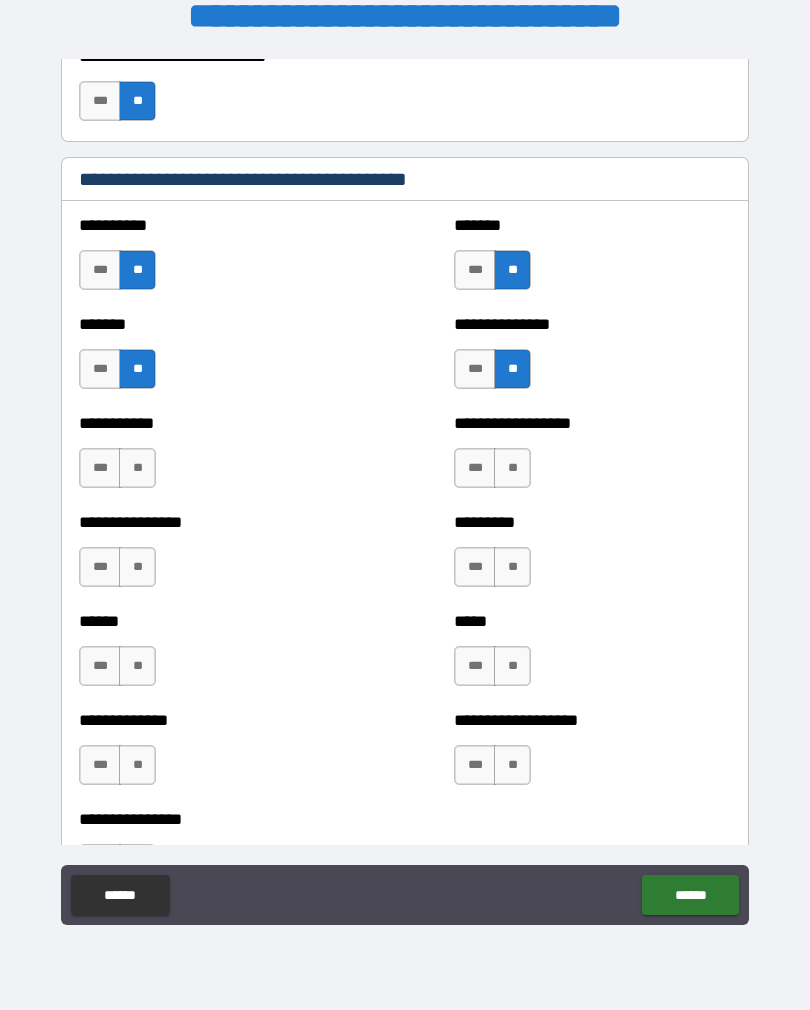 click on "***" at bounding box center [100, 468] 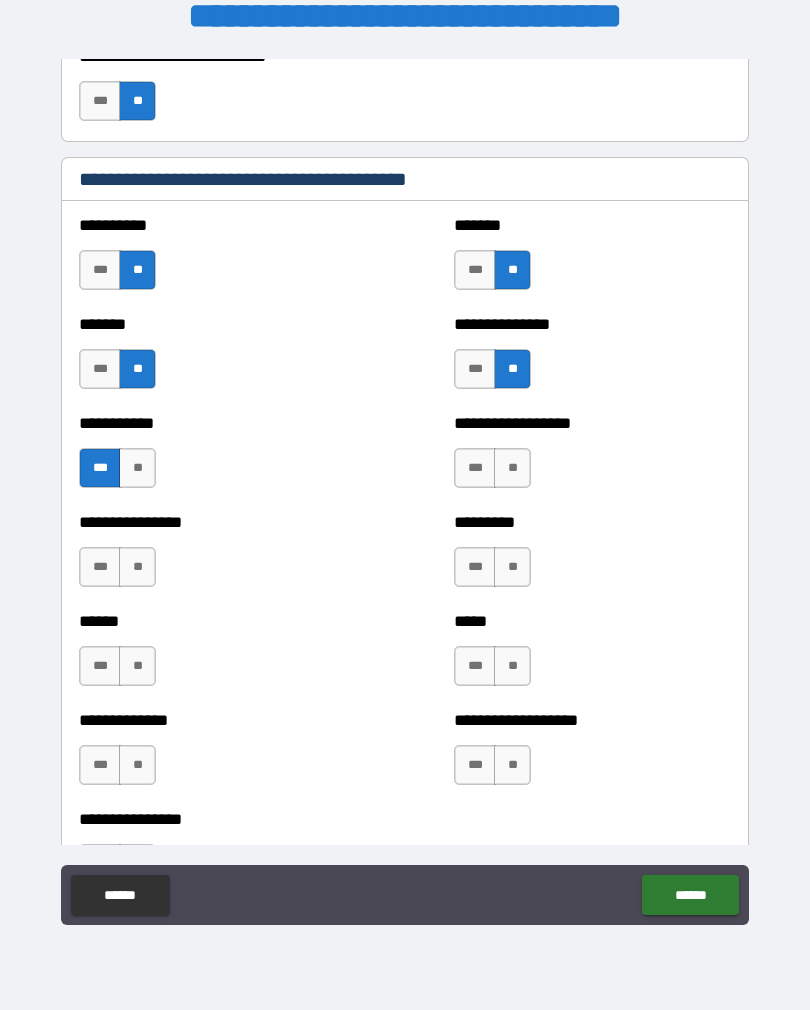click on "***" at bounding box center [100, 567] 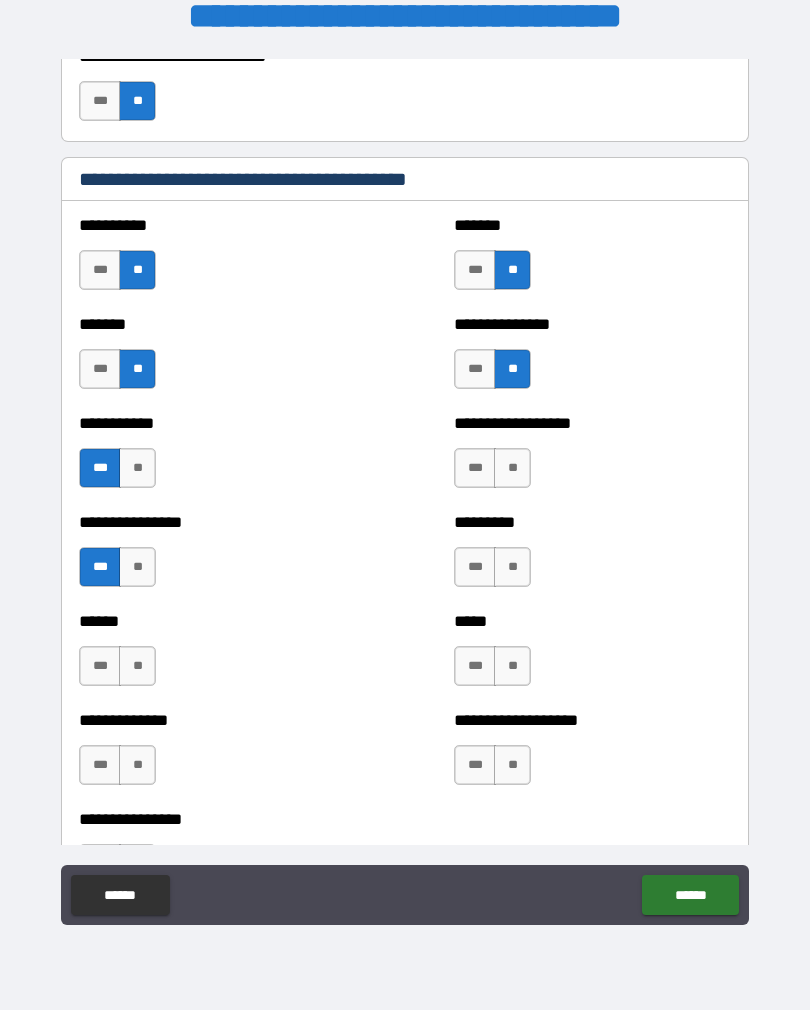 click on "**" at bounding box center (512, 468) 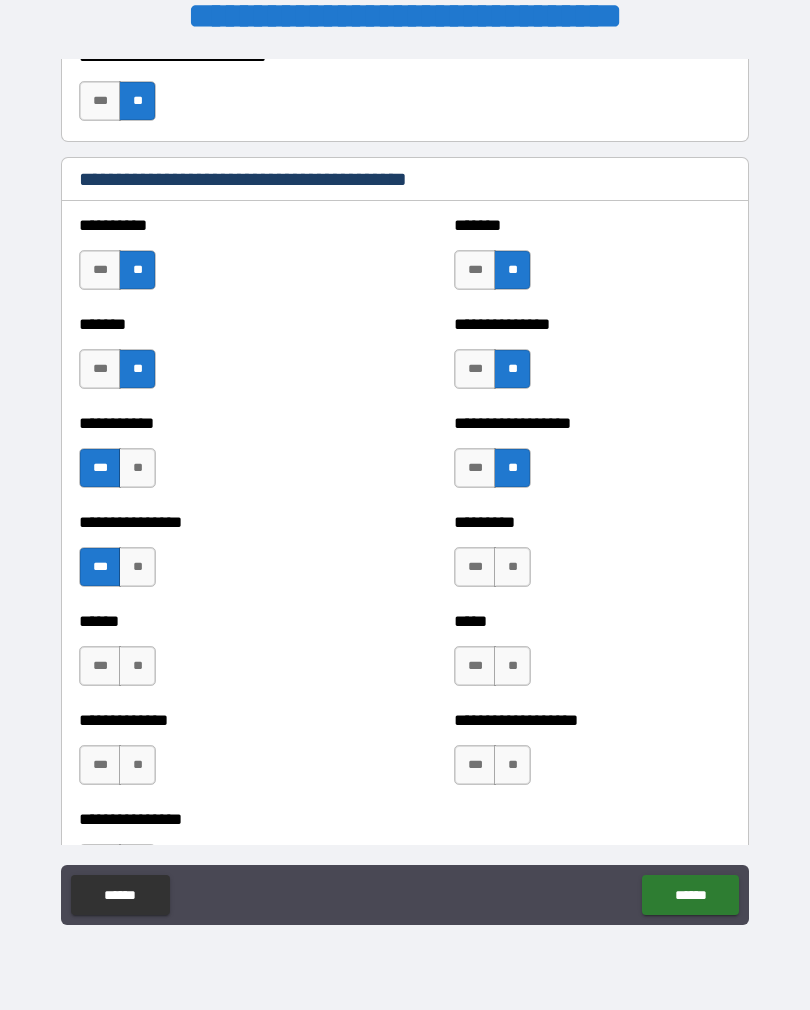 click on "**" at bounding box center [512, 567] 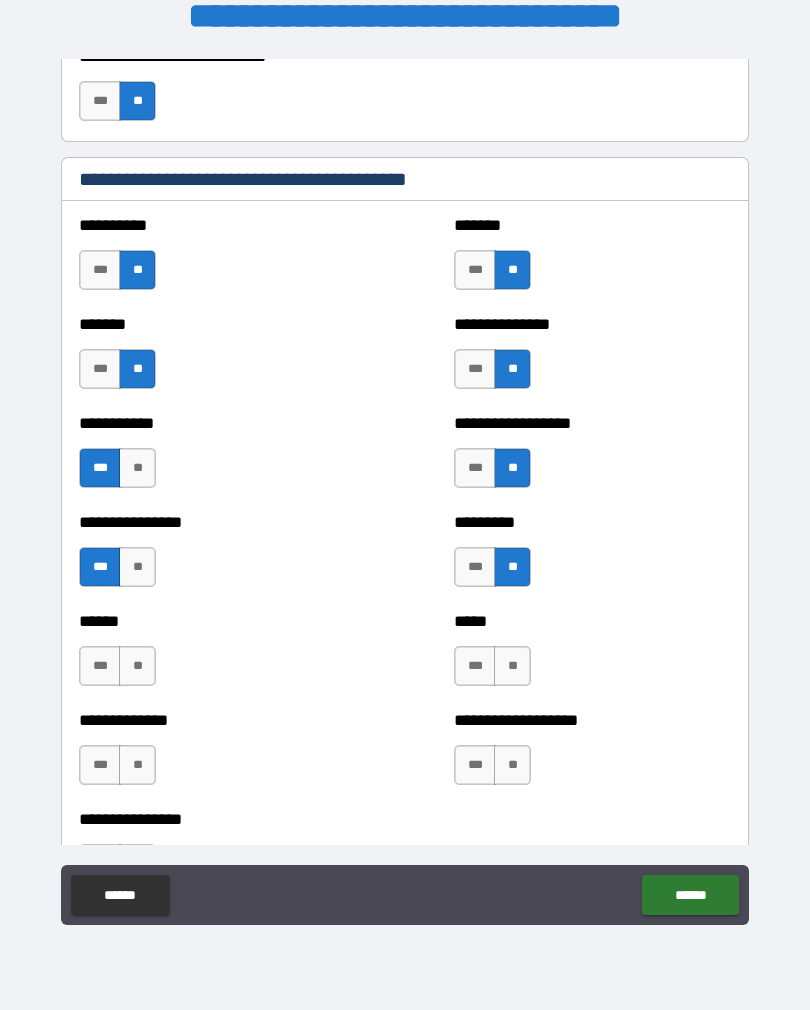 click on "***" at bounding box center [475, 666] 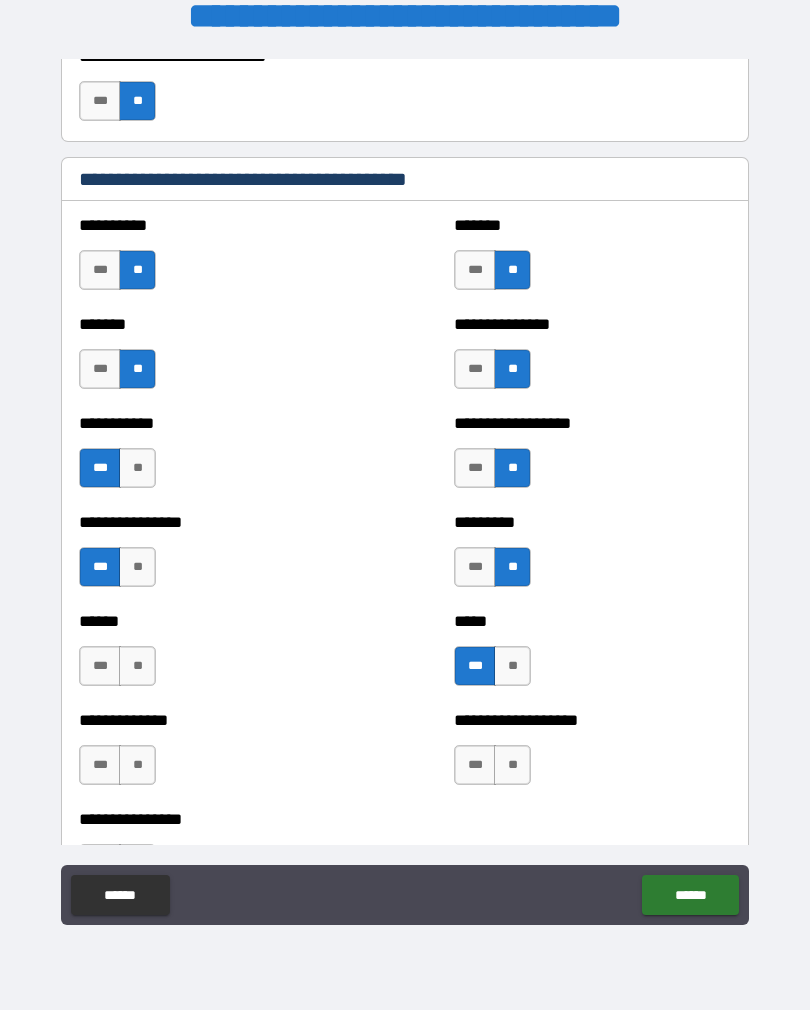 click on "**" at bounding box center [137, 666] 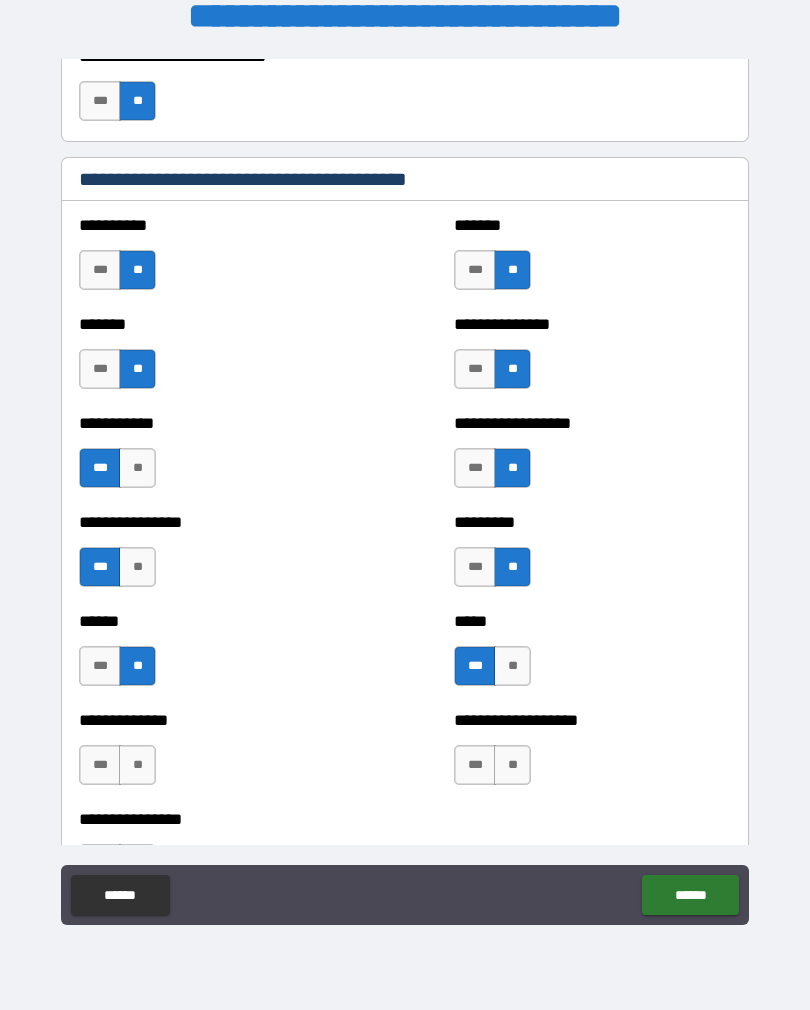 click on "***" at bounding box center (100, 765) 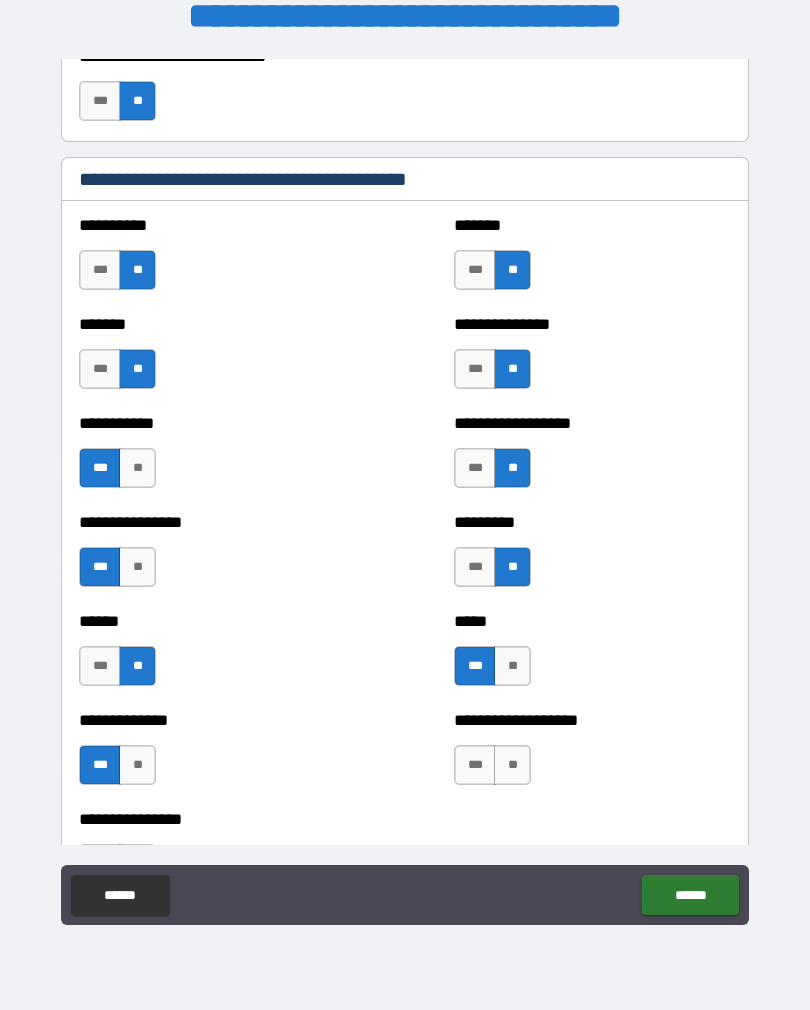 click on "***" at bounding box center (475, 765) 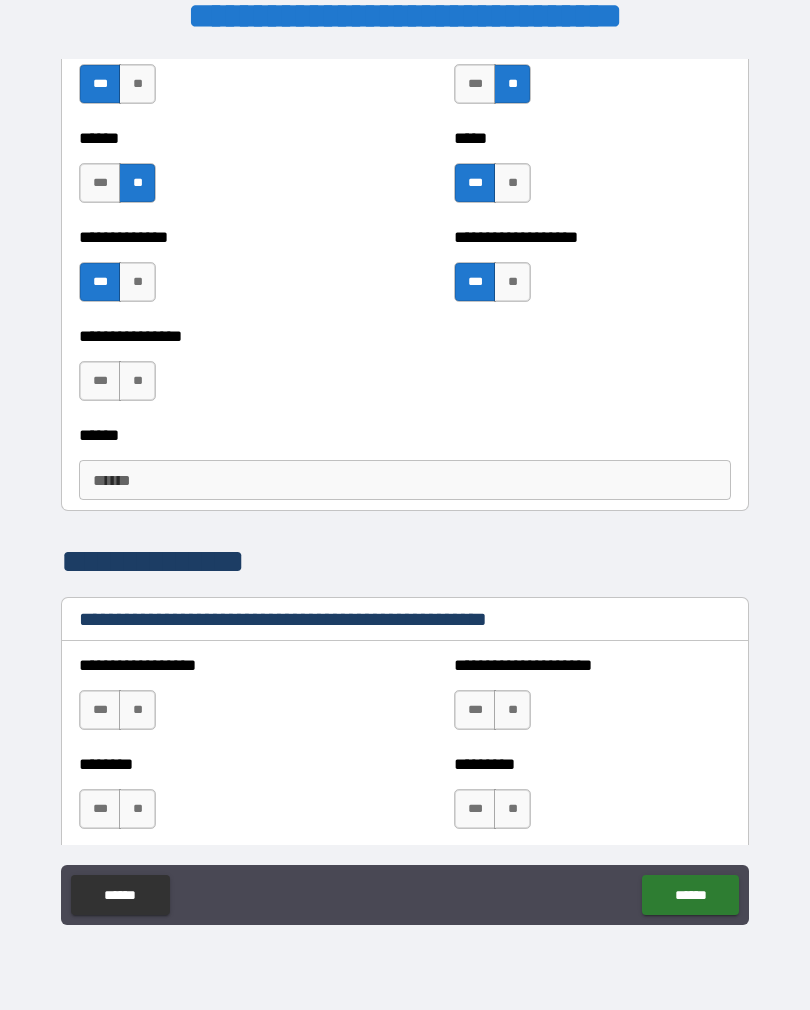 scroll, scrollTop: 2127, scrollLeft: 0, axis: vertical 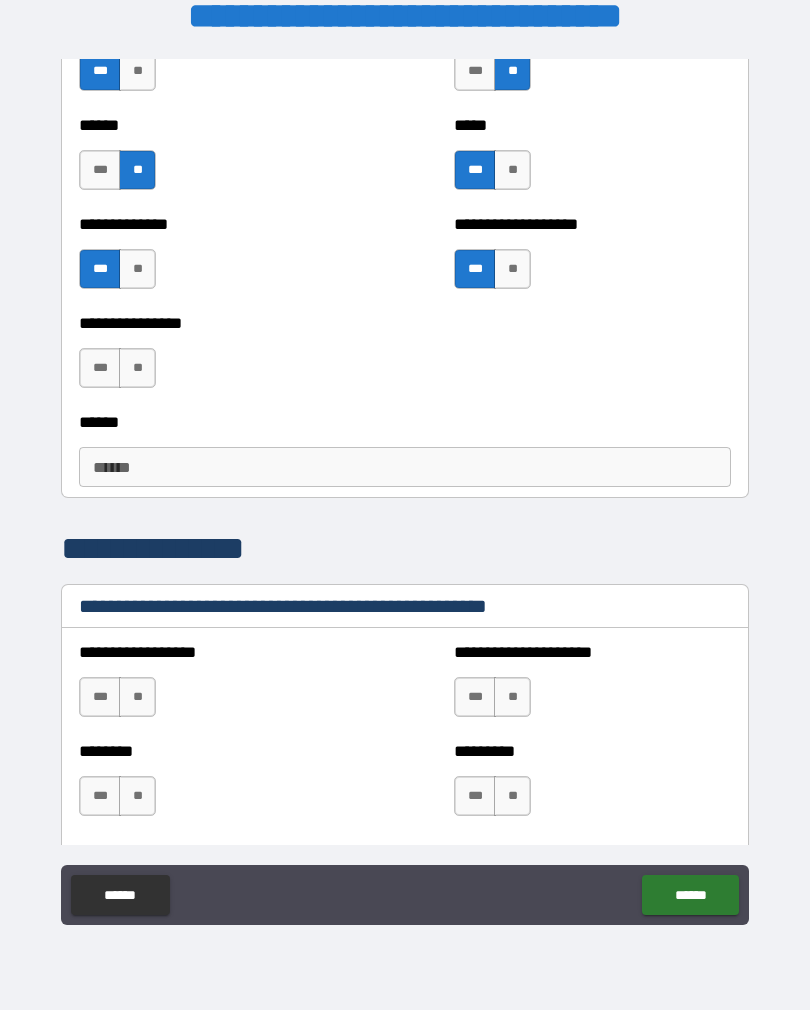 click on "**" at bounding box center (137, 368) 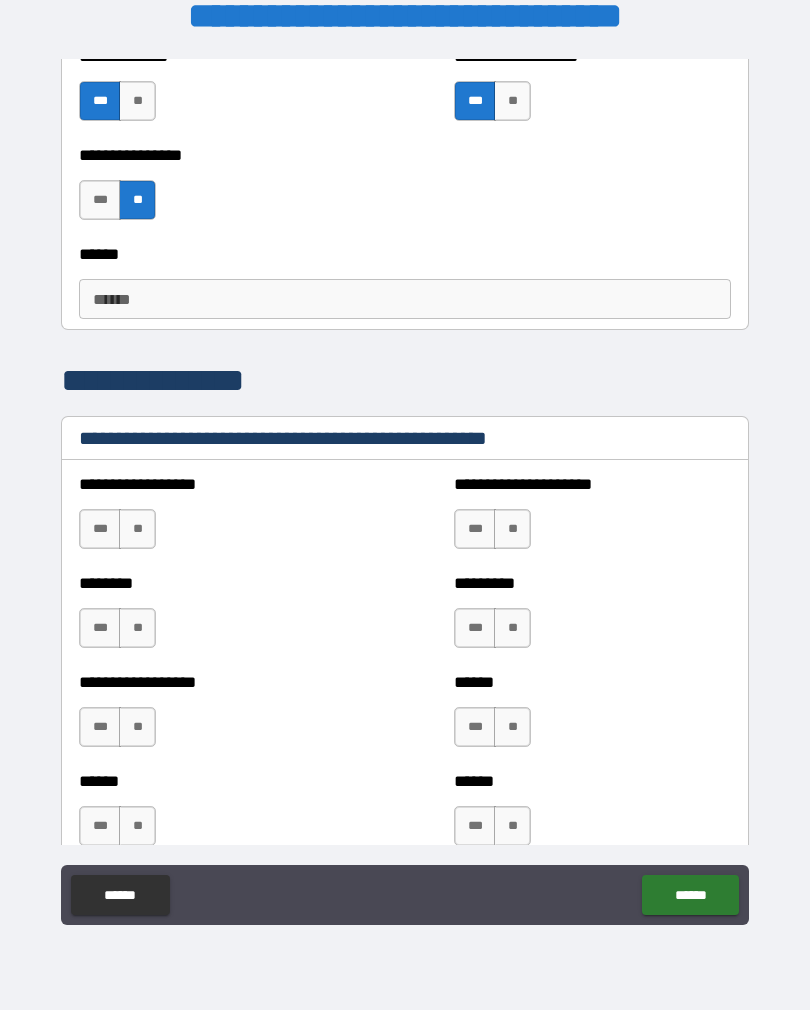 scroll, scrollTop: 2296, scrollLeft: 0, axis: vertical 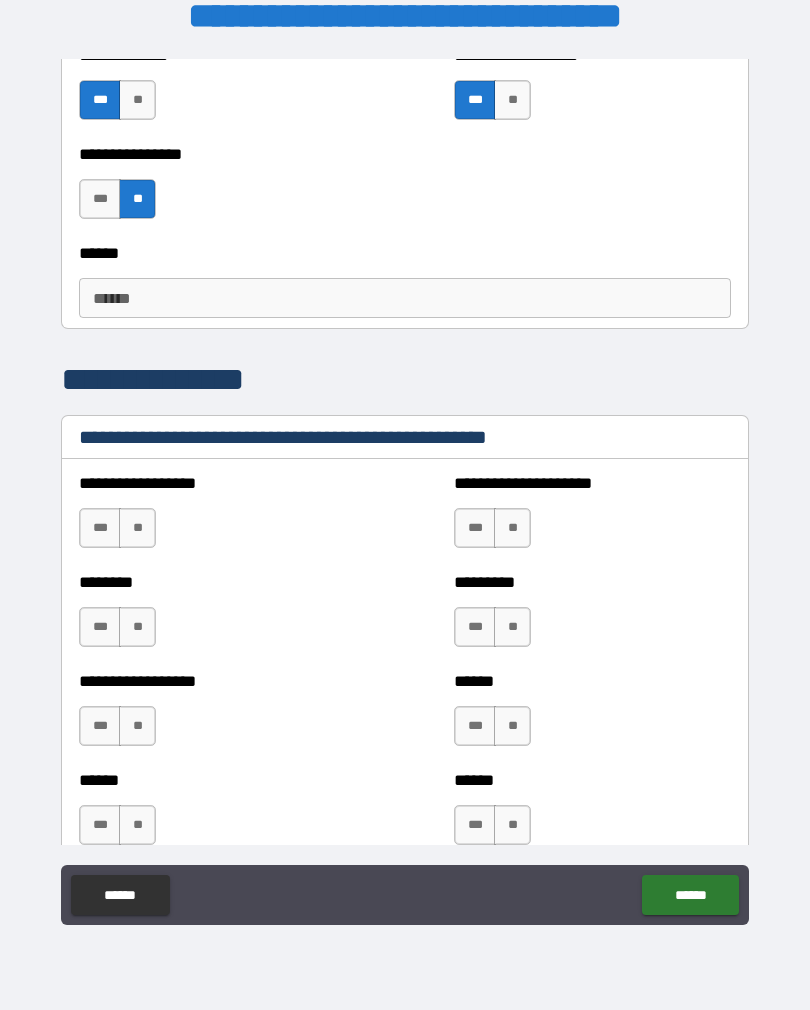click on "**" at bounding box center (137, 528) 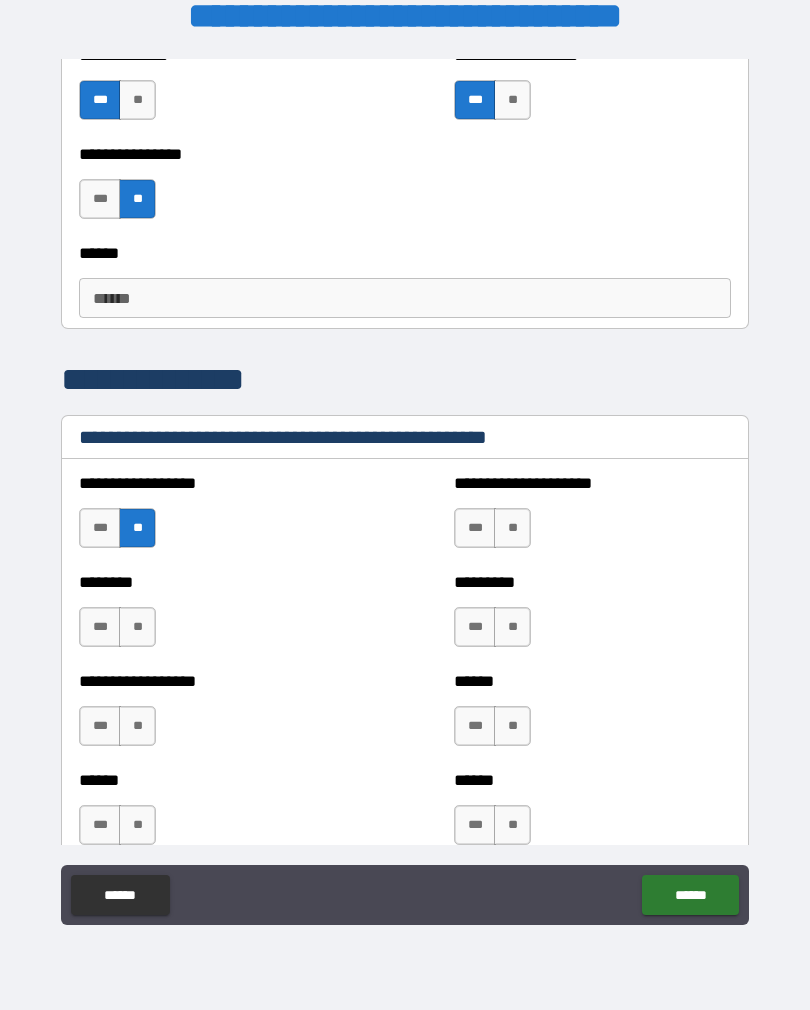 click on "**" at bounding box center [137, 627] 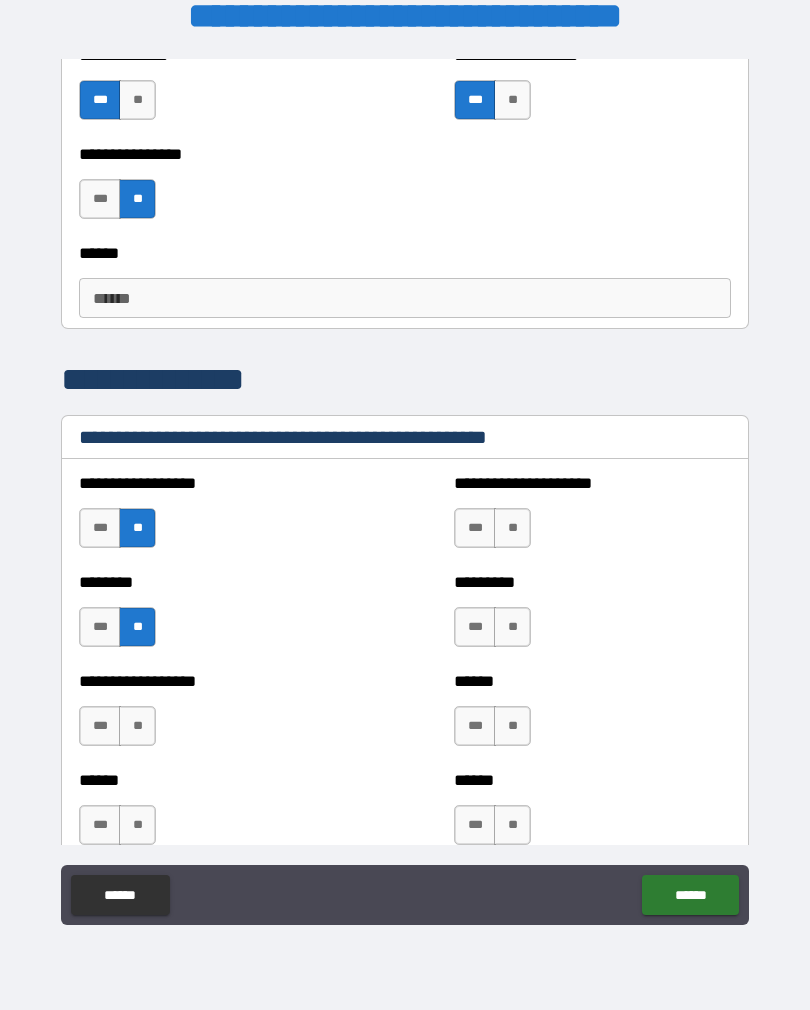 click on "**" at bounding box center [512, 528] 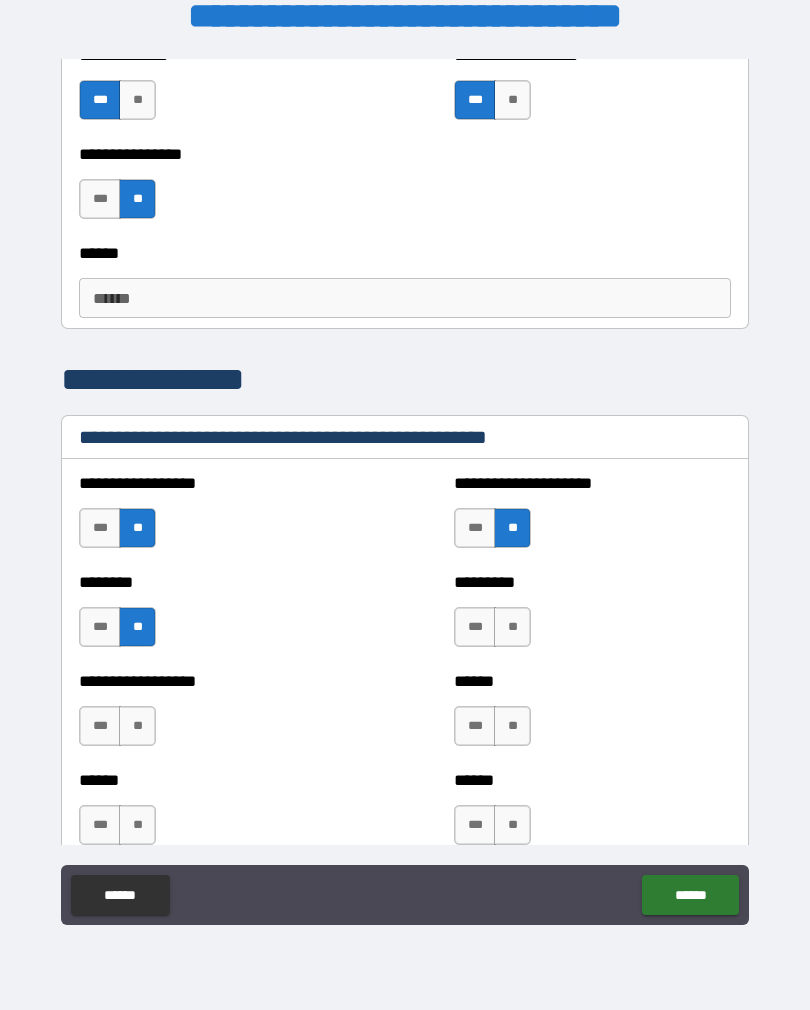 click on "**" at bounding box center (512, 627) 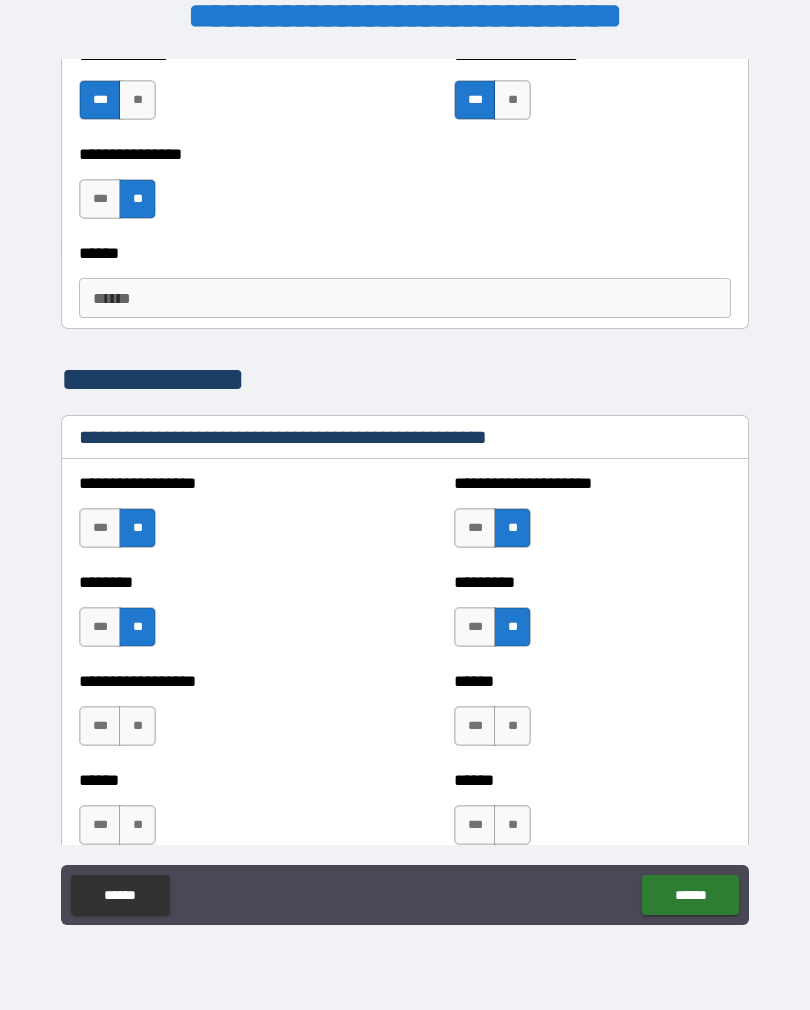 click on "**" at bounding box center (512, 726) 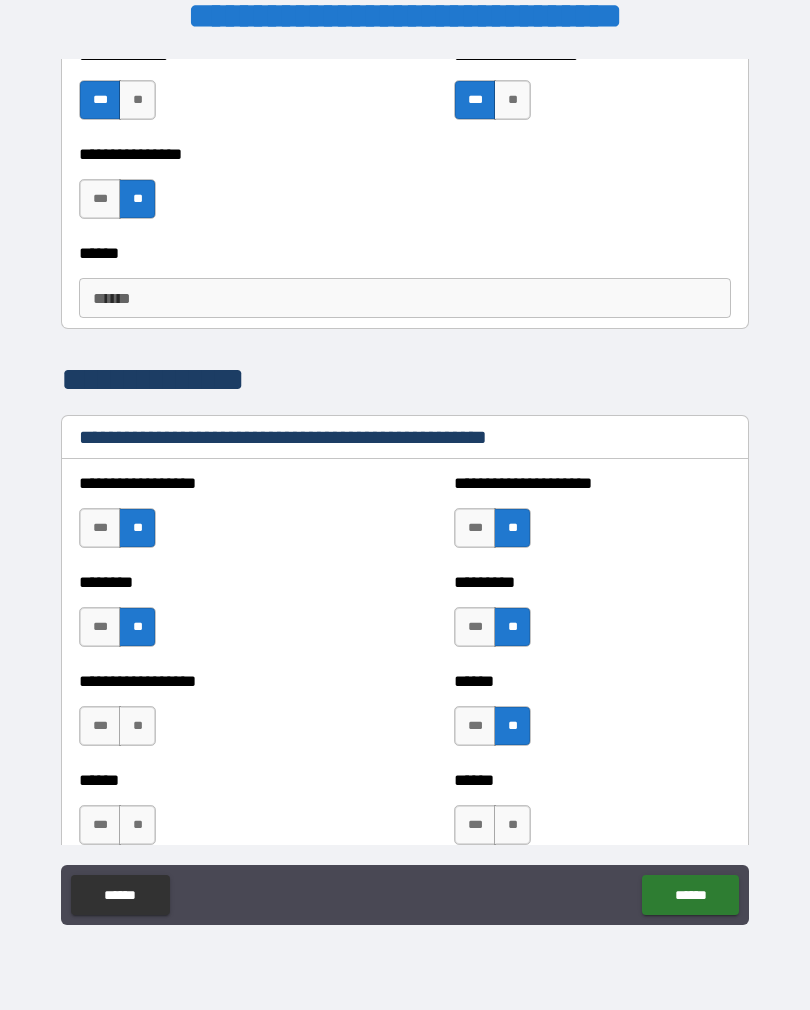 click on "**" at bounding box center [137, 726] 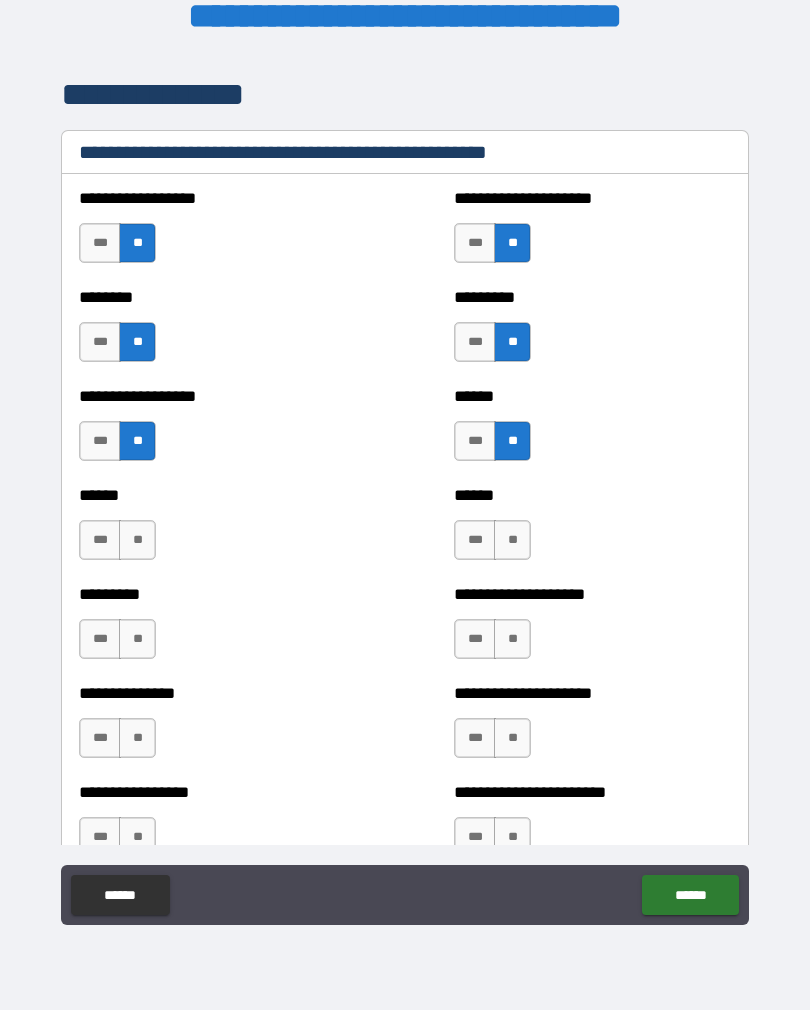 scroll, scrollTop: 2586, scrollLeft: 0, axis: vertical 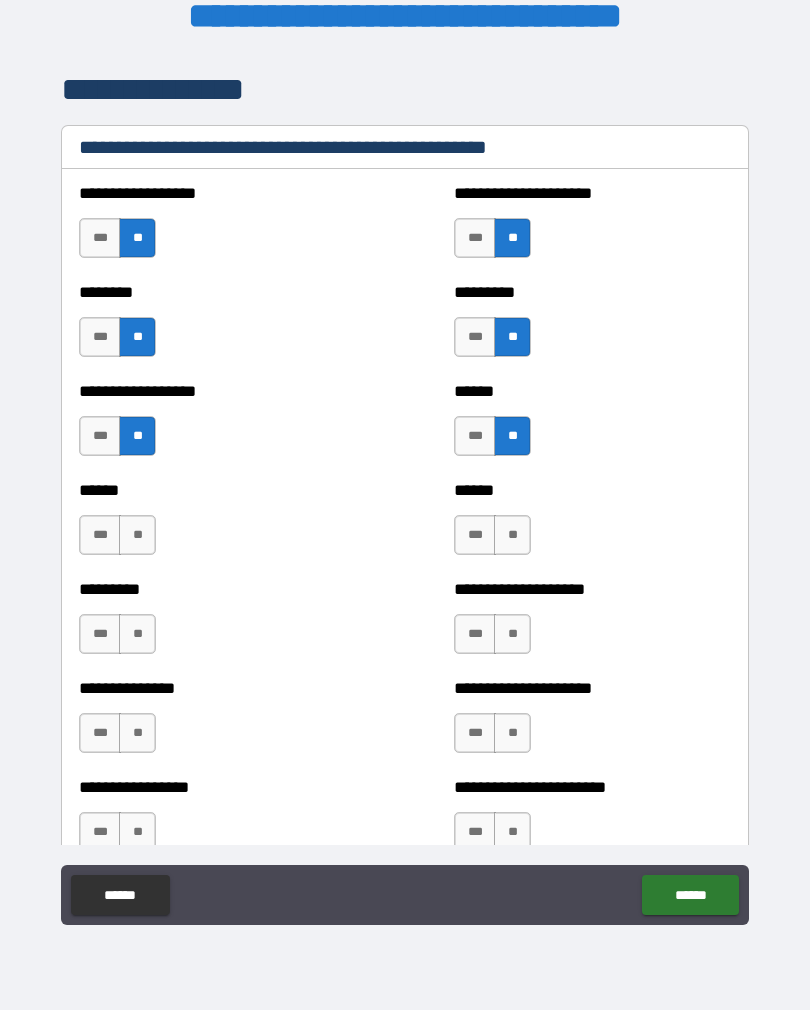 click on "**" at bounding box center [137, 535] 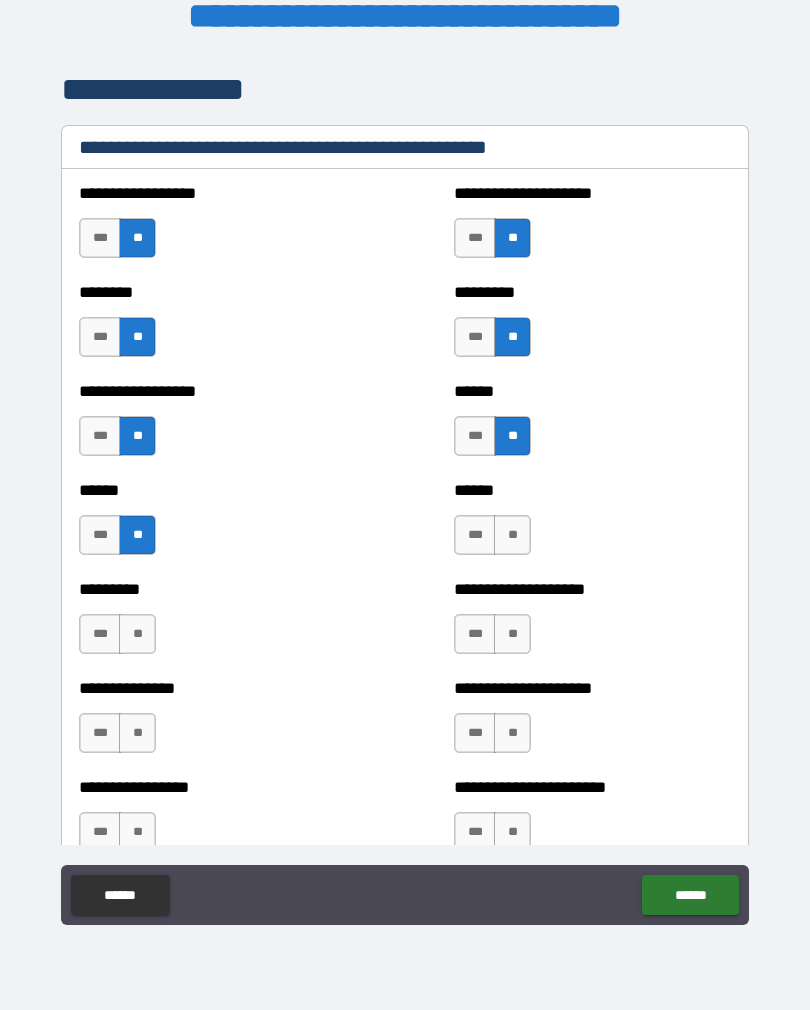 click on "**" at bounding box center [137, 634] 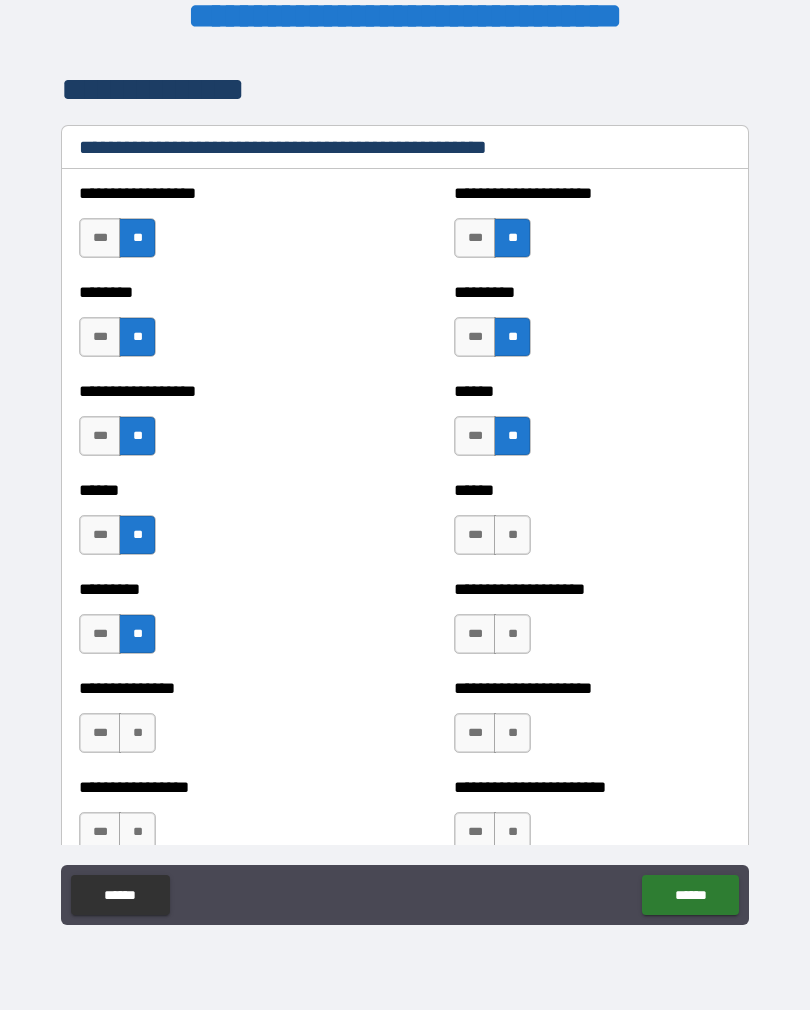 click on "**" at bounding box center (512, 535) 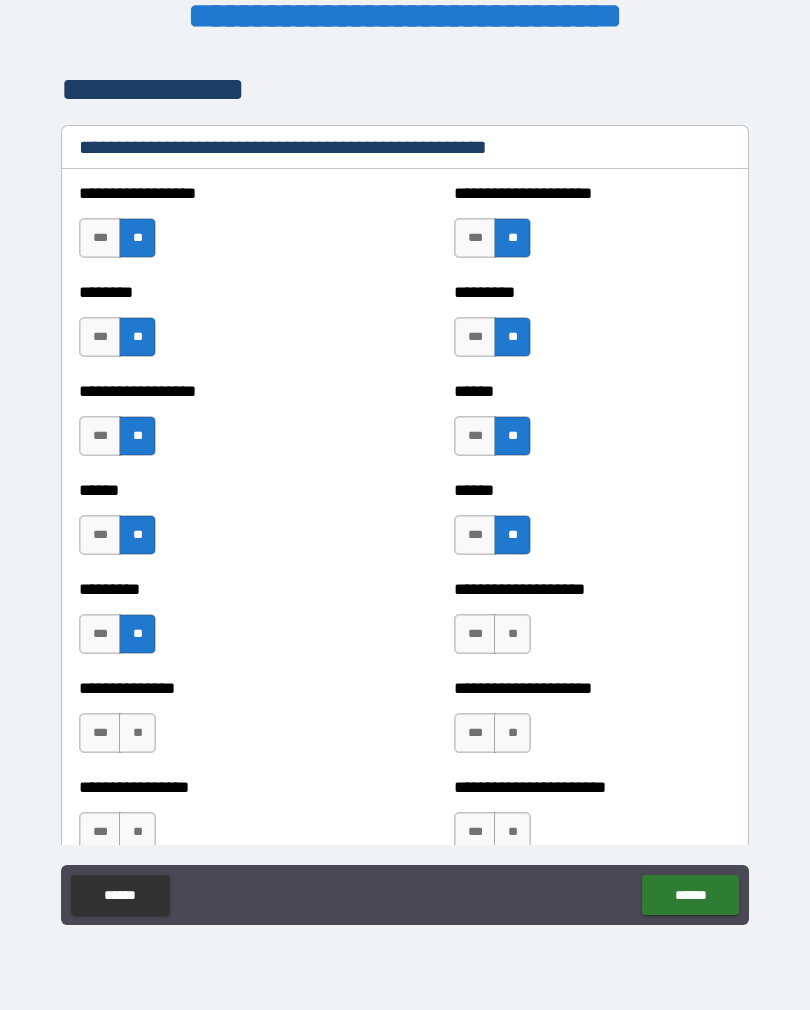 click on "**" at bounding box center [512, 634] 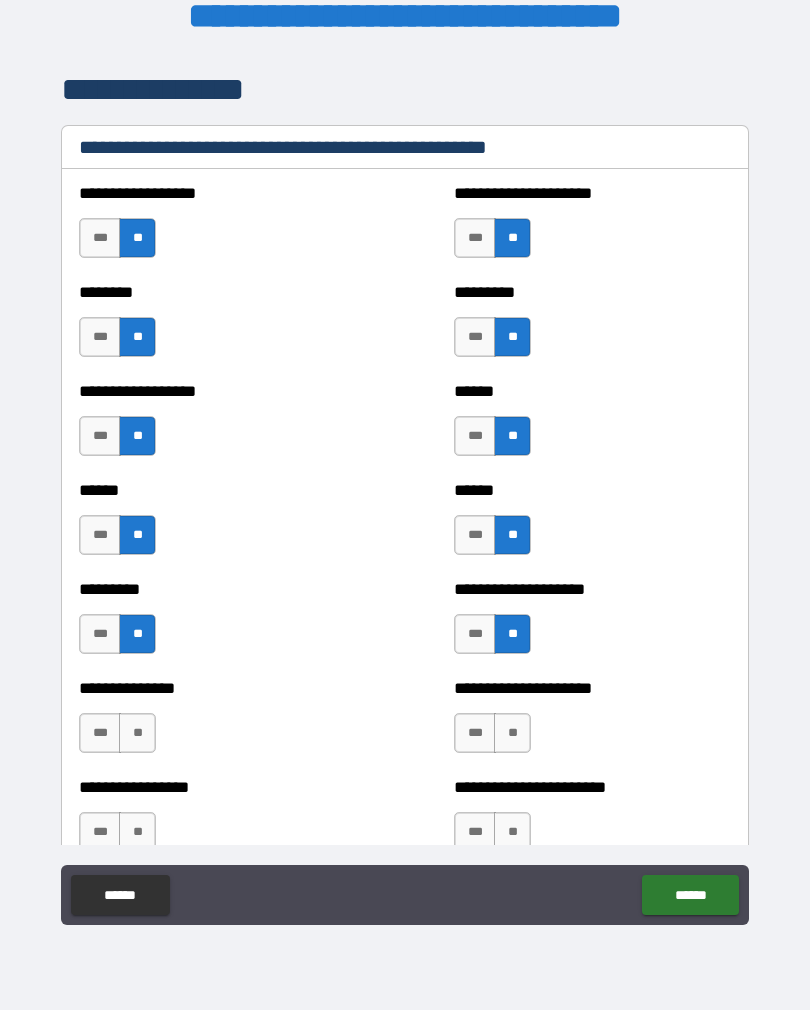 click on "**" at bounding box center [137, 733] 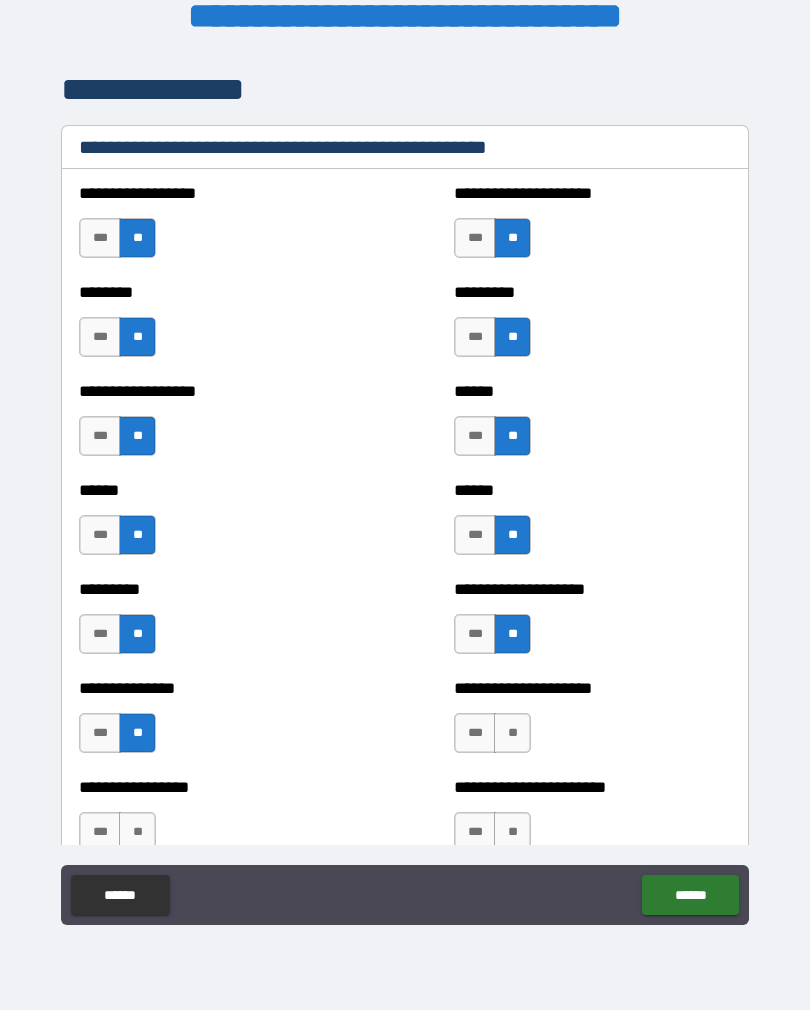 click on "**" at bounding box center (512, 733) 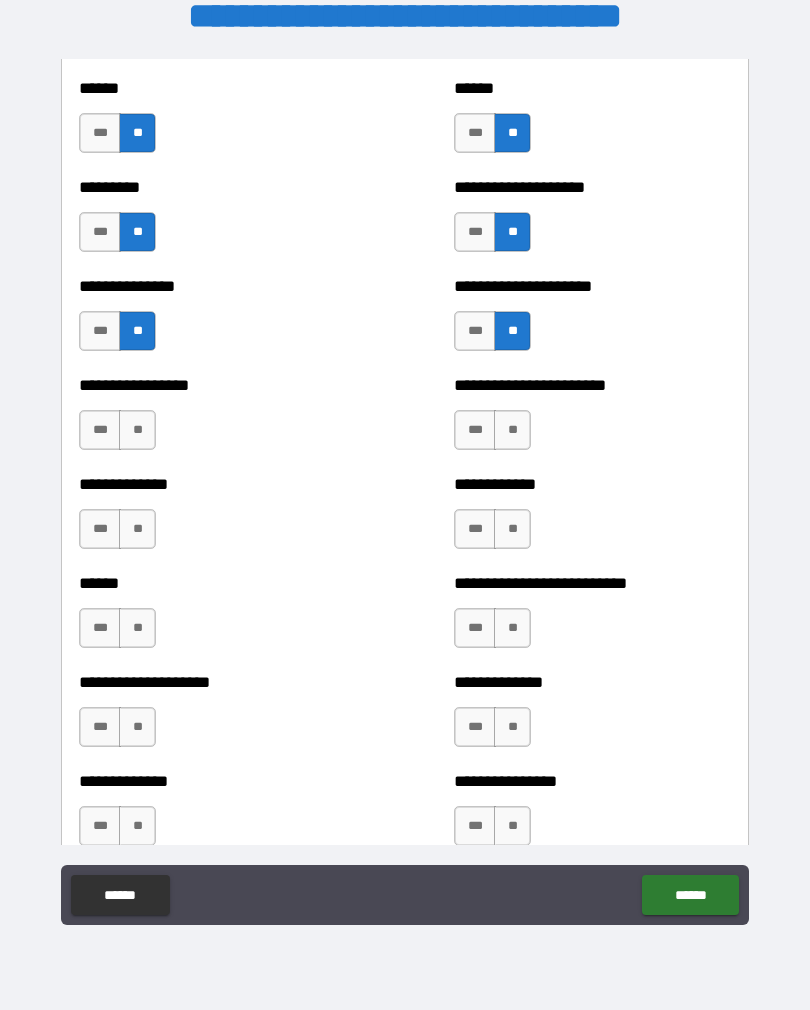 scroll, scrollTop: 2990, scrollLeft: 0, axis: vertical 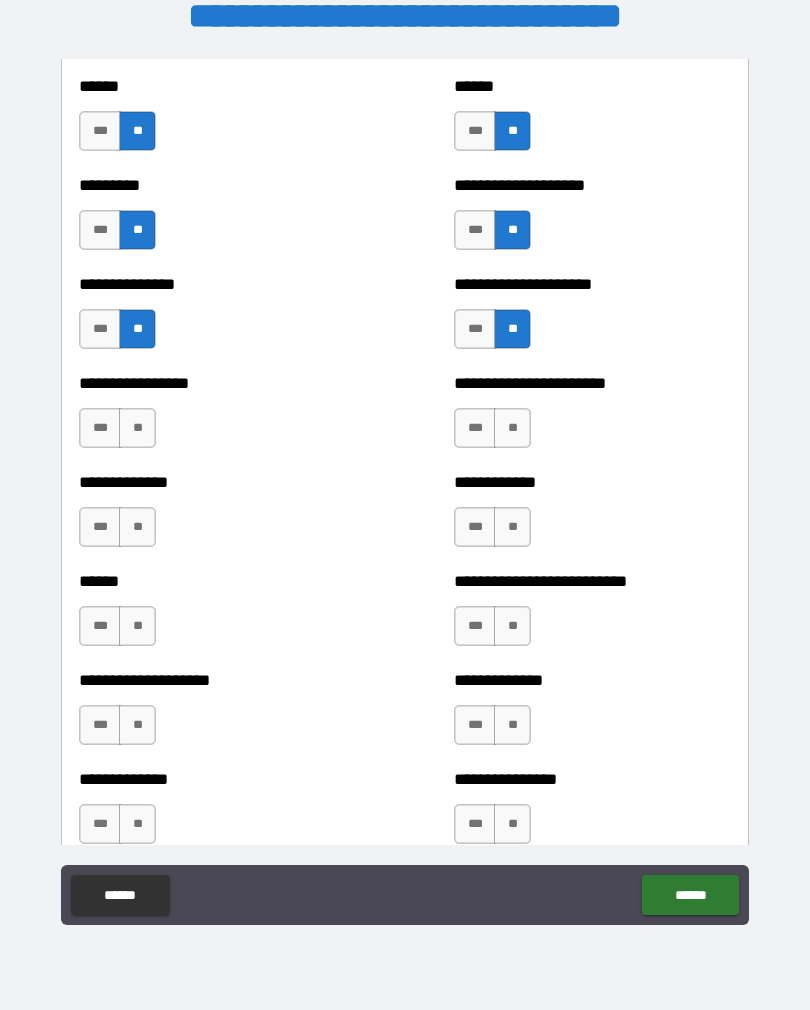click on "**" at bounding box center (137, 428) 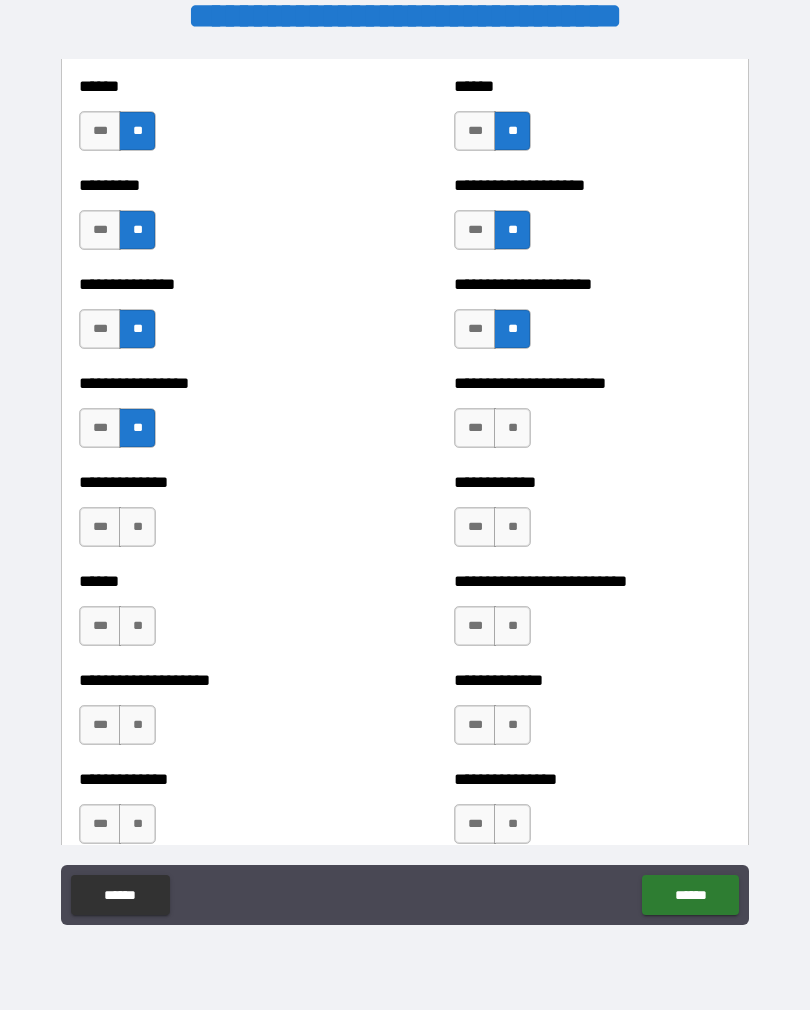 click on "***" at bounding box center [100, 527] 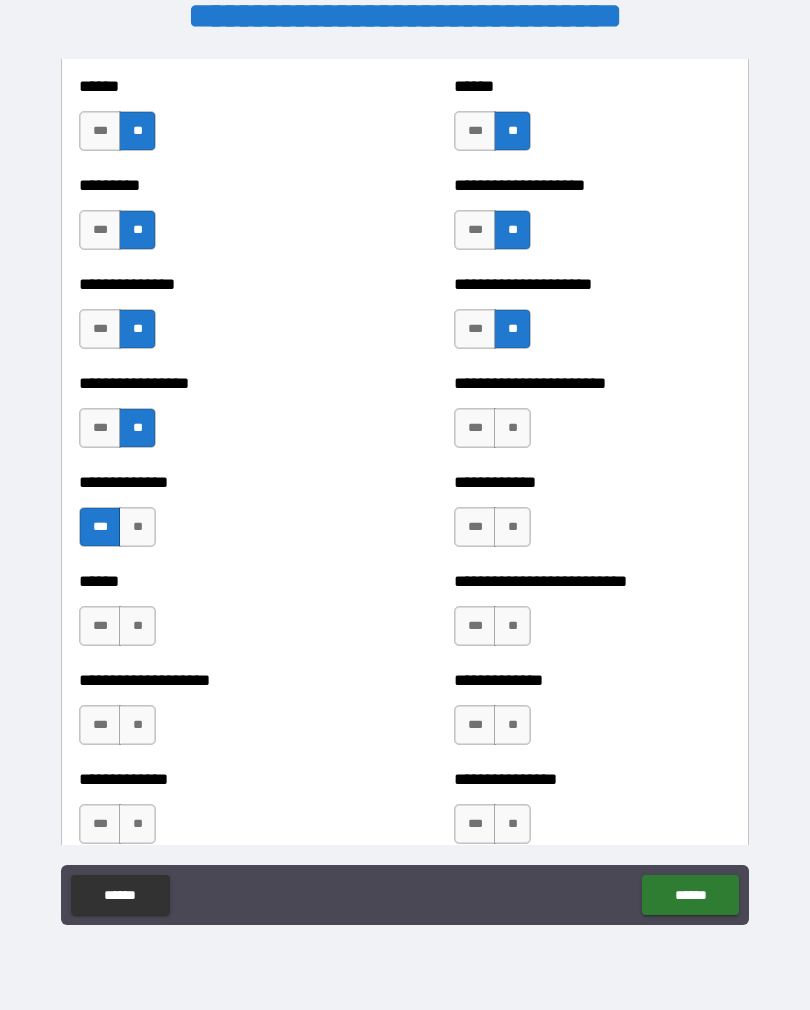 click on "**" at bounding box center [512, 428] 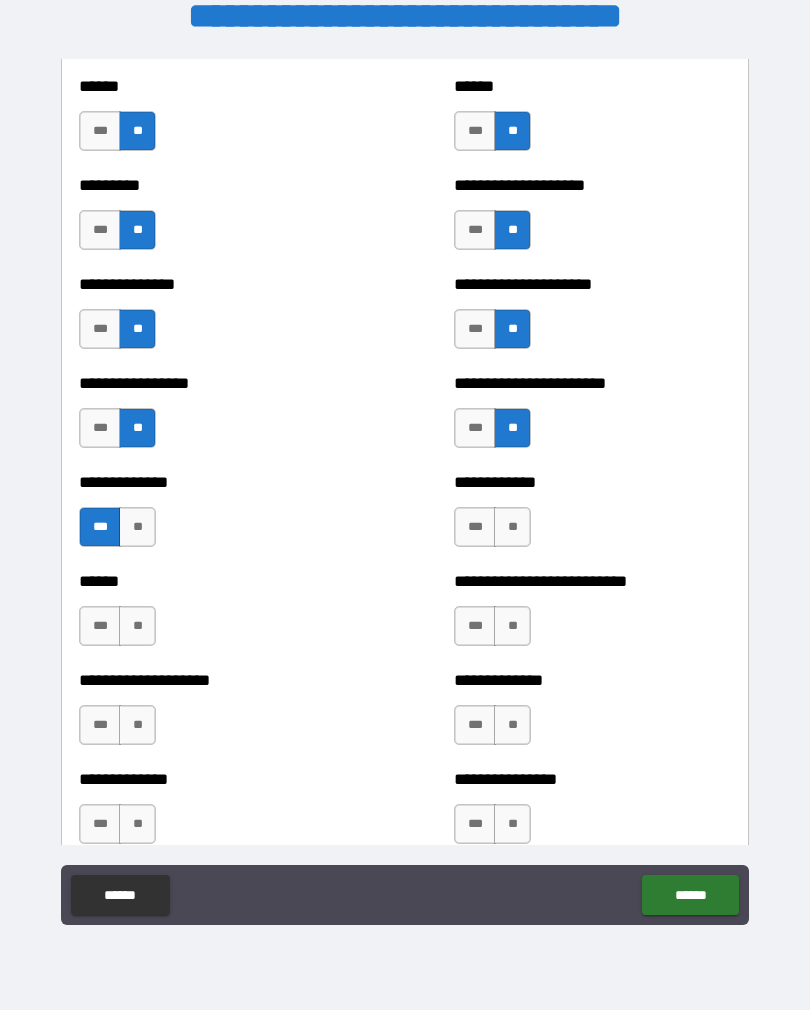 click on "**" at bounding box center [512, 527] 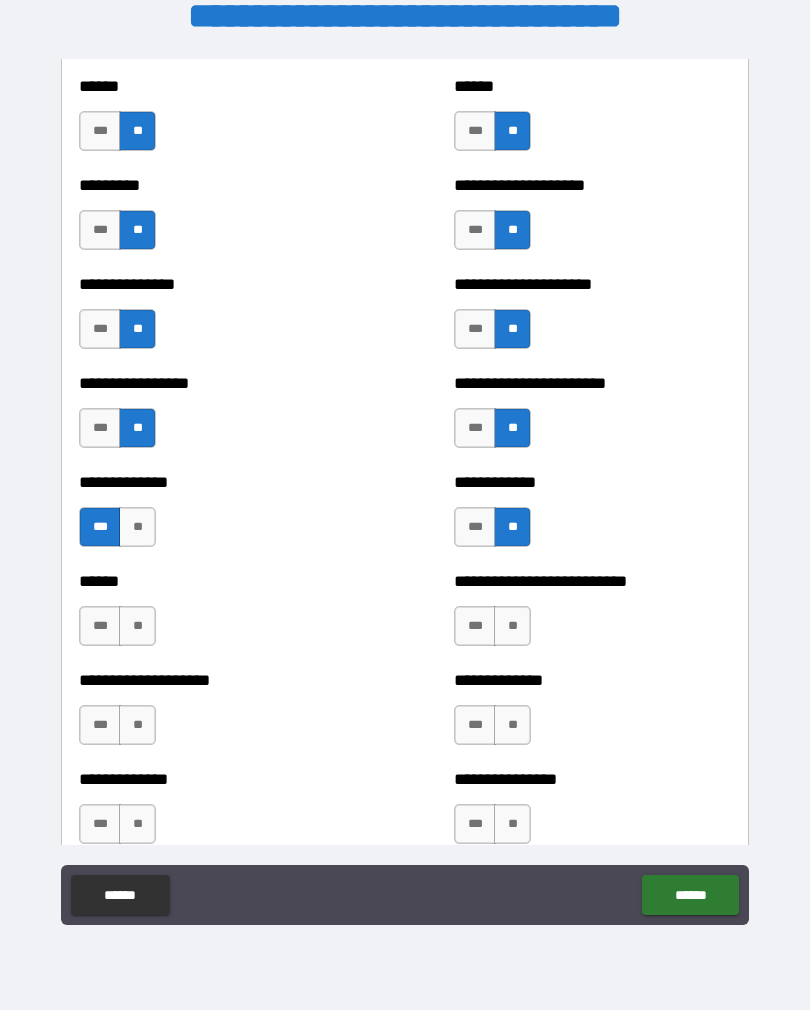 click on "**" at bounding box center (137, 626) 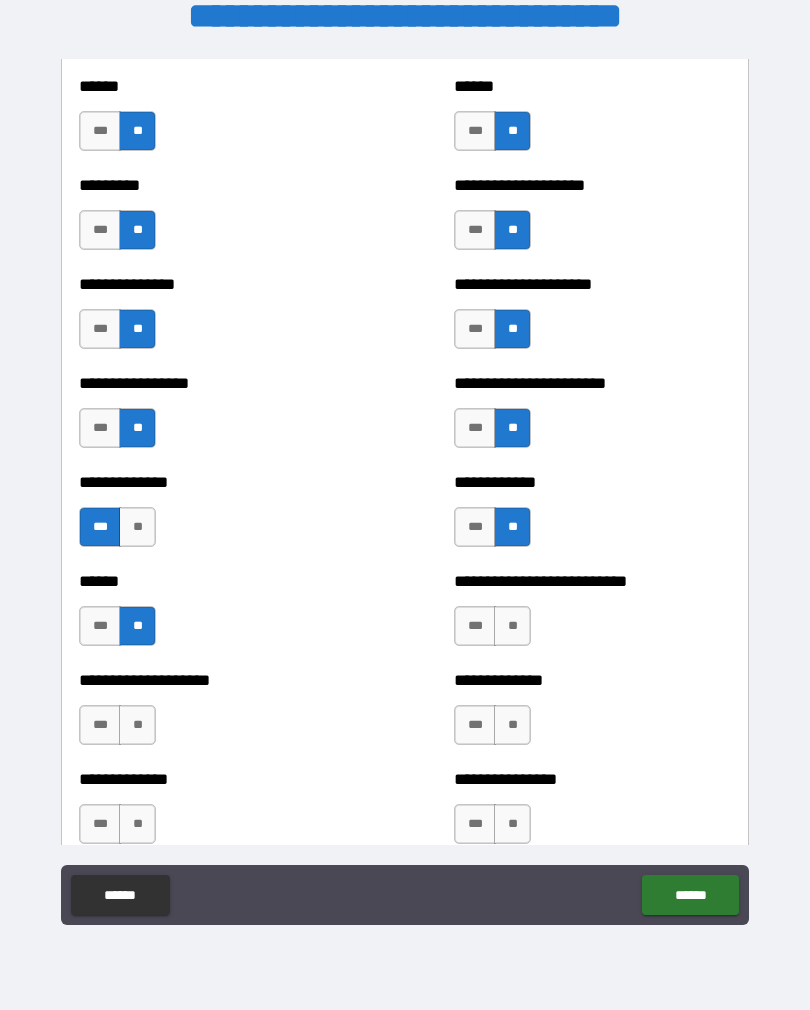 click on "**" at bounding box center (512, 626) 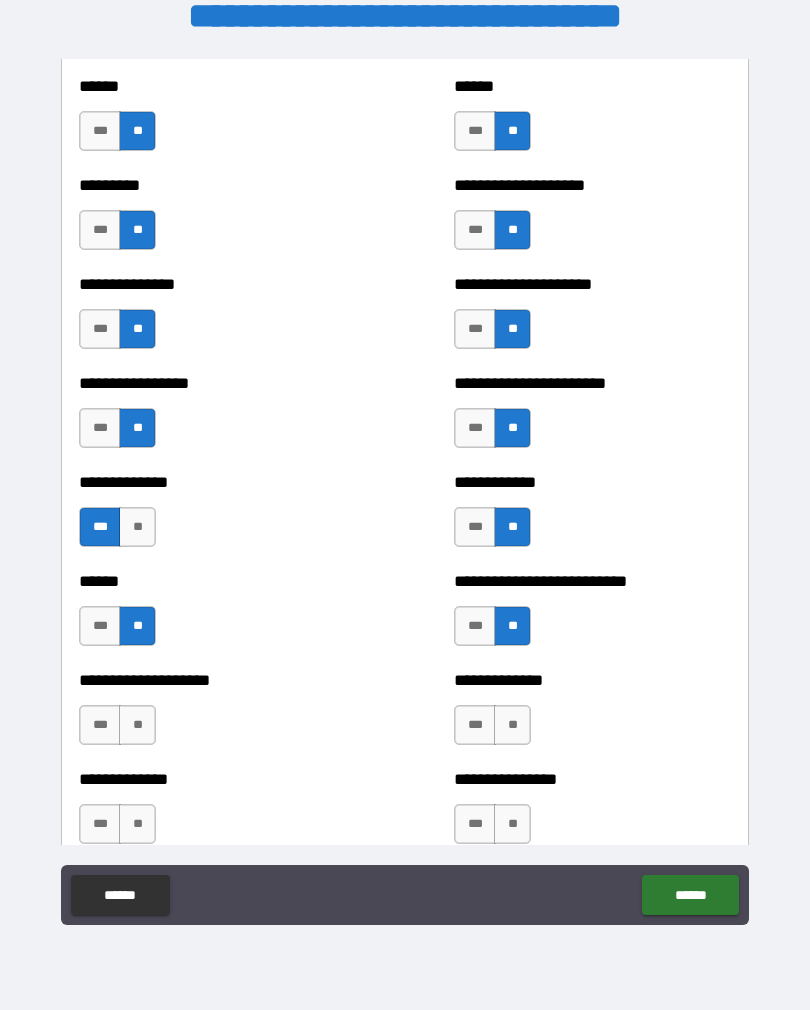 click on "**" at bounding box center (137, 725) 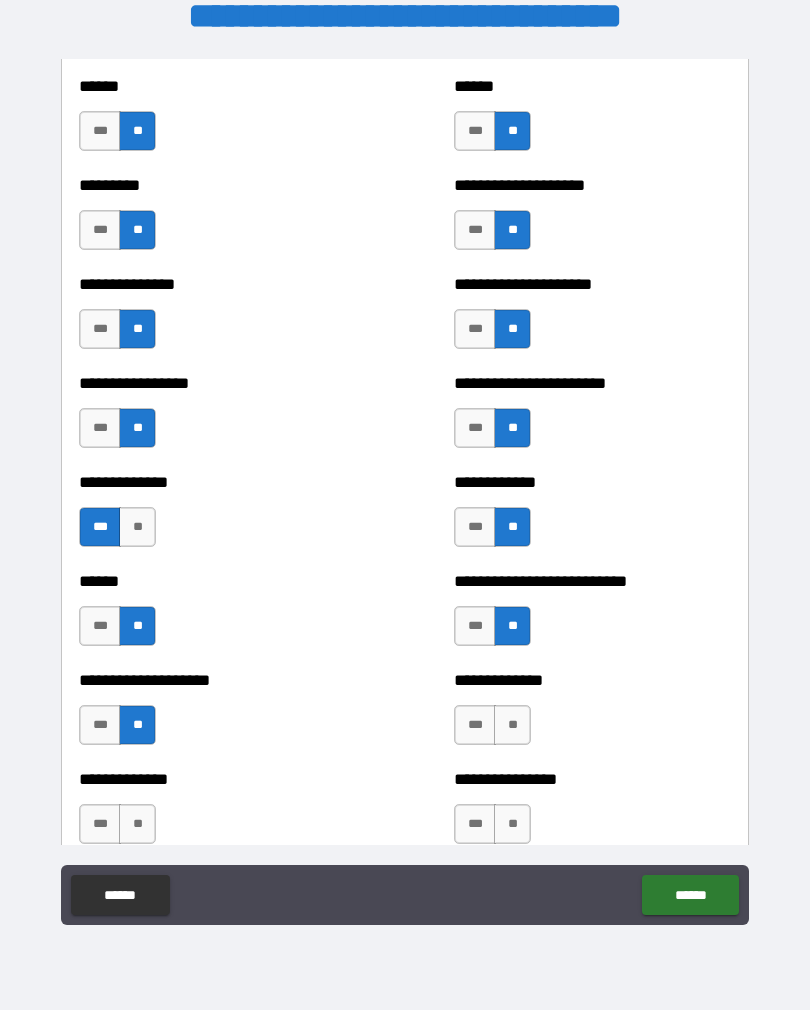 click on "***" at bounding box center [475, 725] 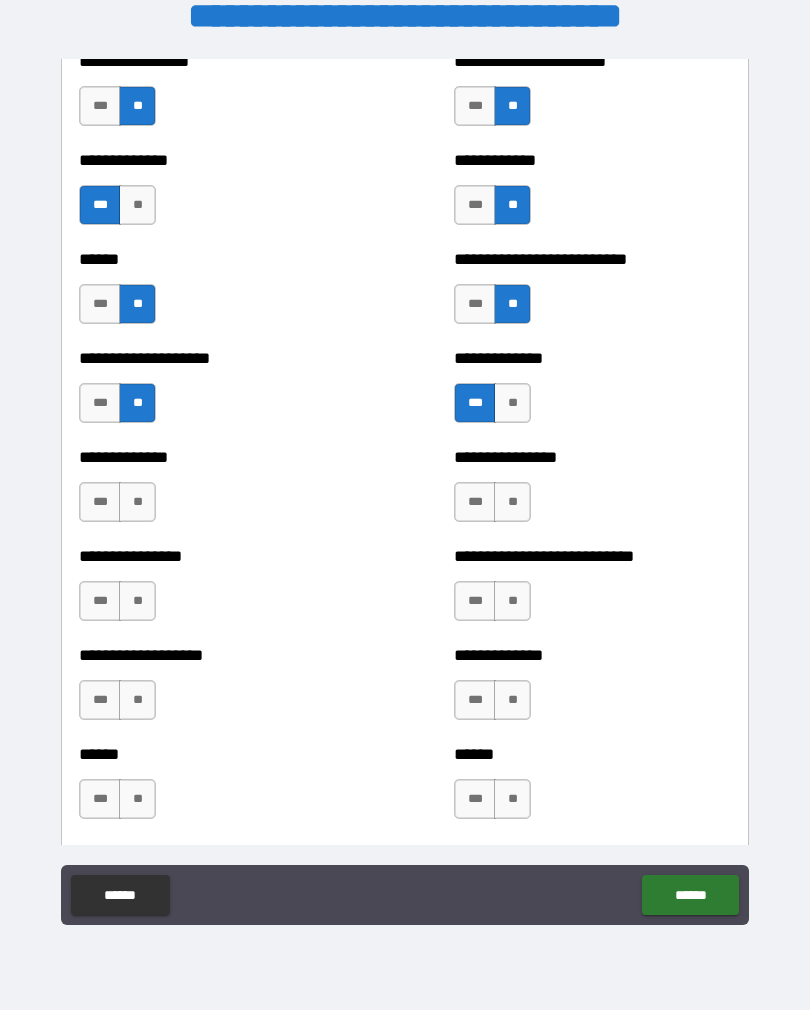 scroll, scrollTop: 3312, scrollLeft: 0, axis: vertical 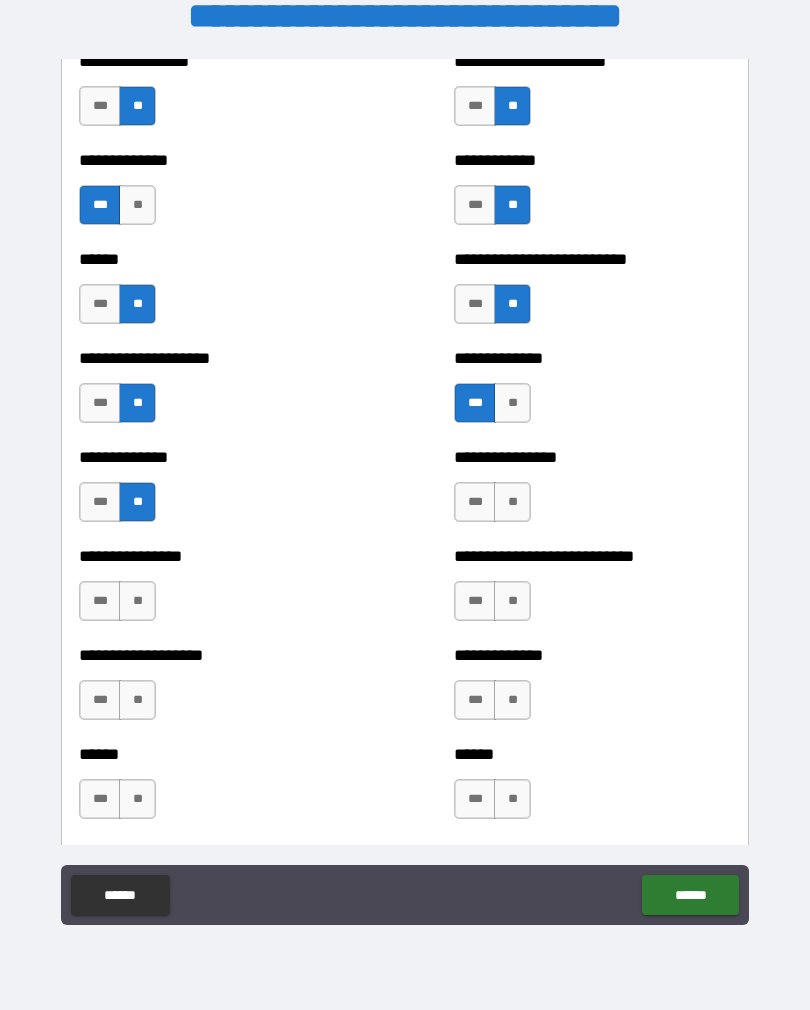 click on "***" at bounding box center (475, 502) 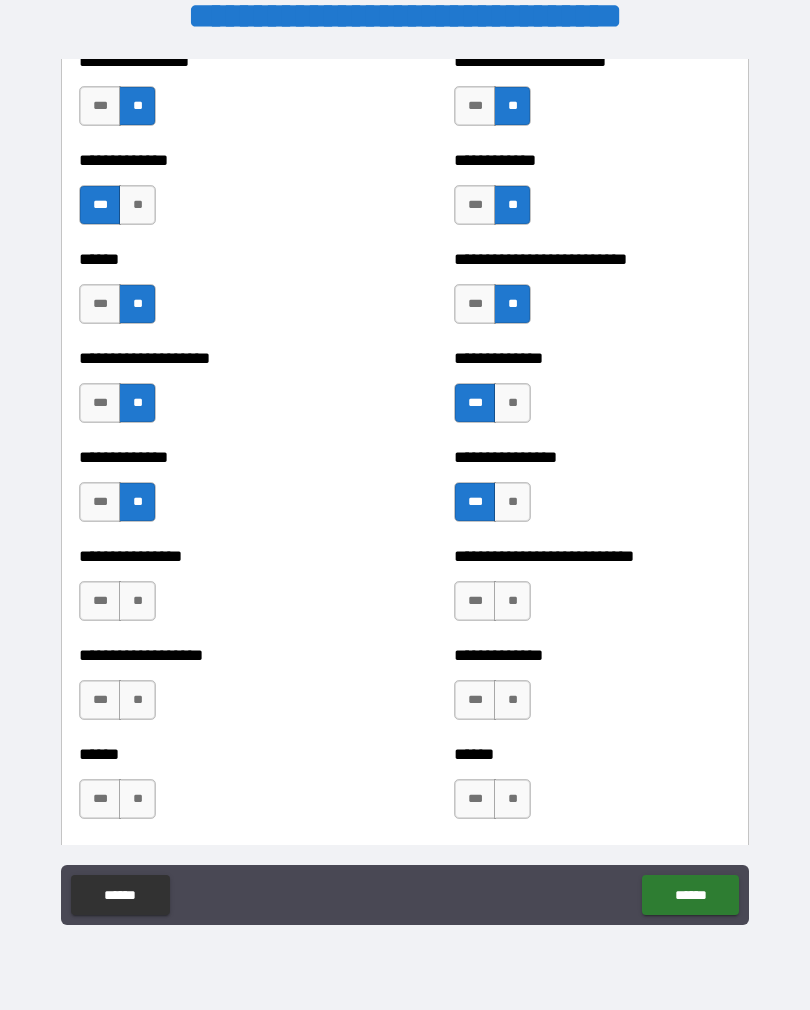 click on "**" at bounding box center (137, 601) 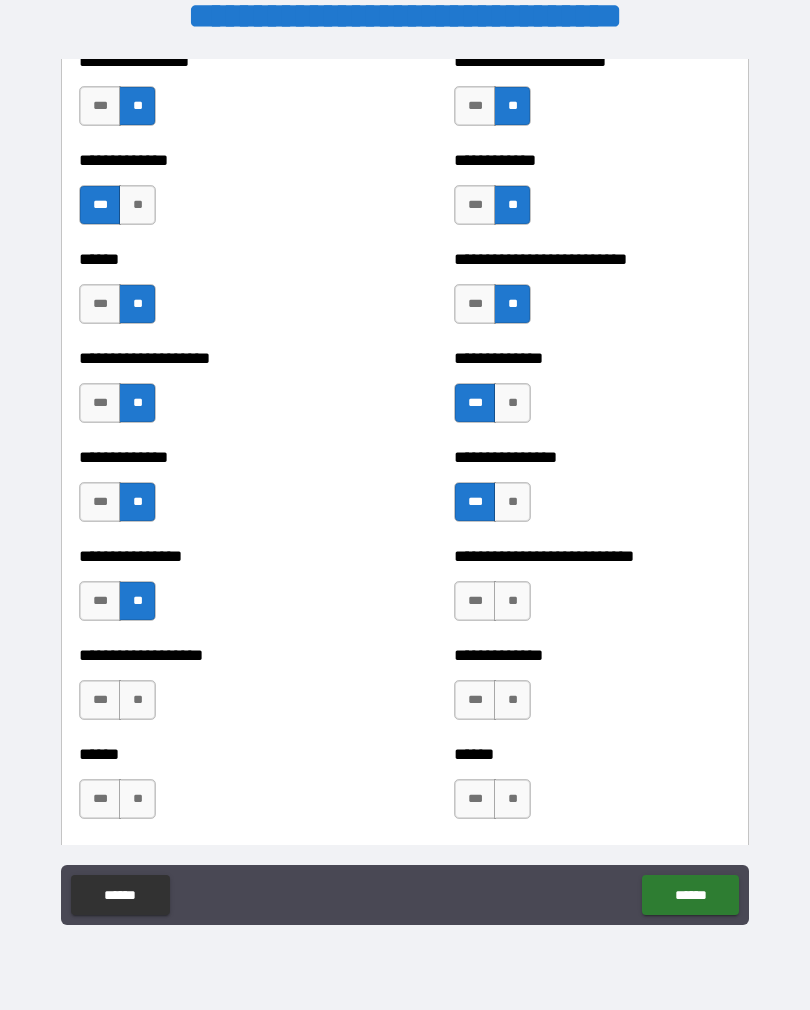 click on "**" at bounding box center [512, 601] 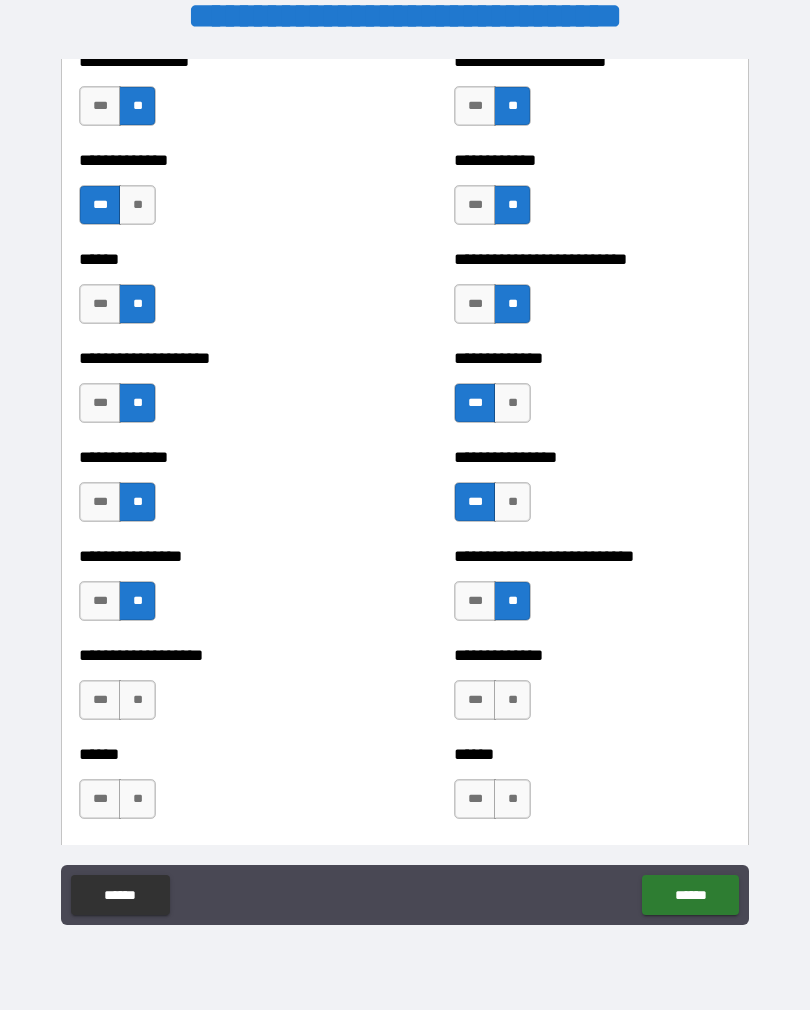click on "**" at bounding box center (512, 700) 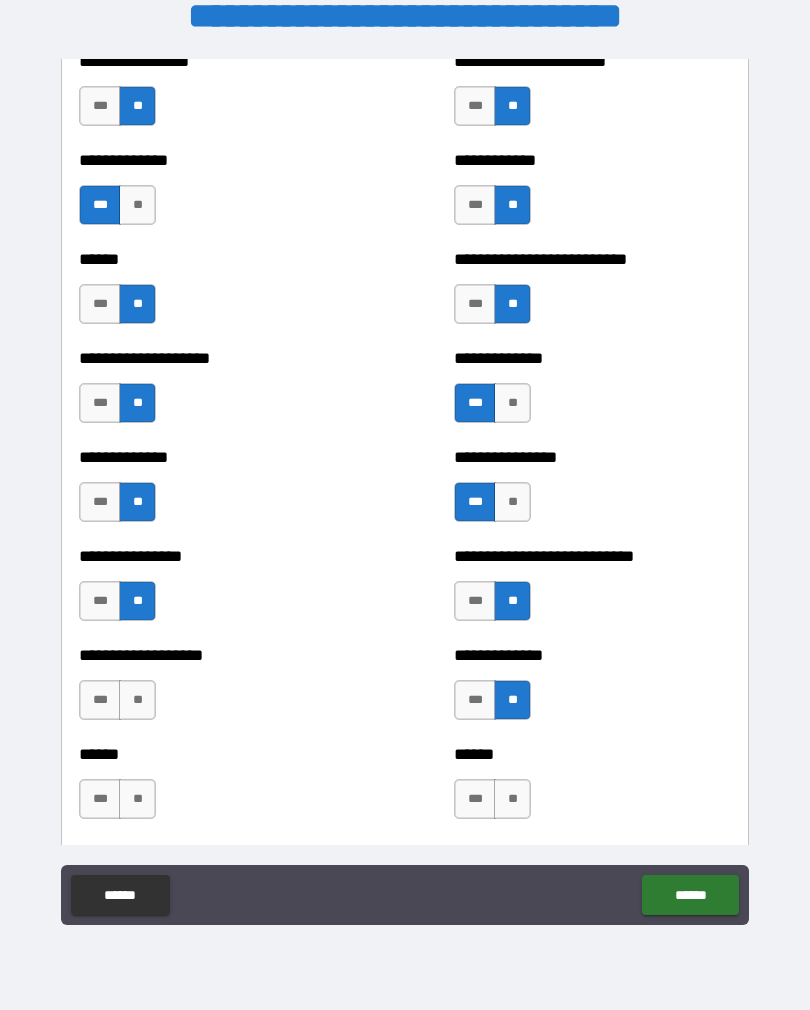 click on "**" at bounding box center [137, 700] 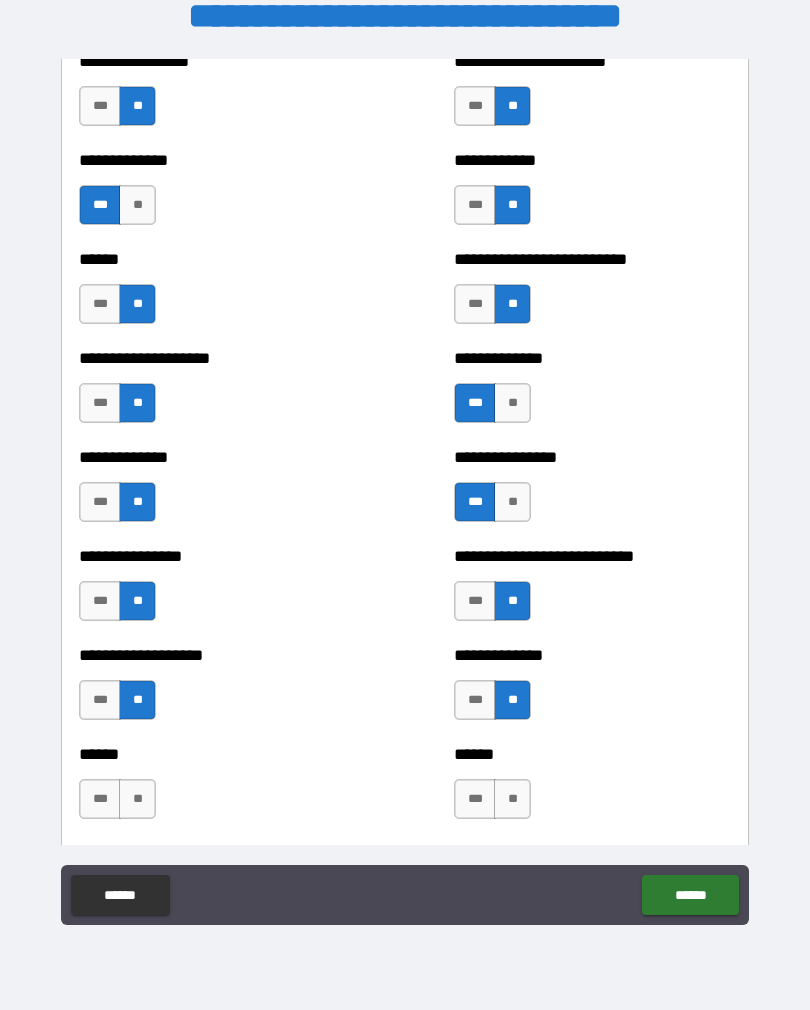 click on "**" at bounding box center [137, 799] 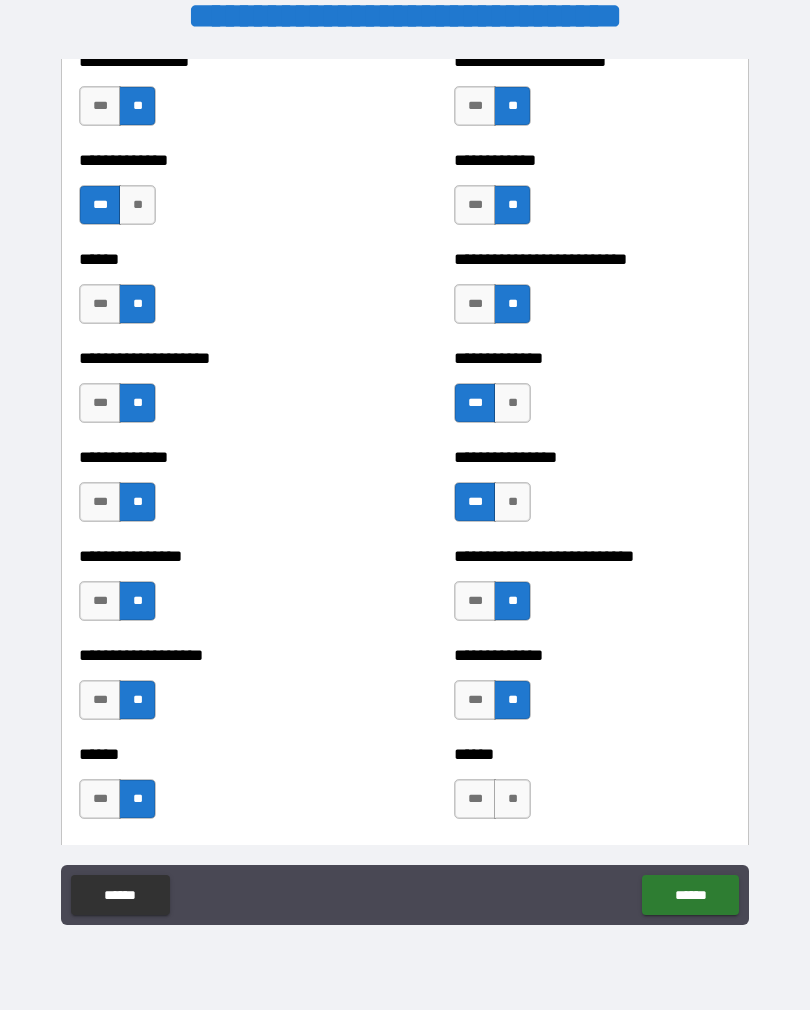 click on "**" at bounding box center [512, 799] 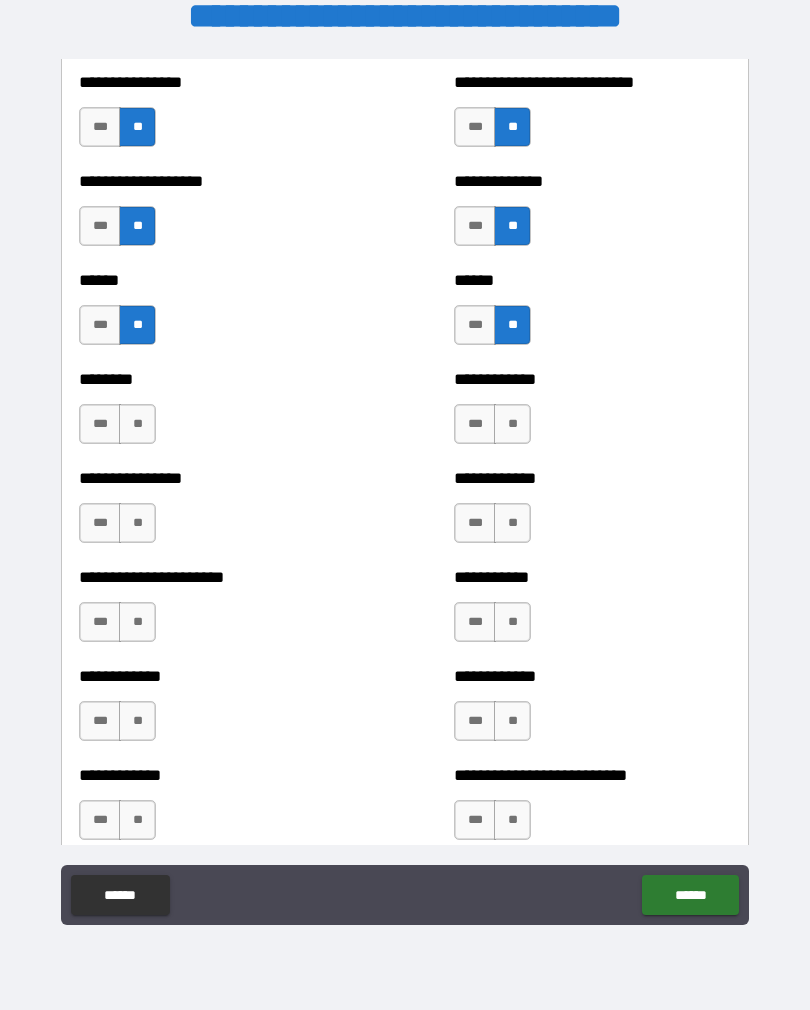 scroll, scrollTop: 3791, scrollLeft: 0, axis: vertical 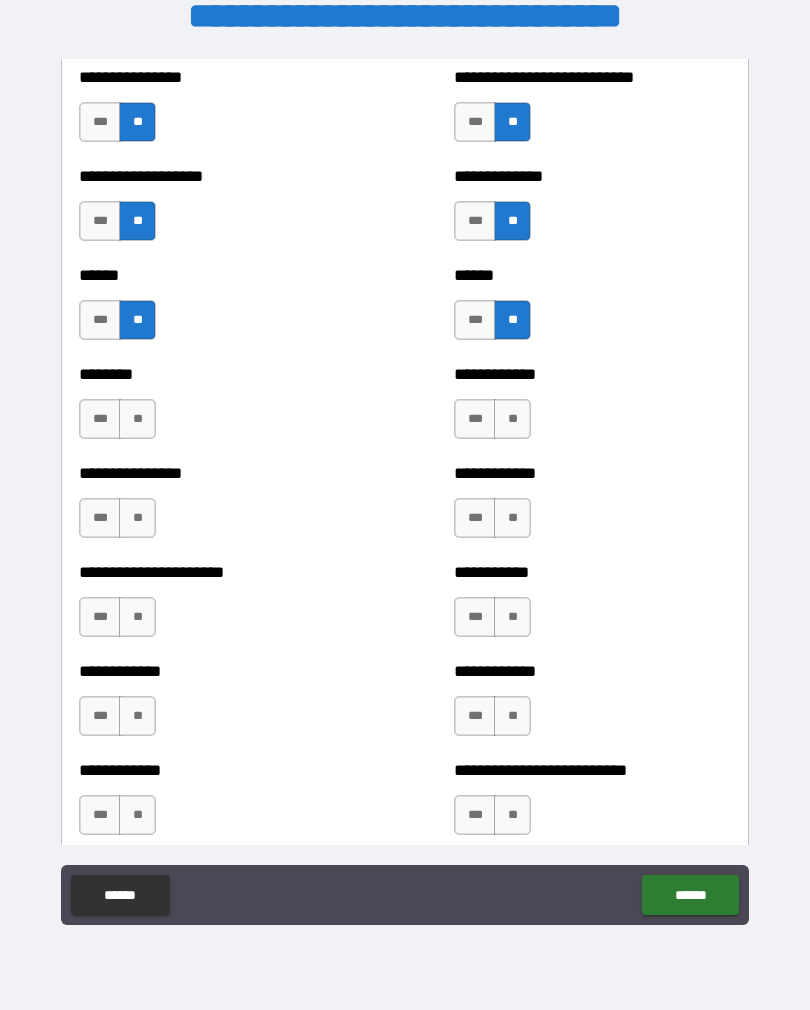 click on "**" at bounding box center [137, 419] 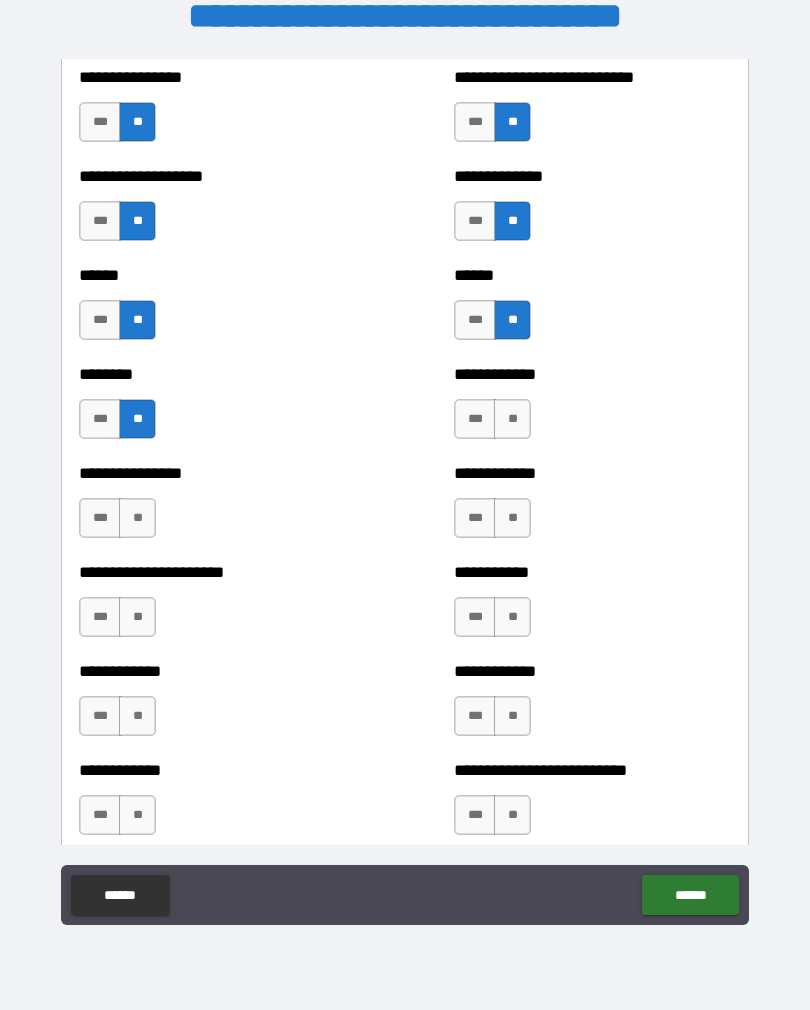 click on "**" at bounding box center [137, 518] 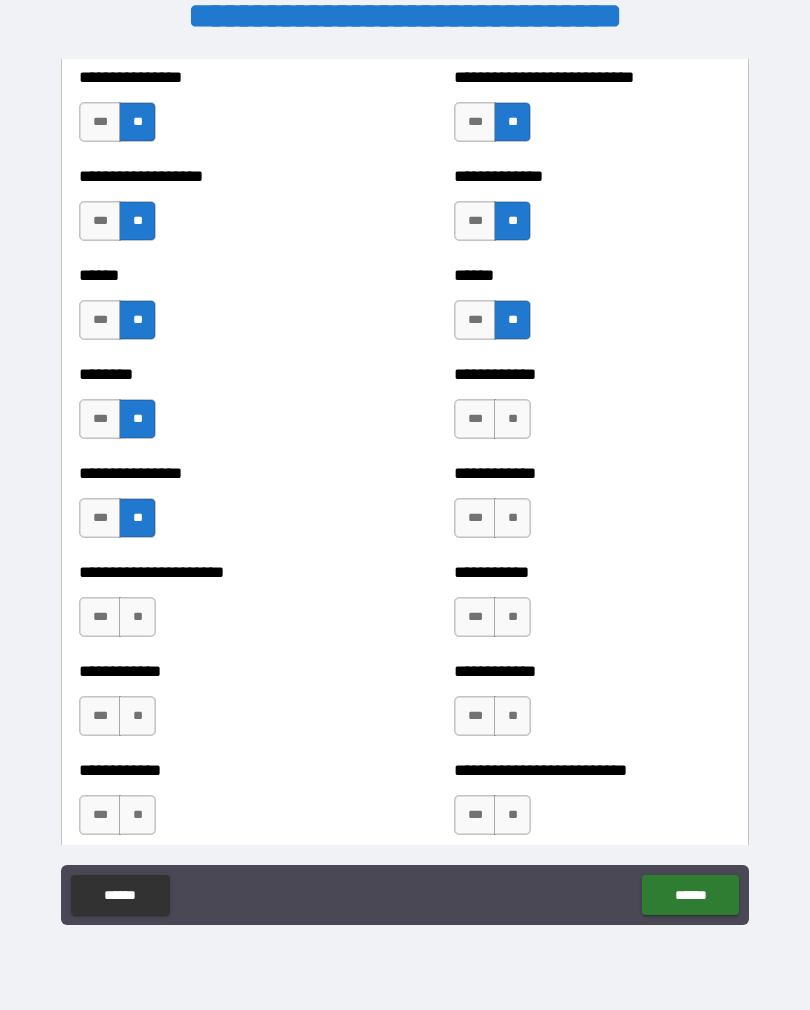 click on "**" at bounding box center (512, 419) 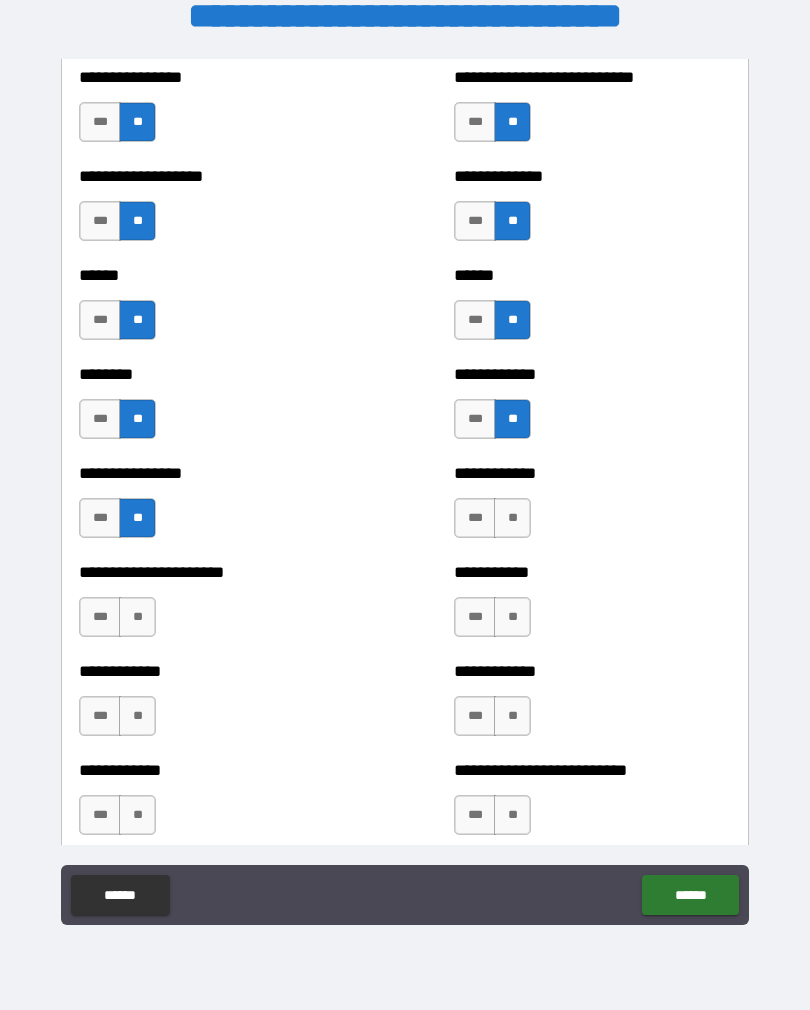 click on "**" at bounding box center (512, 518) 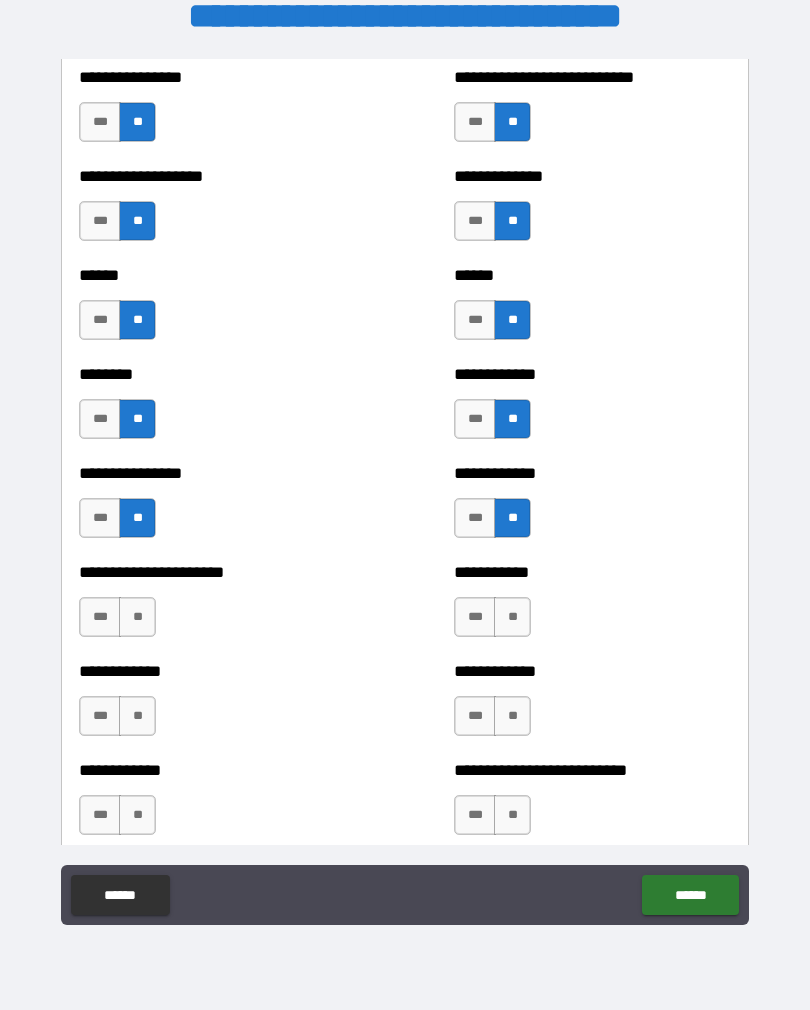 click on "**" at bounding box center (137, 617) 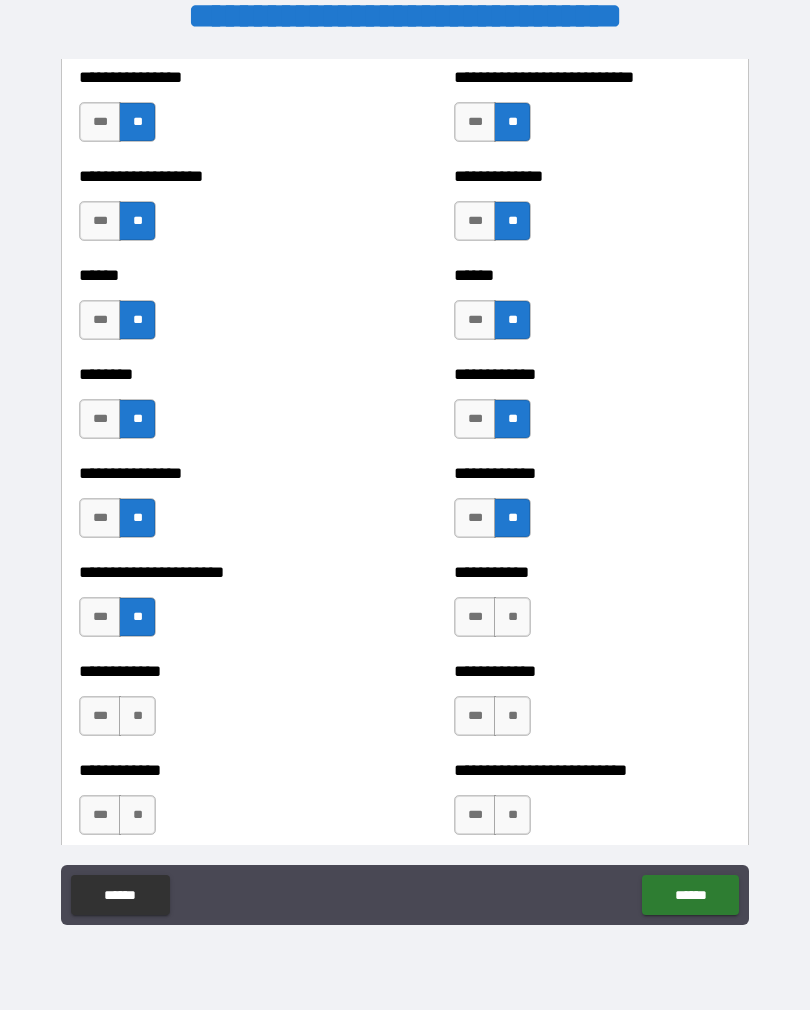 click on "**" at bounding box center (137, 716) 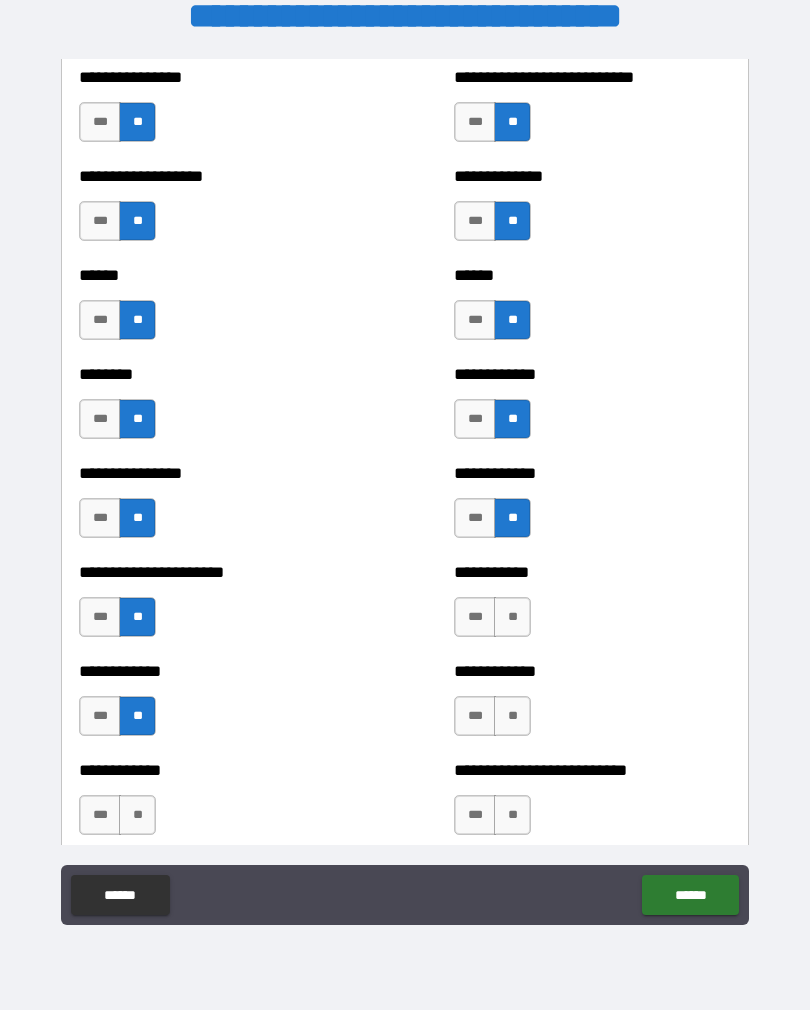 click on "**" at bounding box center [512, 716] 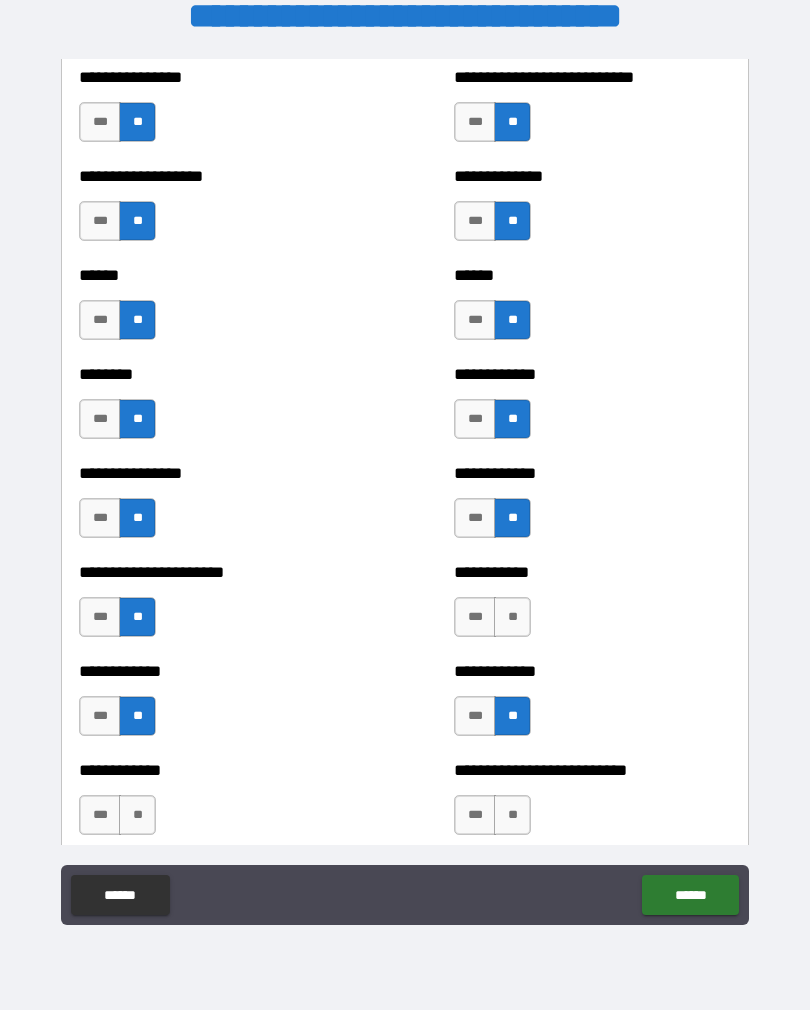 click on "**" at bounding box center [137, 815] 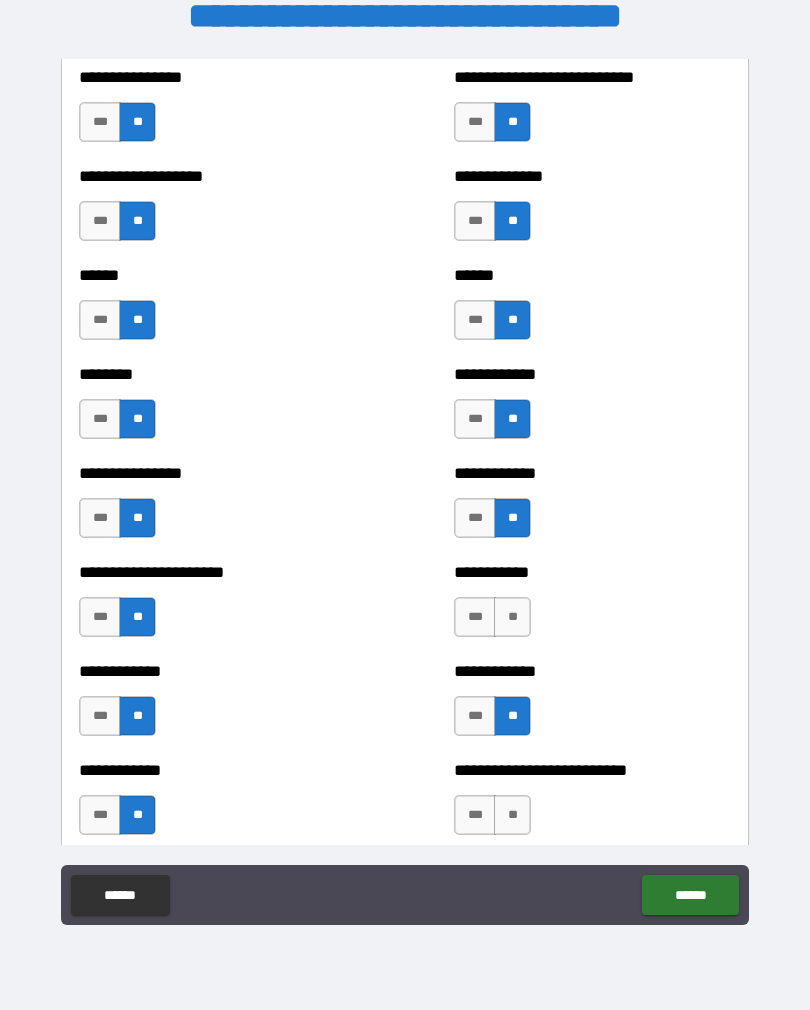 click on "**" at bounding box center (512, 815) 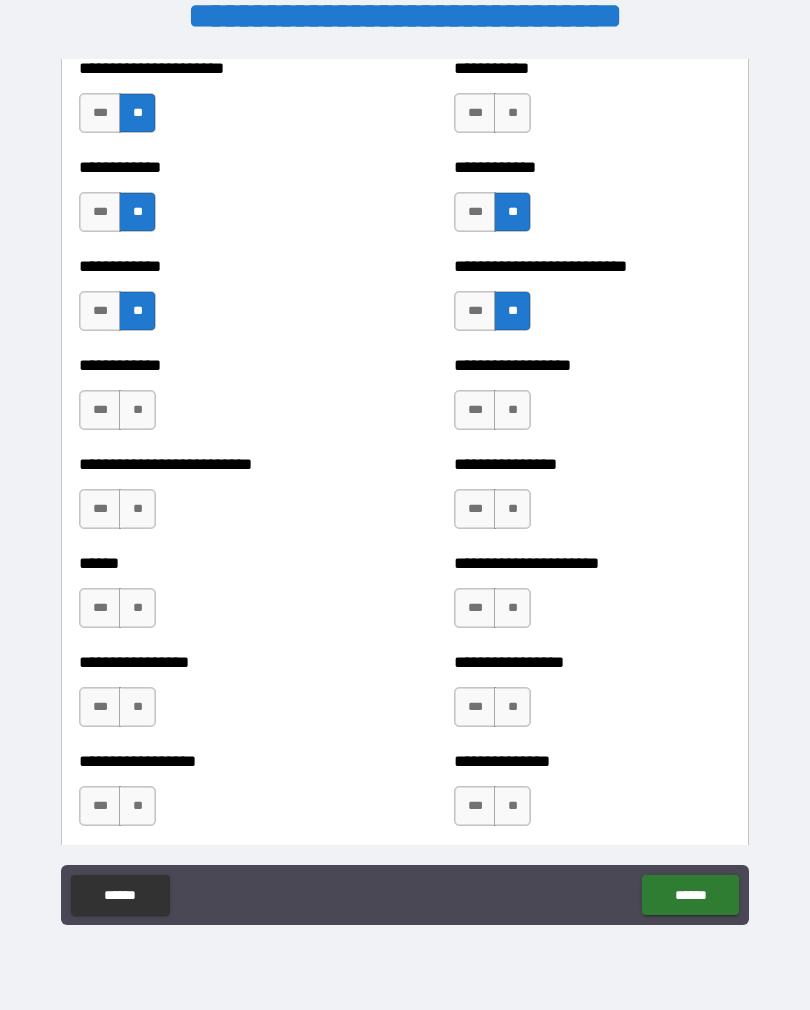 scroll, scrollTop: 4308, scrollLeft: 0, axis: vertical 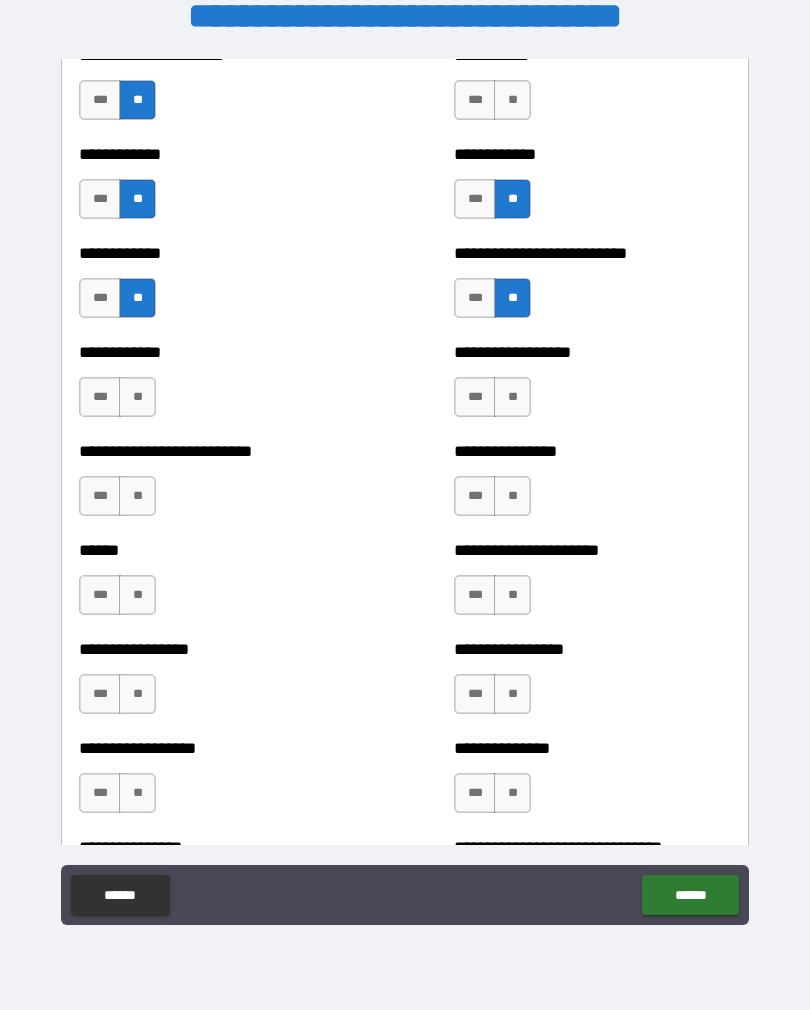 click on "**" at bounding box center (137, 397) 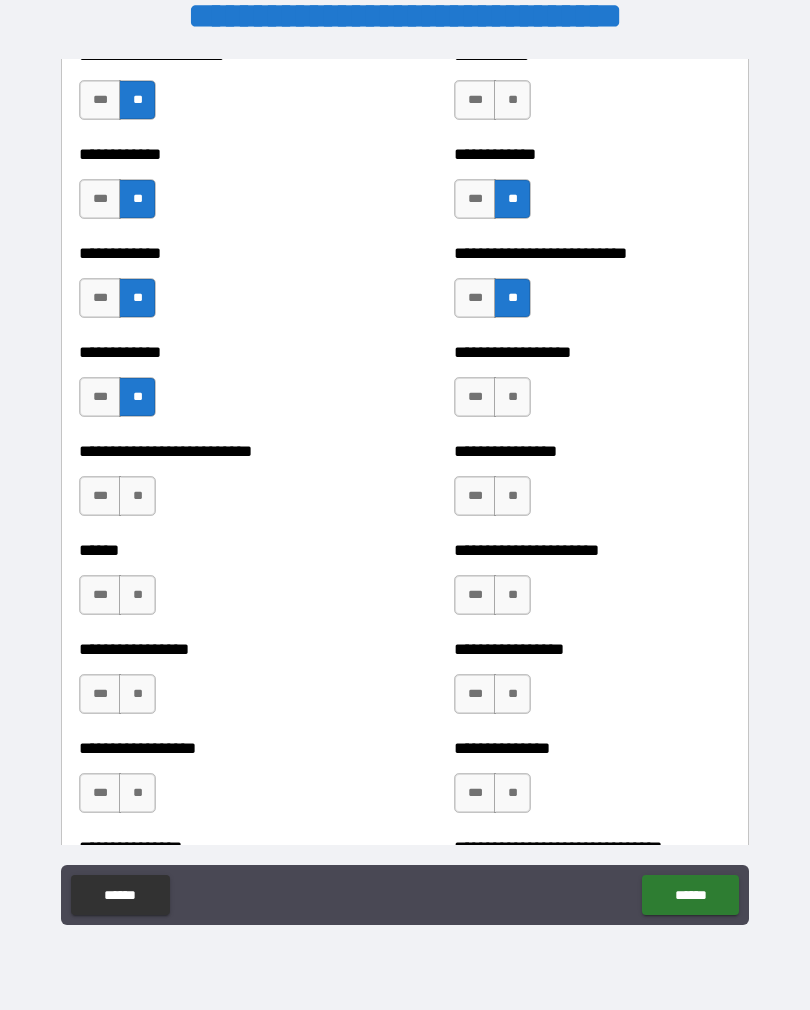 click on "**" at bounding box center [137, 496] 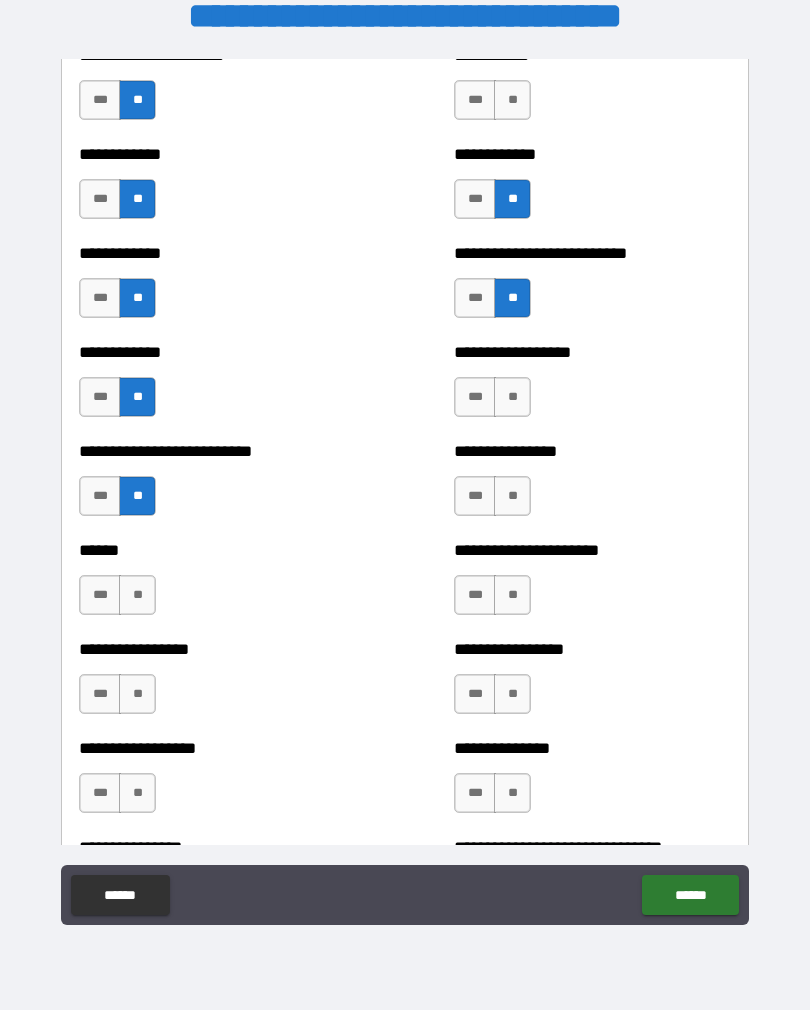 click on "**" at bounding box center [137, 595] 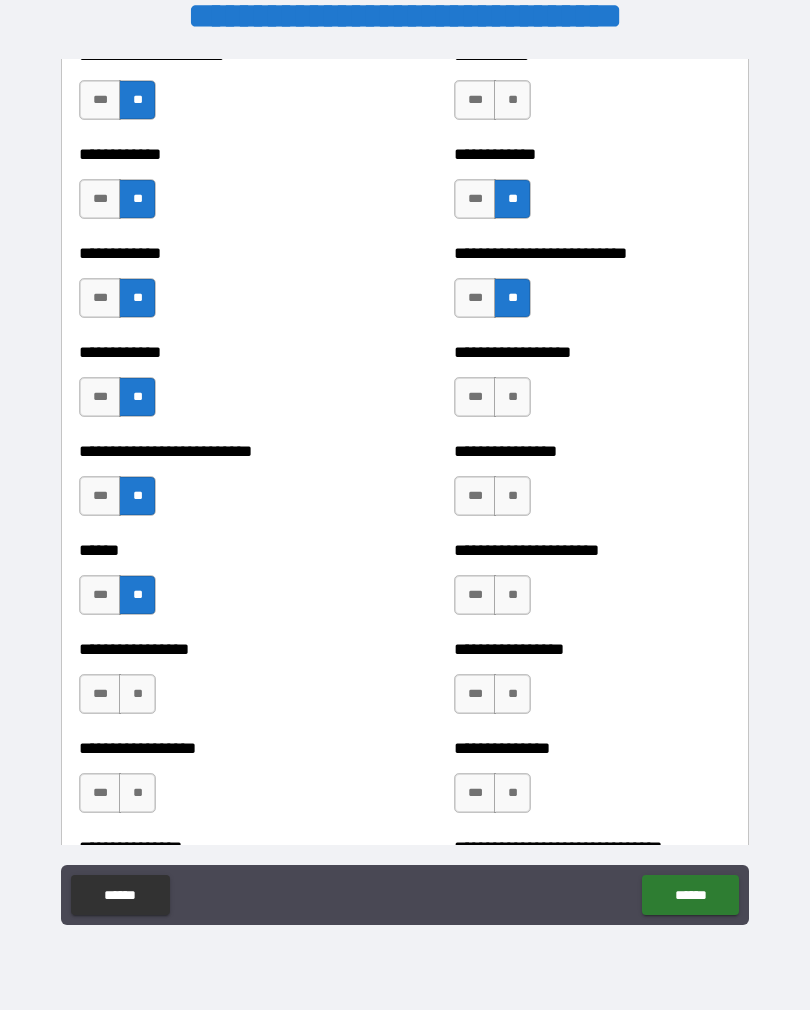 click on "**" at bounding box center (137, 694) 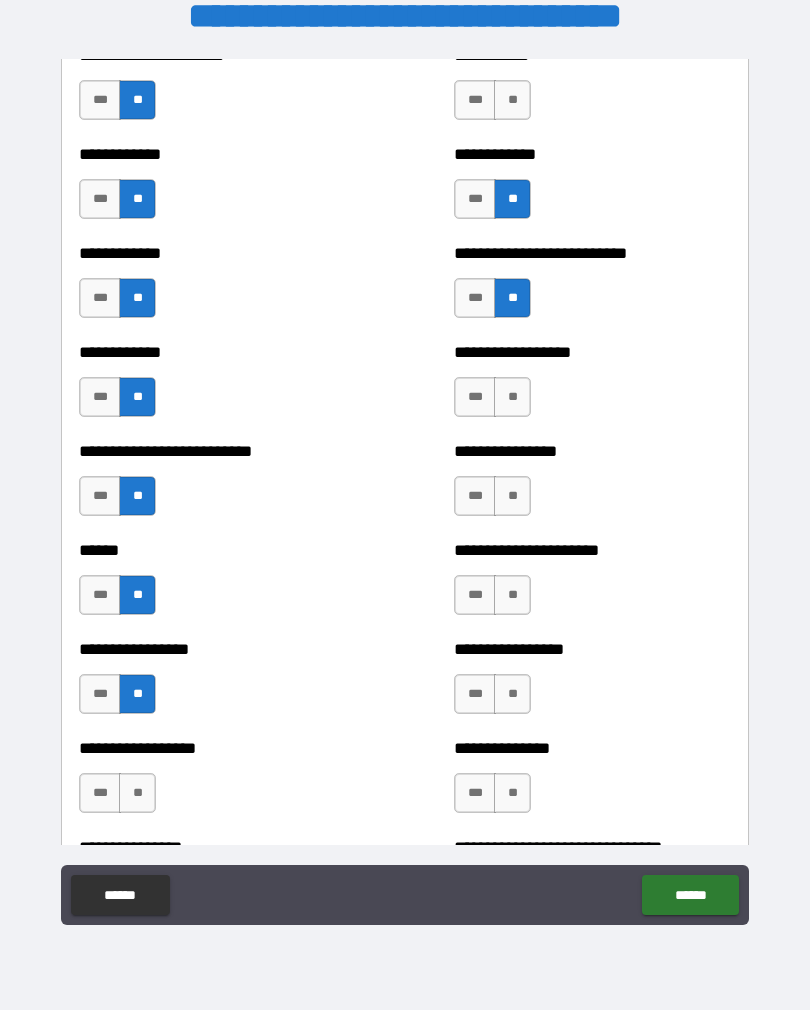 click on "**" at bounding box center [137, 793] 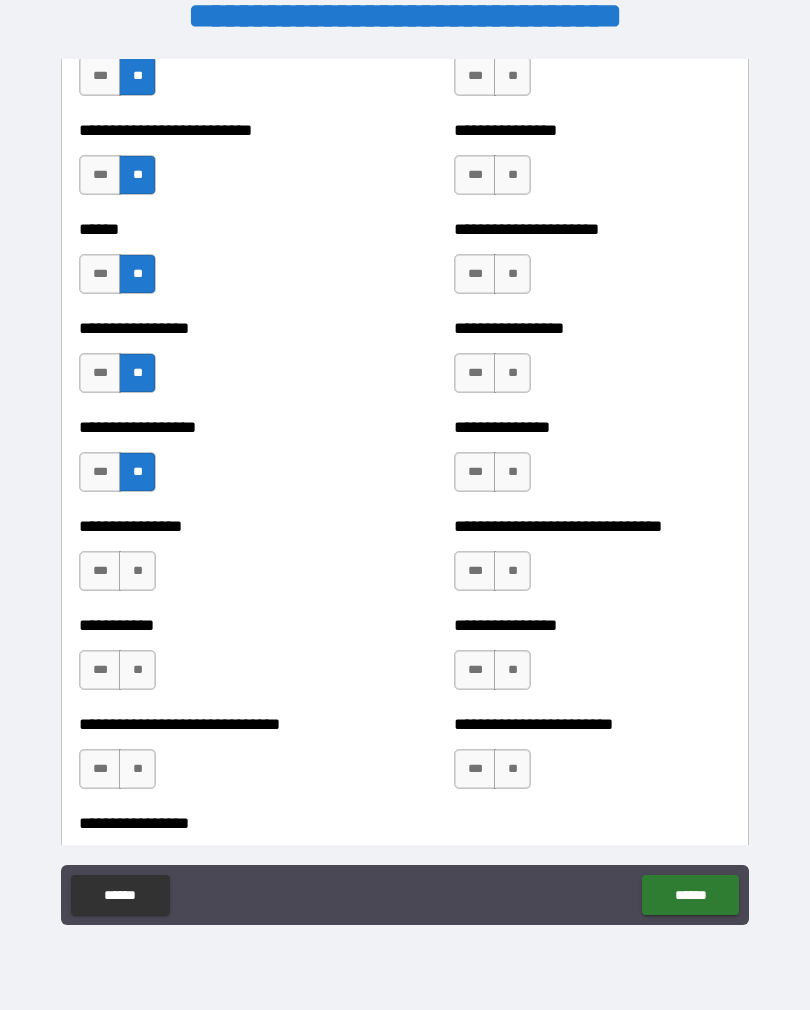 scroll, scrollTop: 4631, scrollLeft: 0, axis: vertical 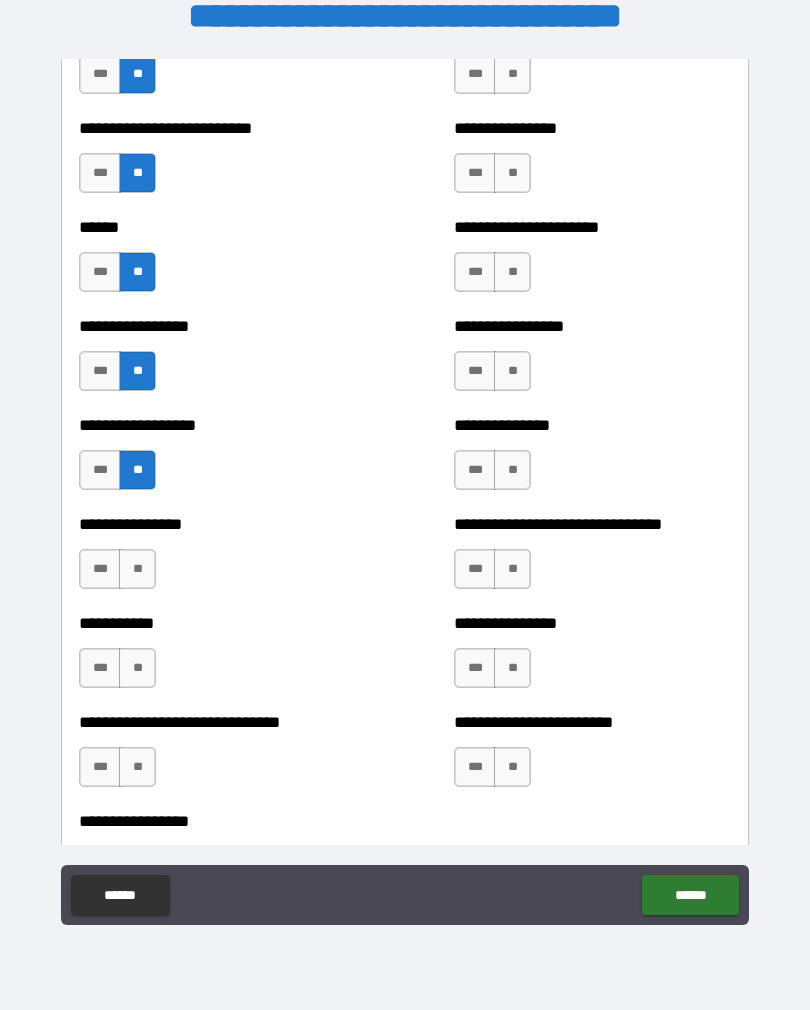 click on "**" at bounding box center [137, 569] 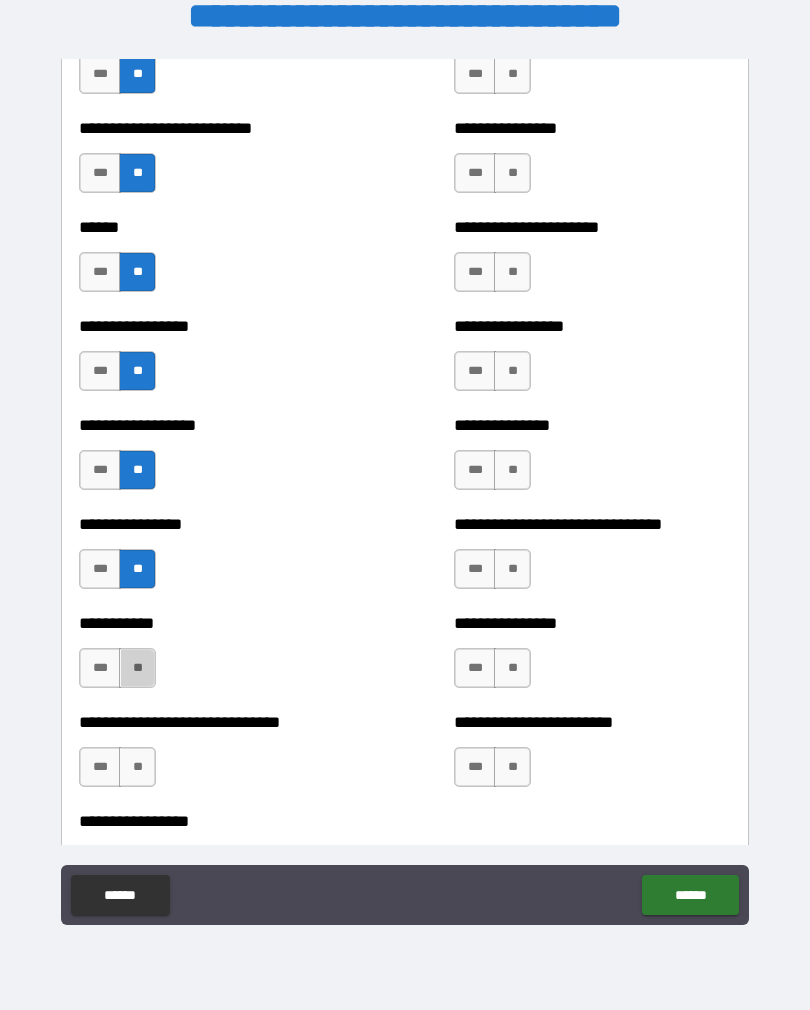 click on "**" at bounding box center [137, 668] 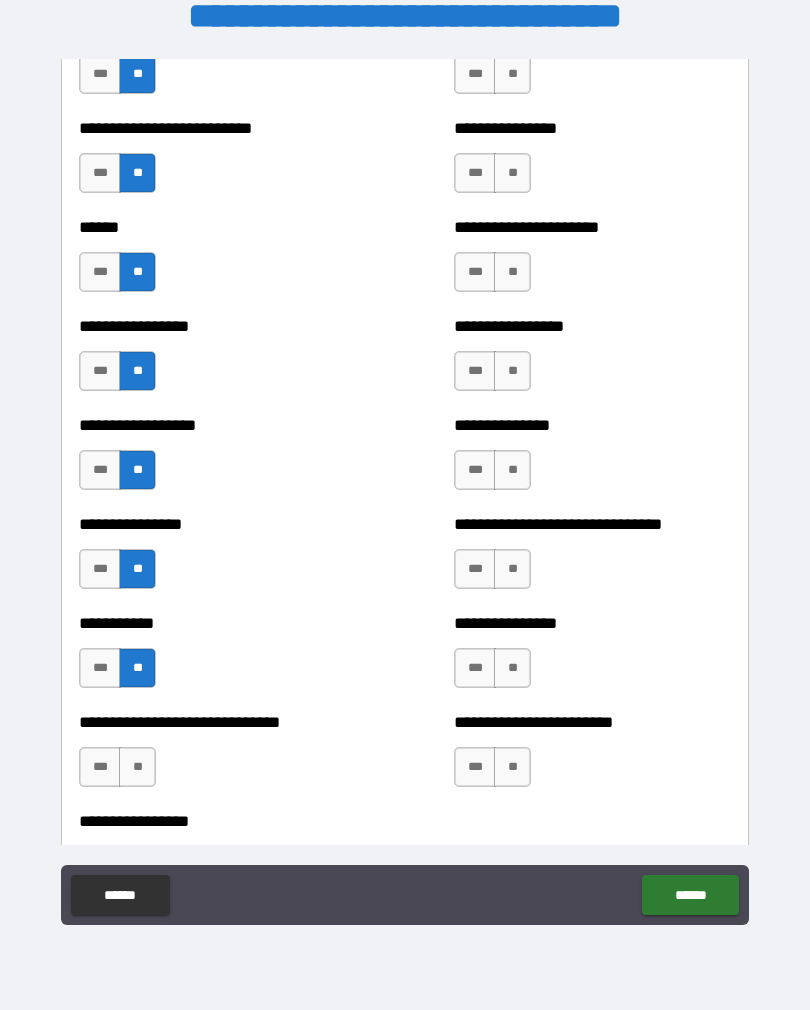 click on "**" at bounding box center (137, 767) 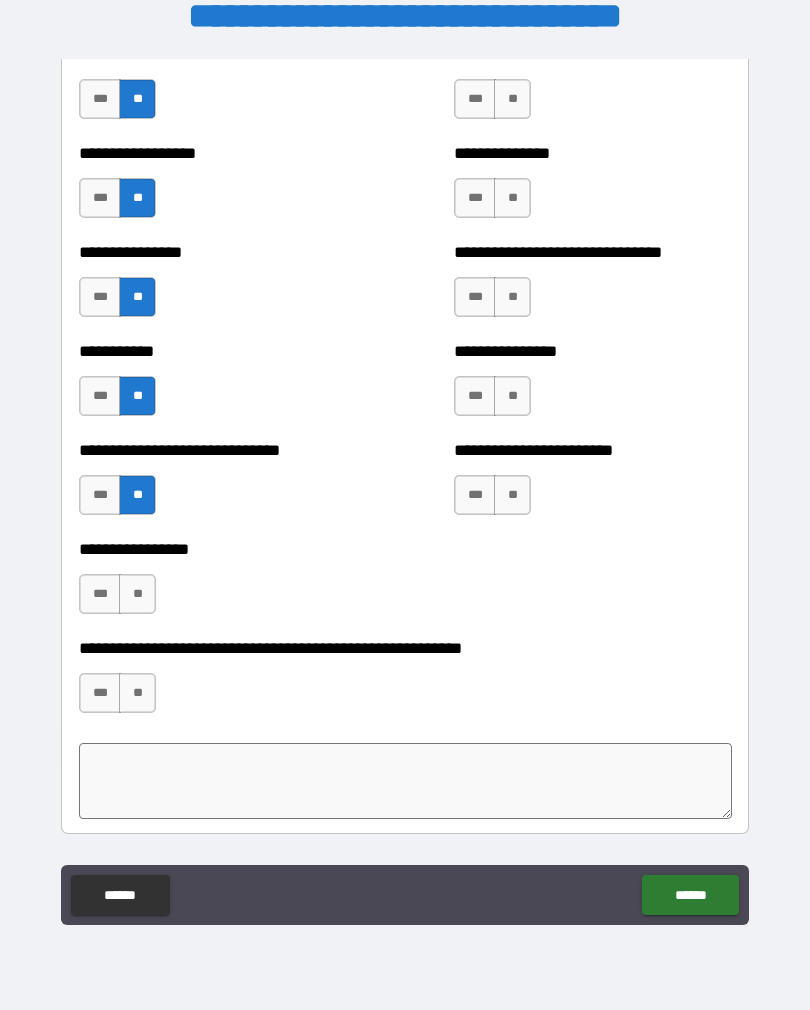 scroll, scrollTop: 4926, scrollLeft: 0, axis: vertical 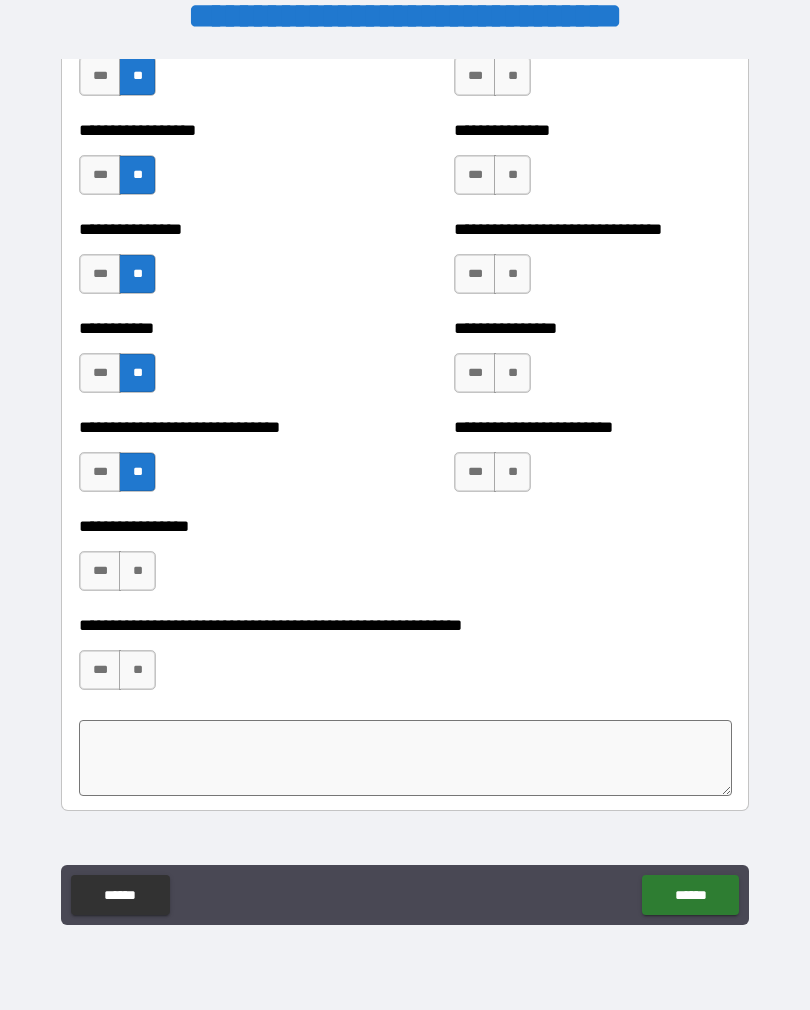 click on "**" at bounding box center (137, 571) 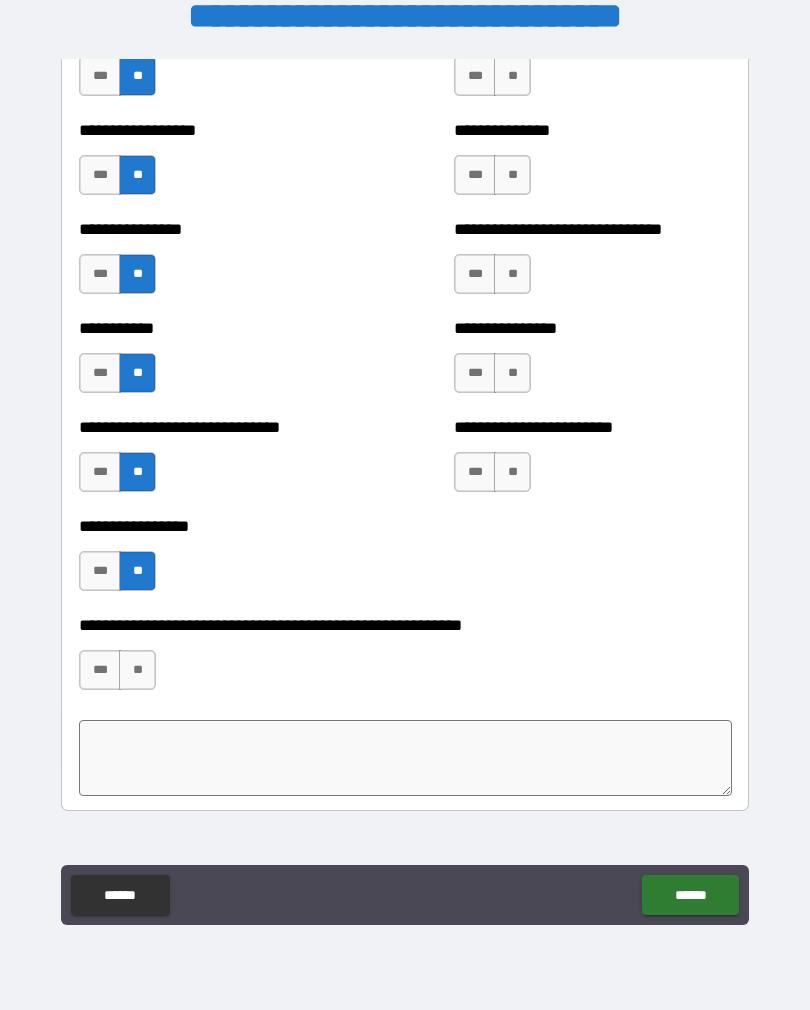 click on "**" at bounding box center (137, 670) 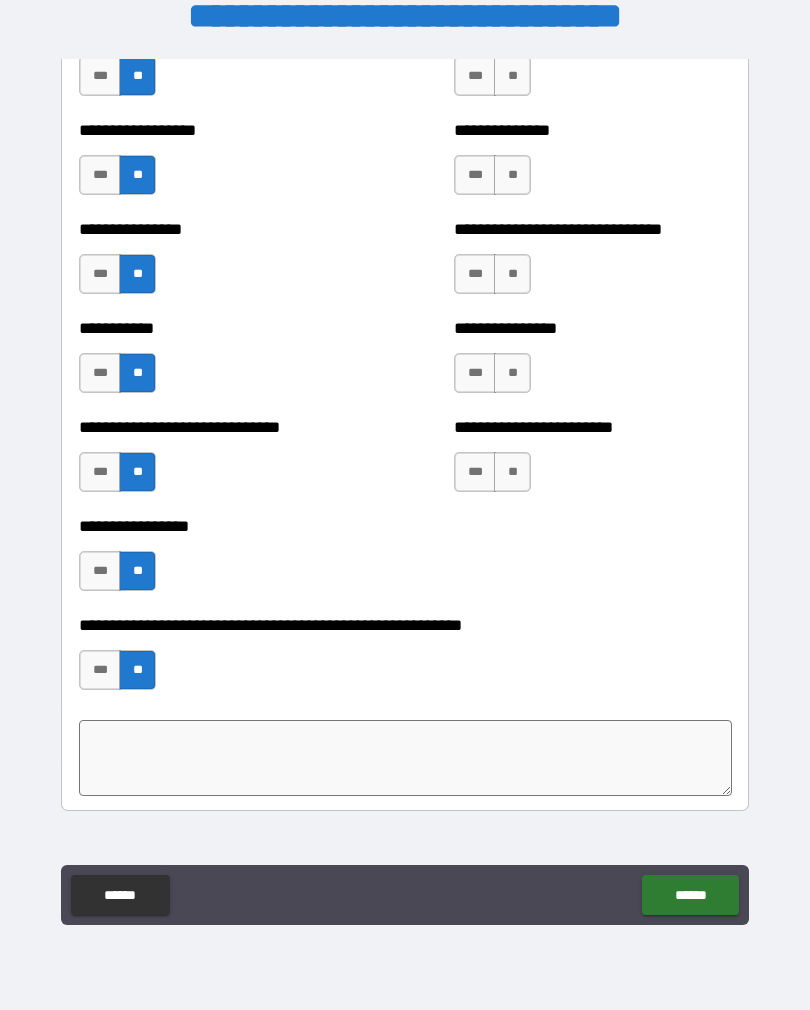 click on "**" at bounding box center (512, 472) 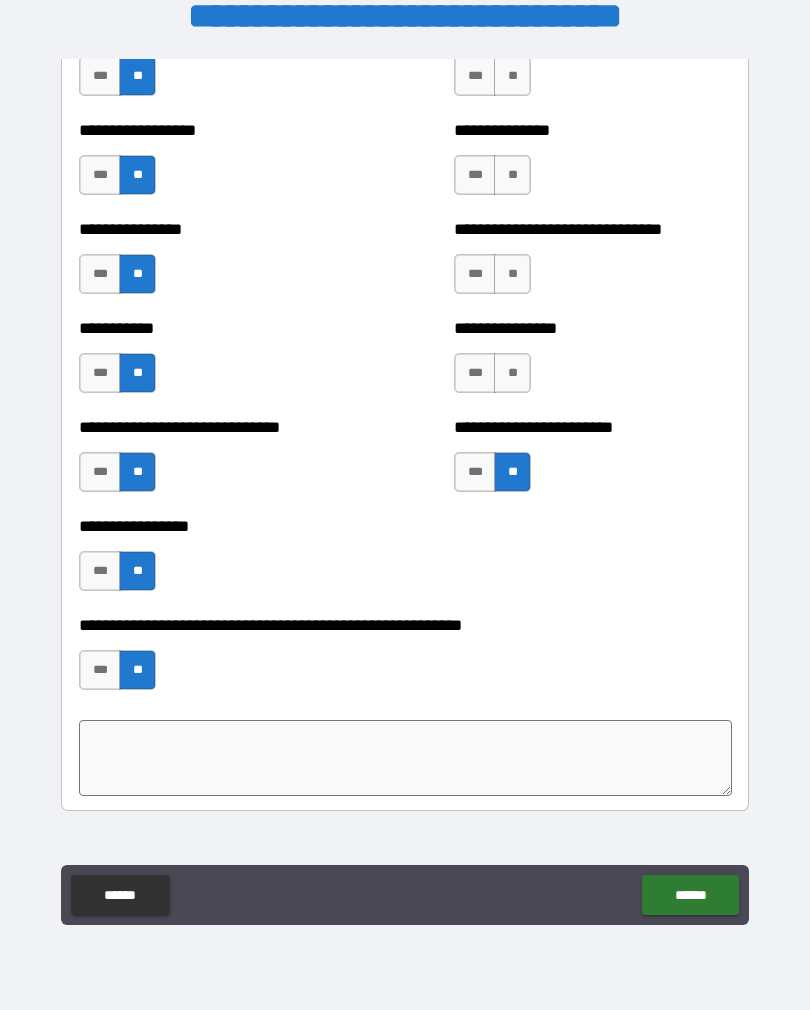 click on "**" at bounding box center (512, 373) 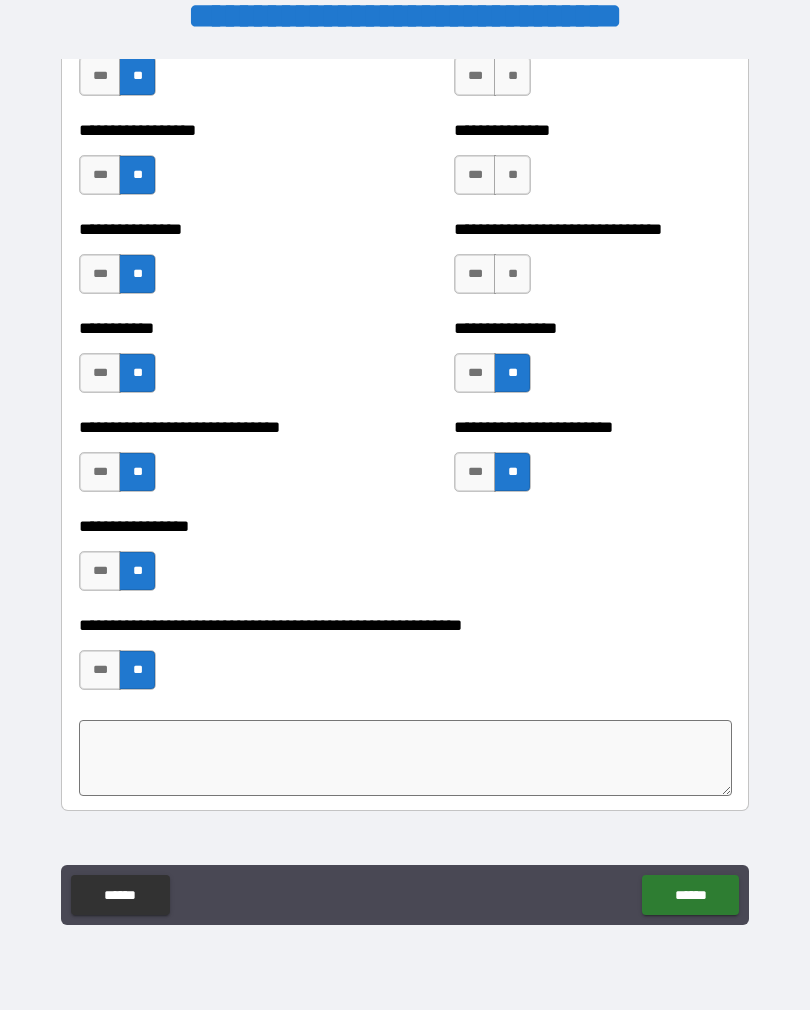 click on "**" at bounding box center (512, 274) 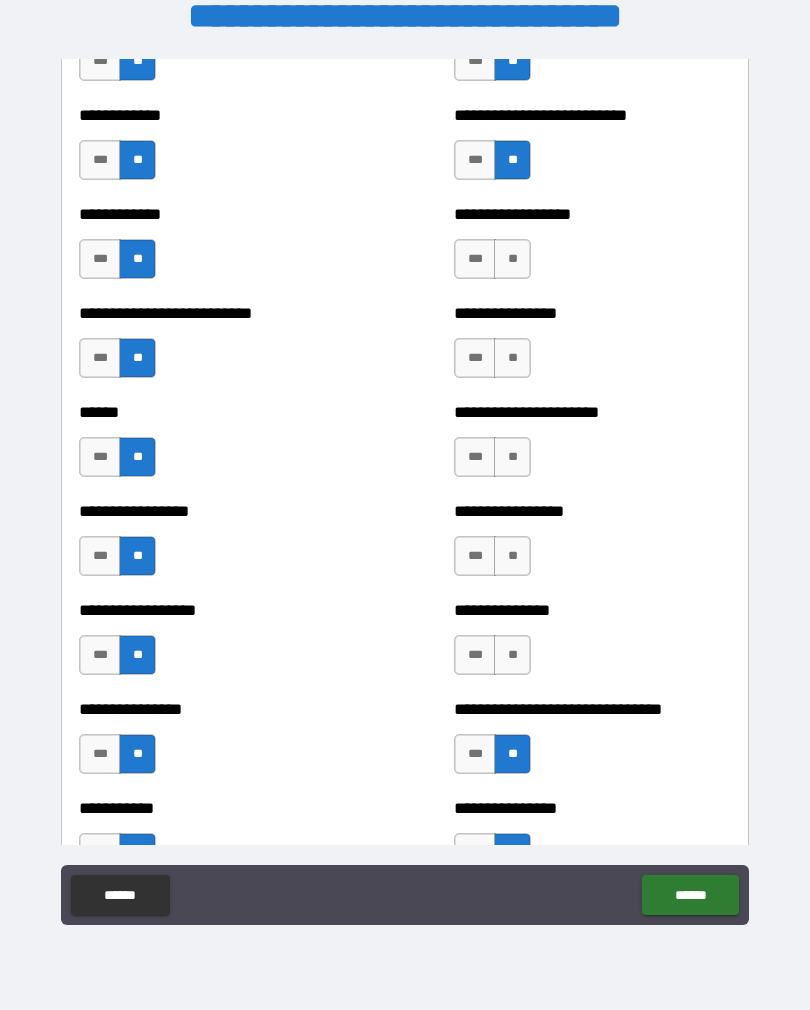 scroll, scrollTop: 4441, scrollLeft: 0, axis: vertical 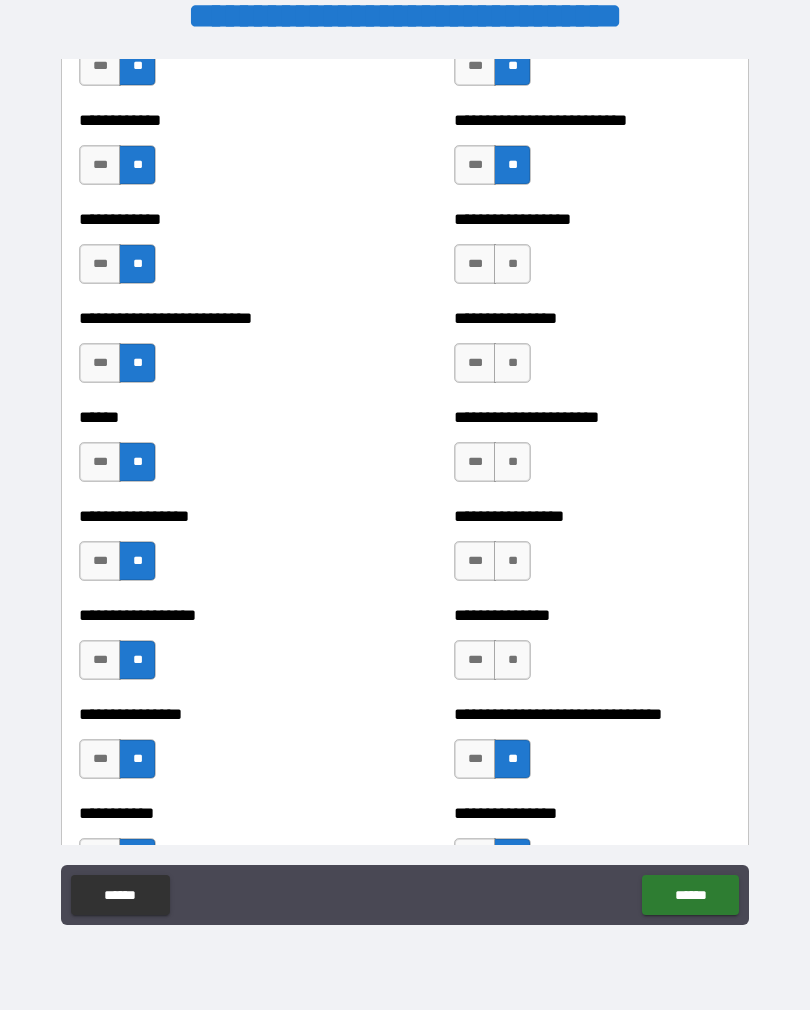 click on "**" at bounding box center [512, 660] 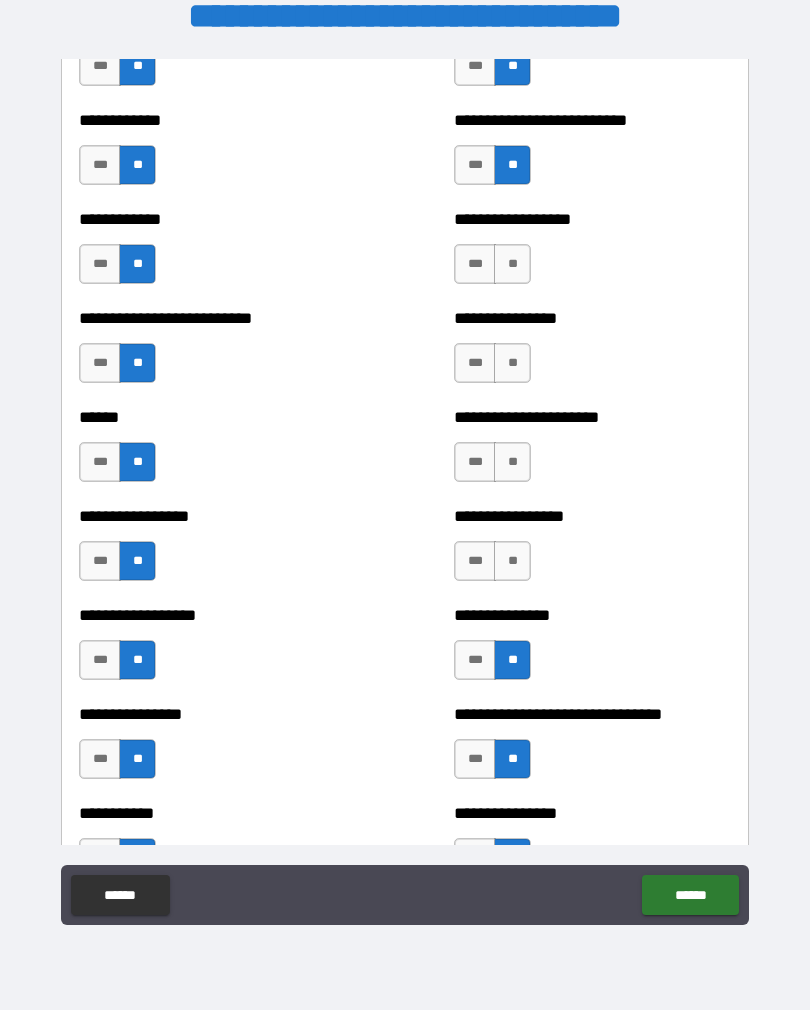 click on "**" at bounding box center (512, 561) 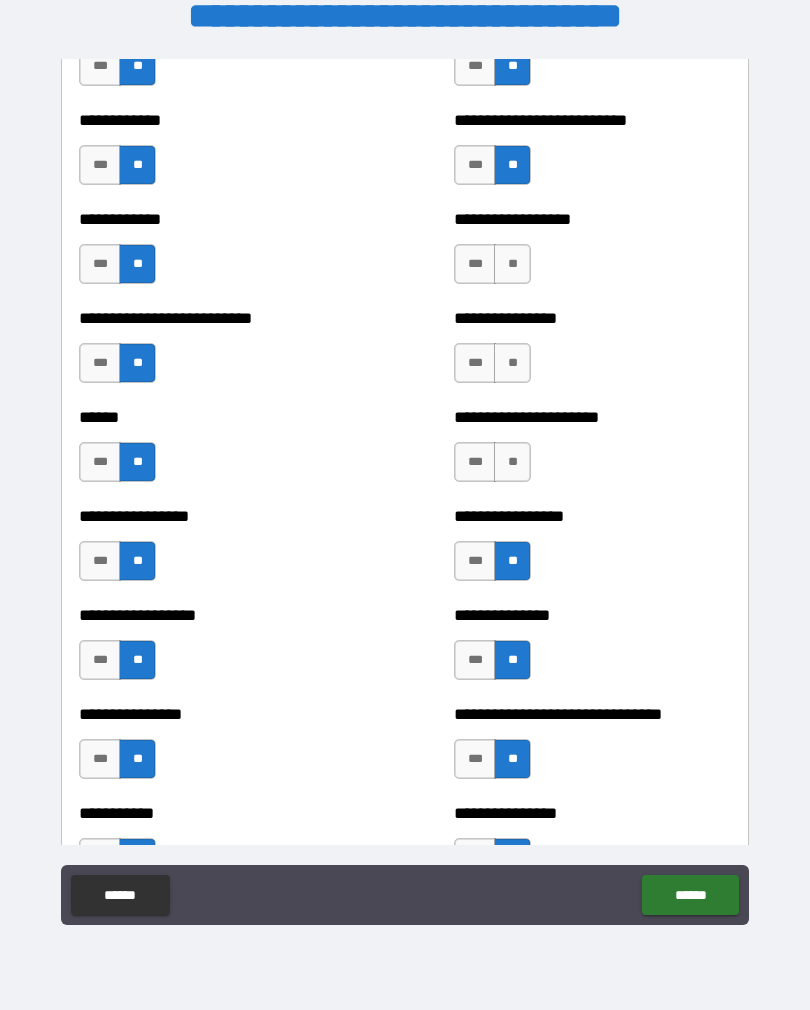 click on "**" at bounding box center [512, 462] 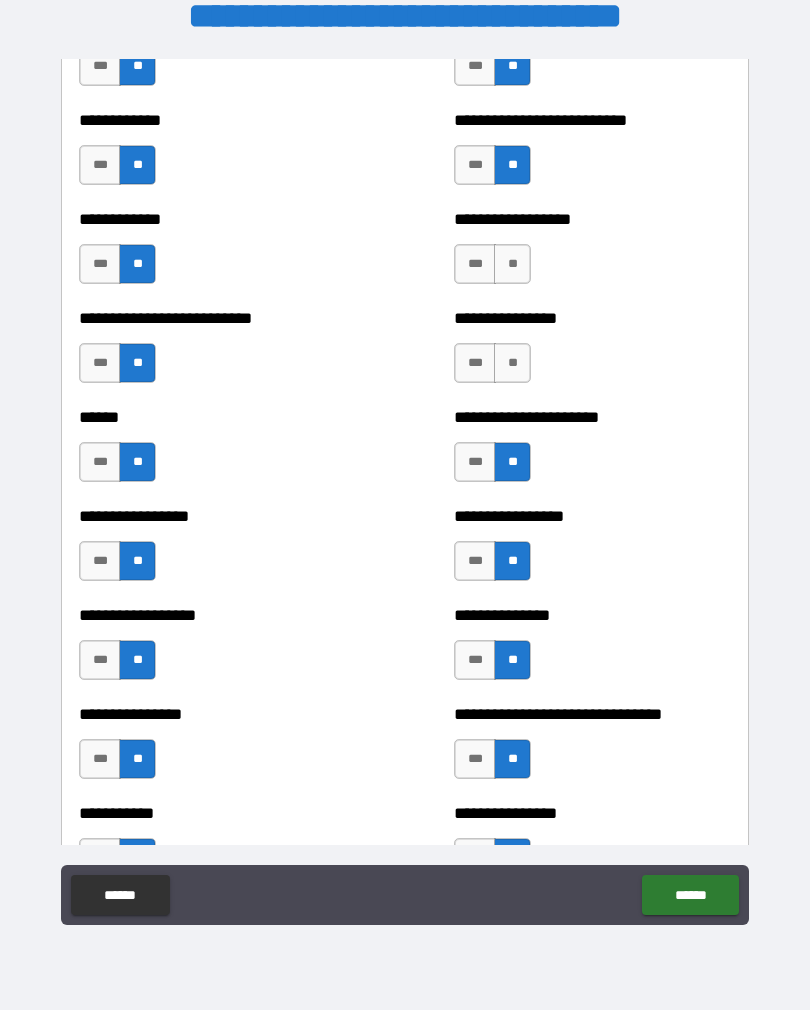 click on "**" at bounding box center [512, 363] 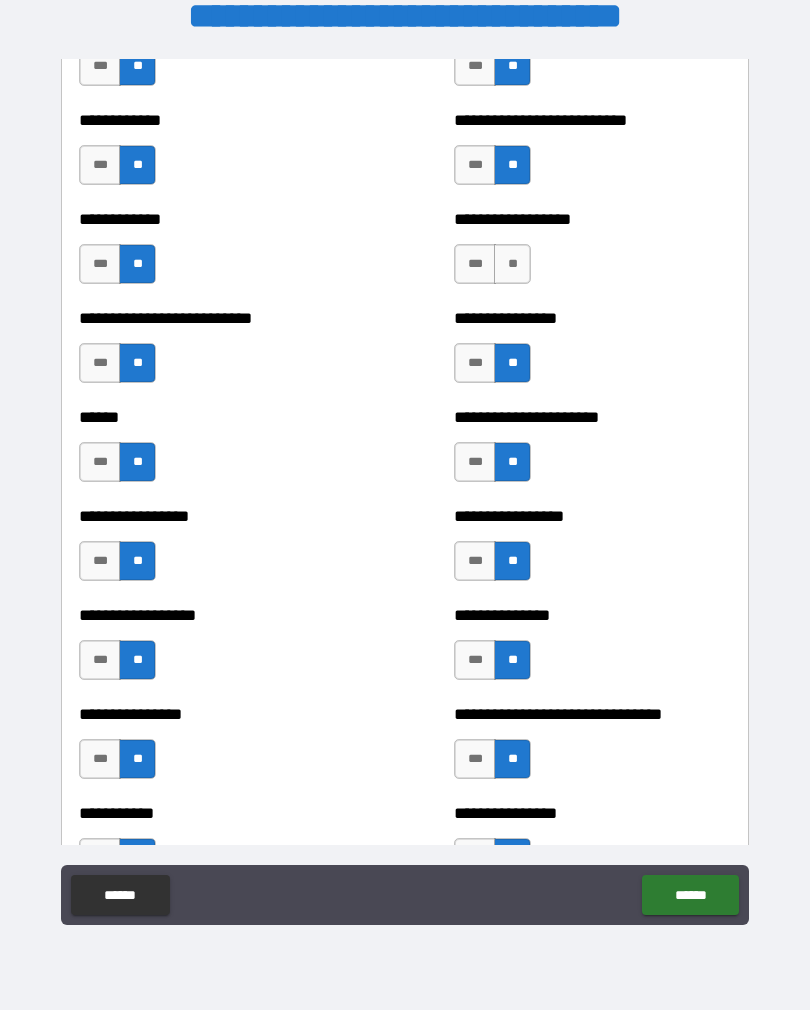 click on "**" at bounding box center (512, 264) 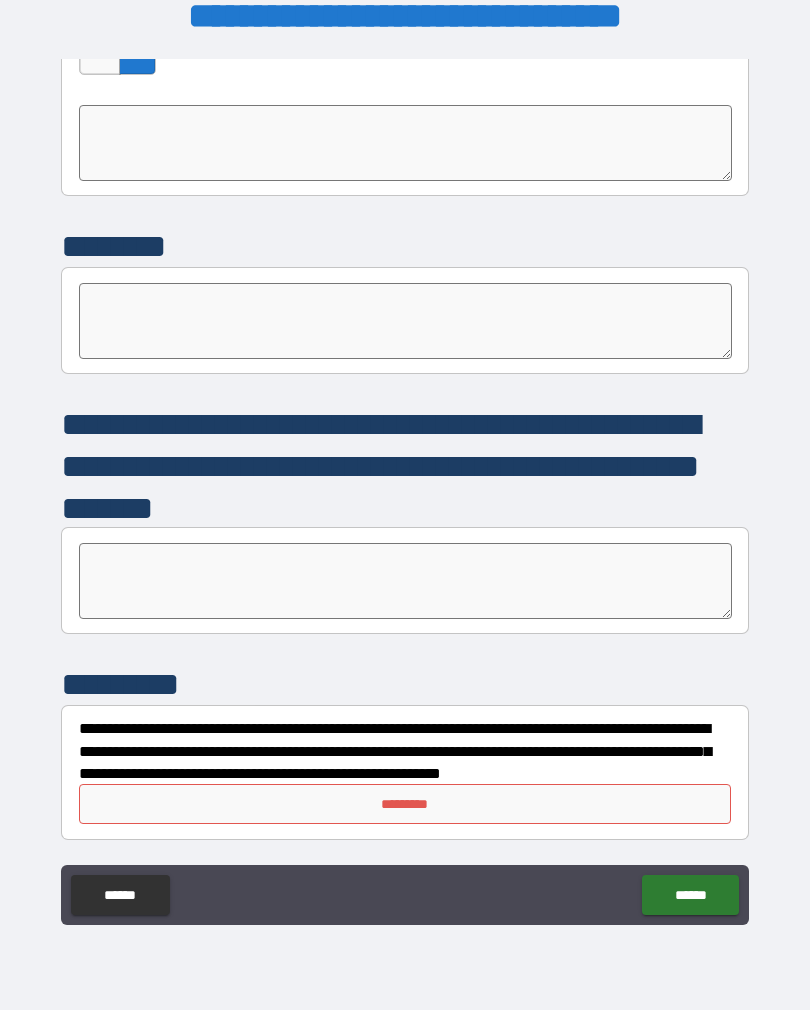 scroll, scrollTop: 5541, scrollLeft: 0, axis: vertical 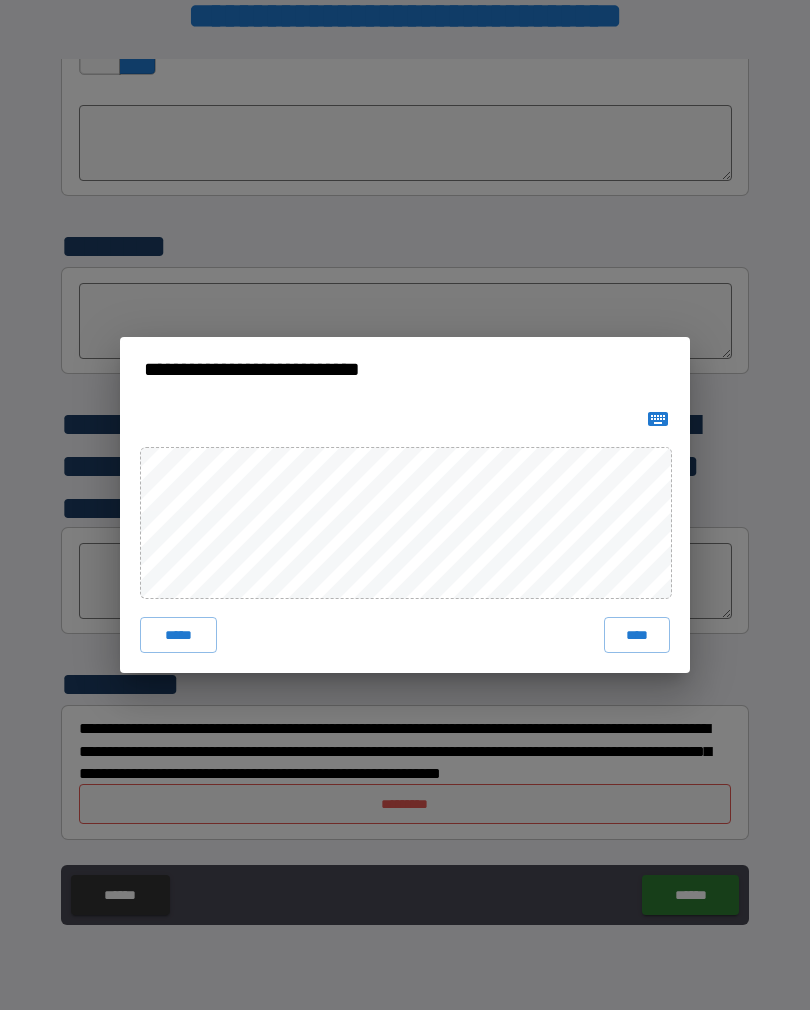 click on "****" at bounding box center [637, 635] 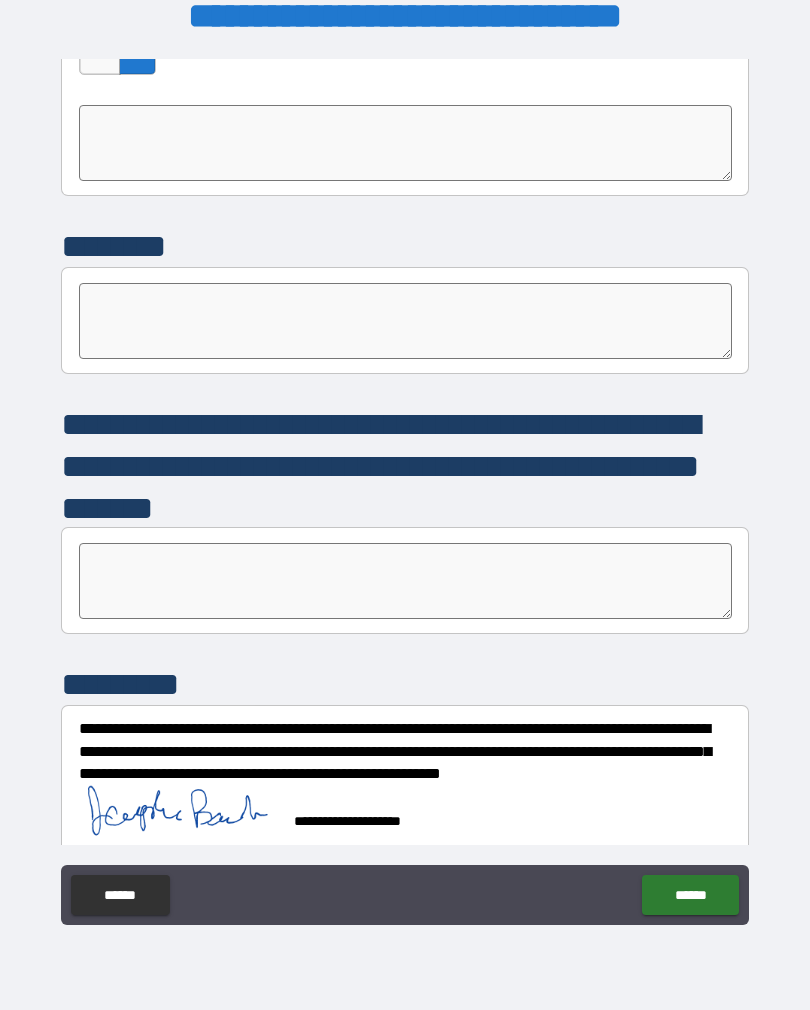 scroll, scrollTop: 5531, scrollLeft: 0, axis: vertical 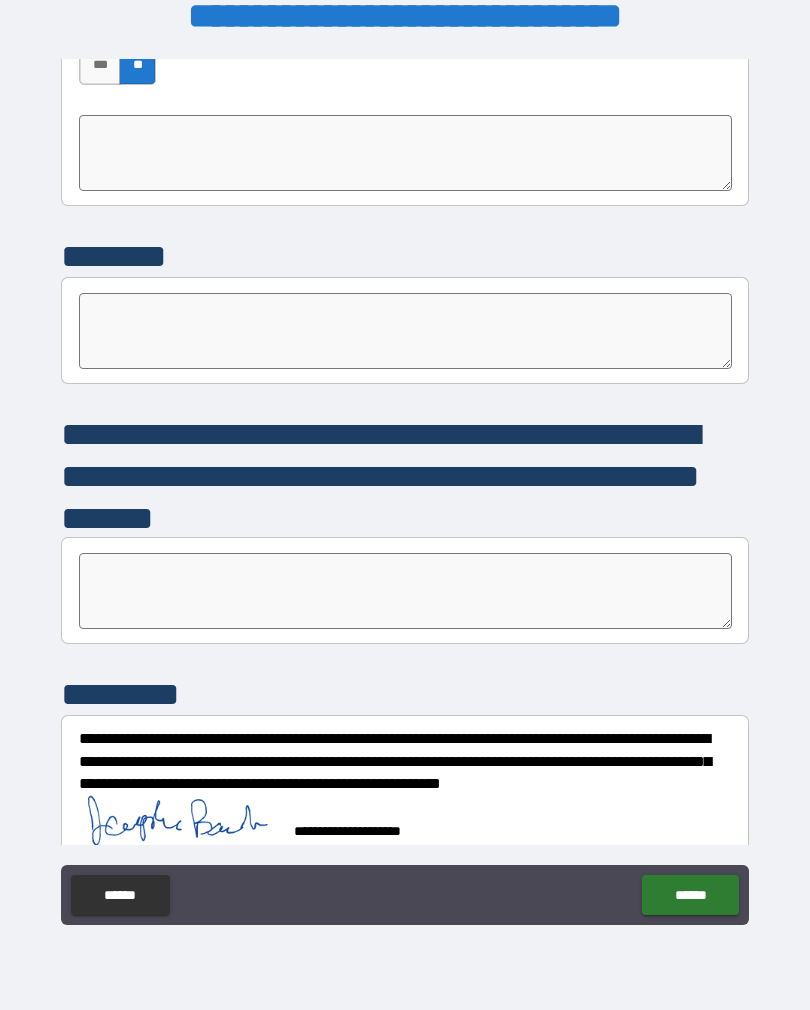 click on "******" at bounding box center [690, 895] 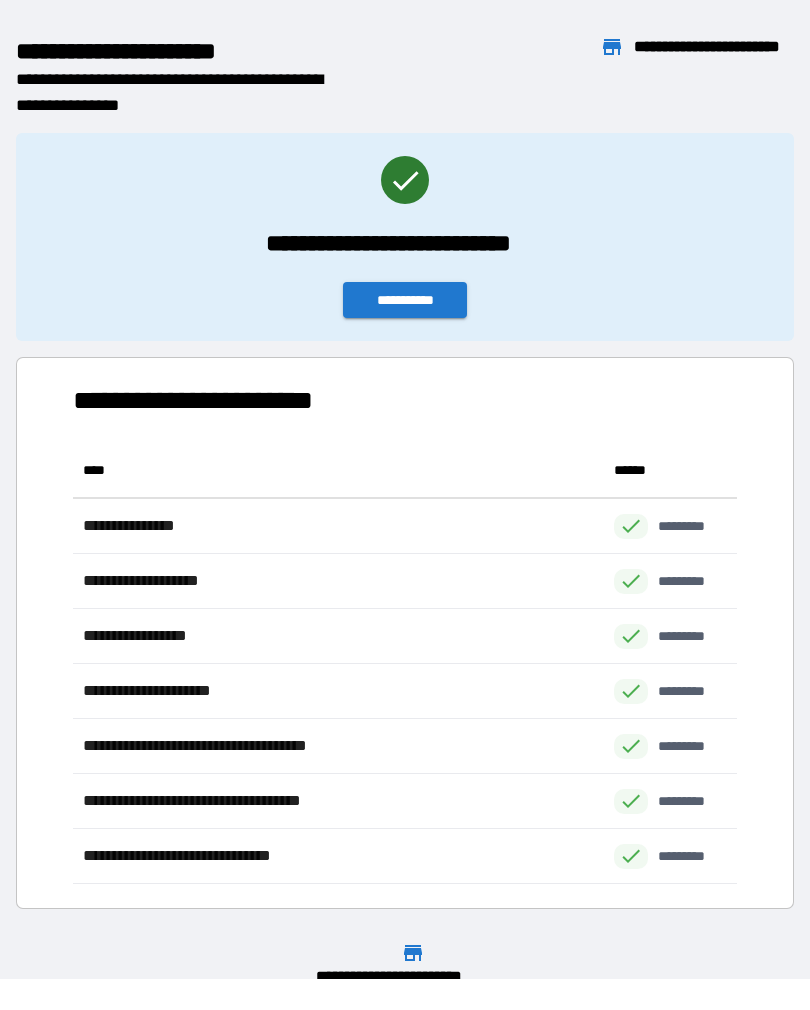 scroll, scrollTop: 1, scrollLeft: 1, axis: both 